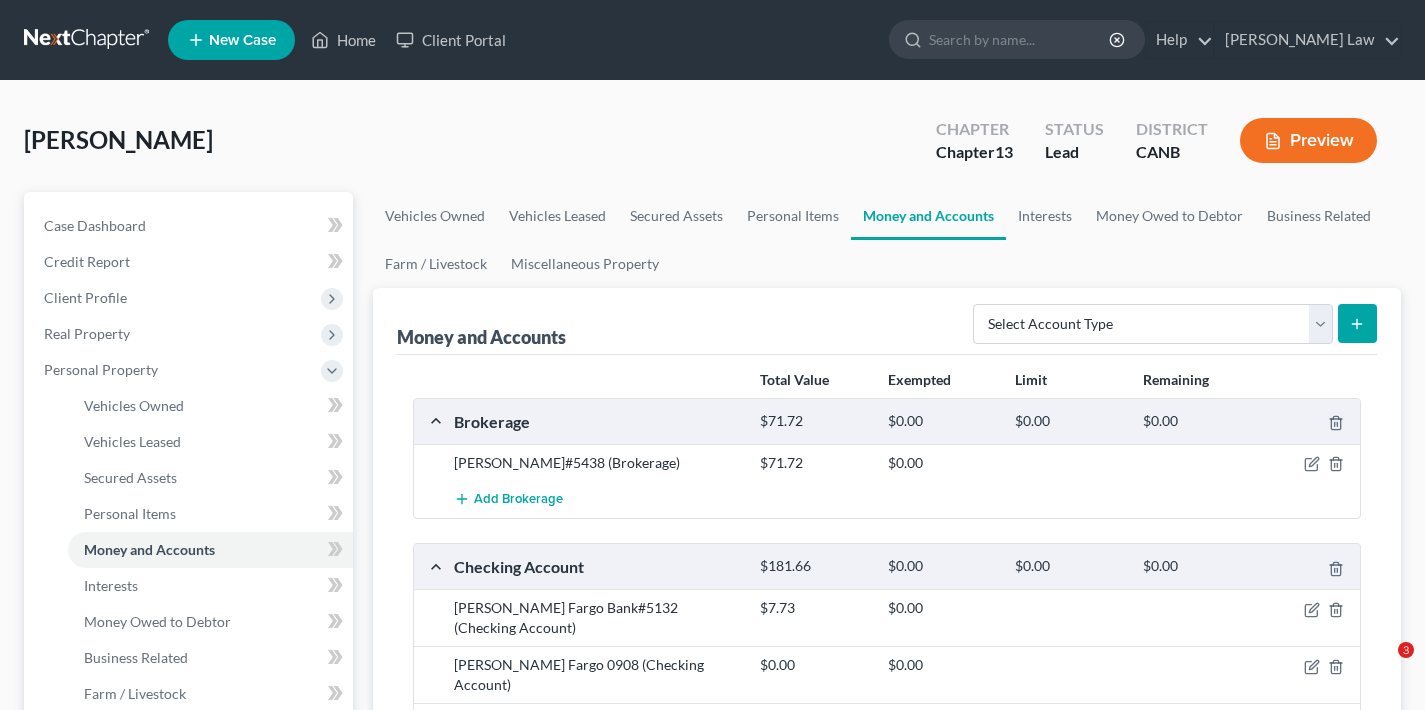 scroll, scrollTop: 836, scrollLeft: 0, axis: vertical 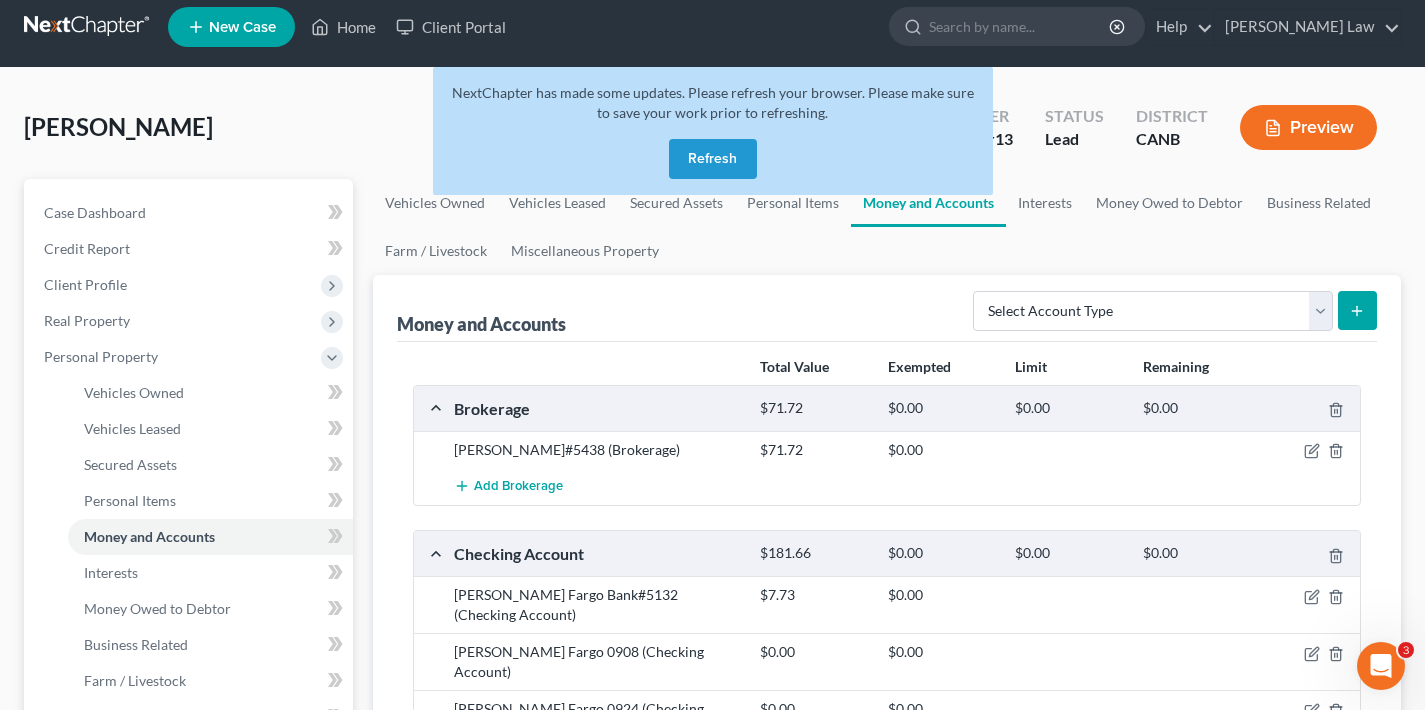 click on "Refresh" at bounding box center (713, 159) 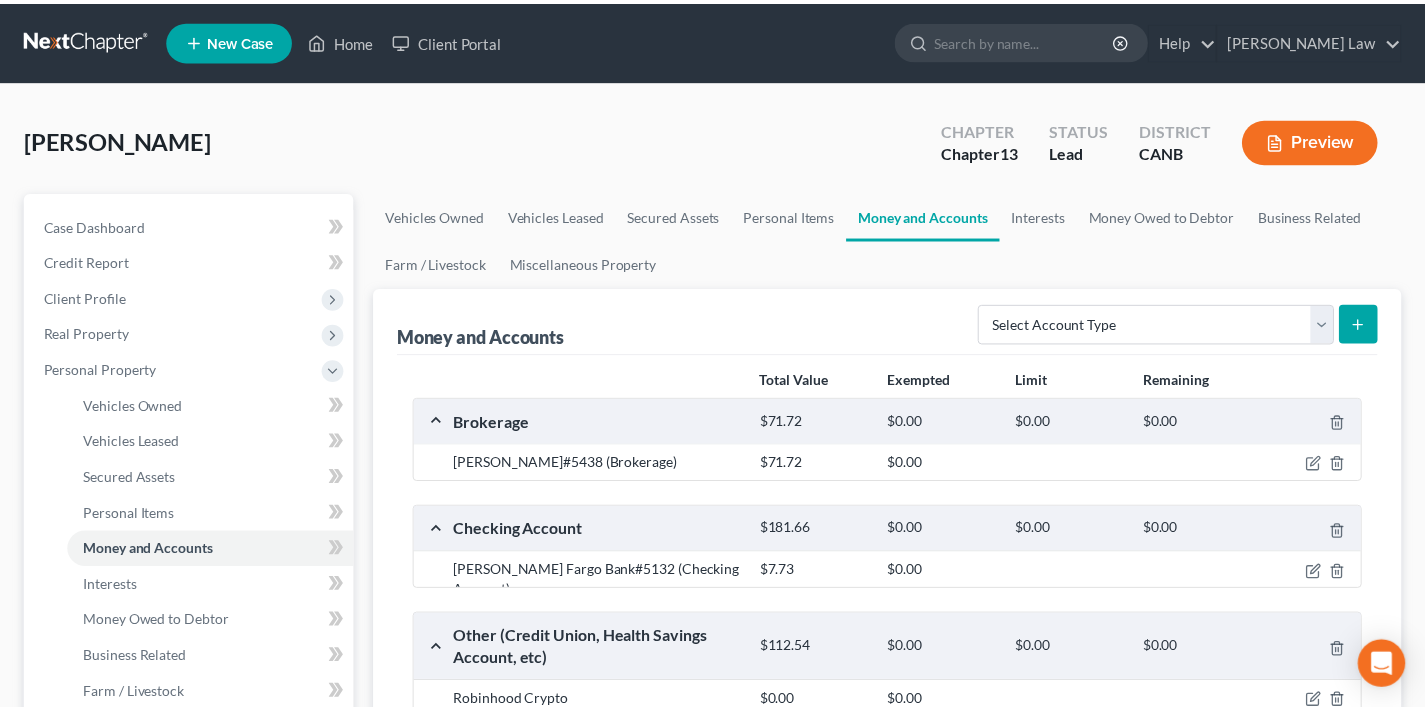 scroll, scrollTop: 13, scrollLeft: 0, axis: vertical 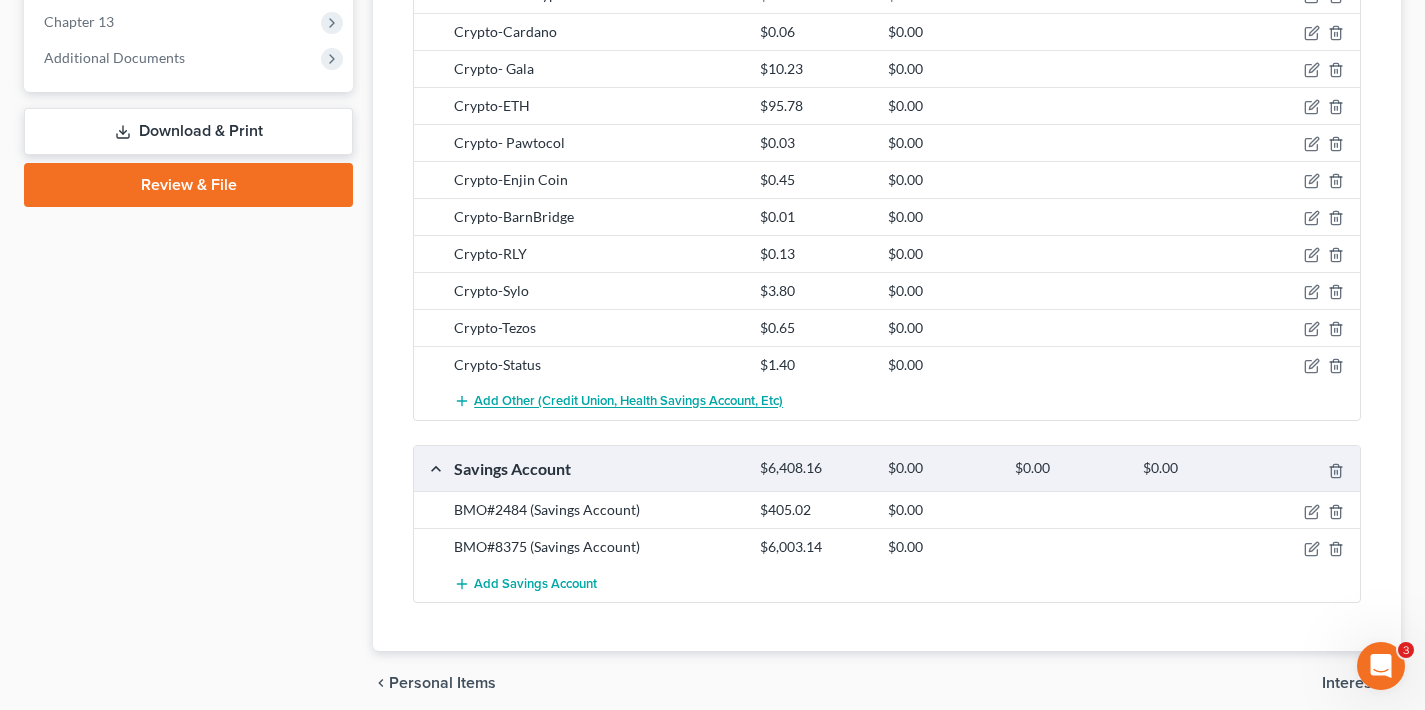 click on "Add Other (Credit Union, Health Savings Account, etc)" at bounding box center [628, 402] 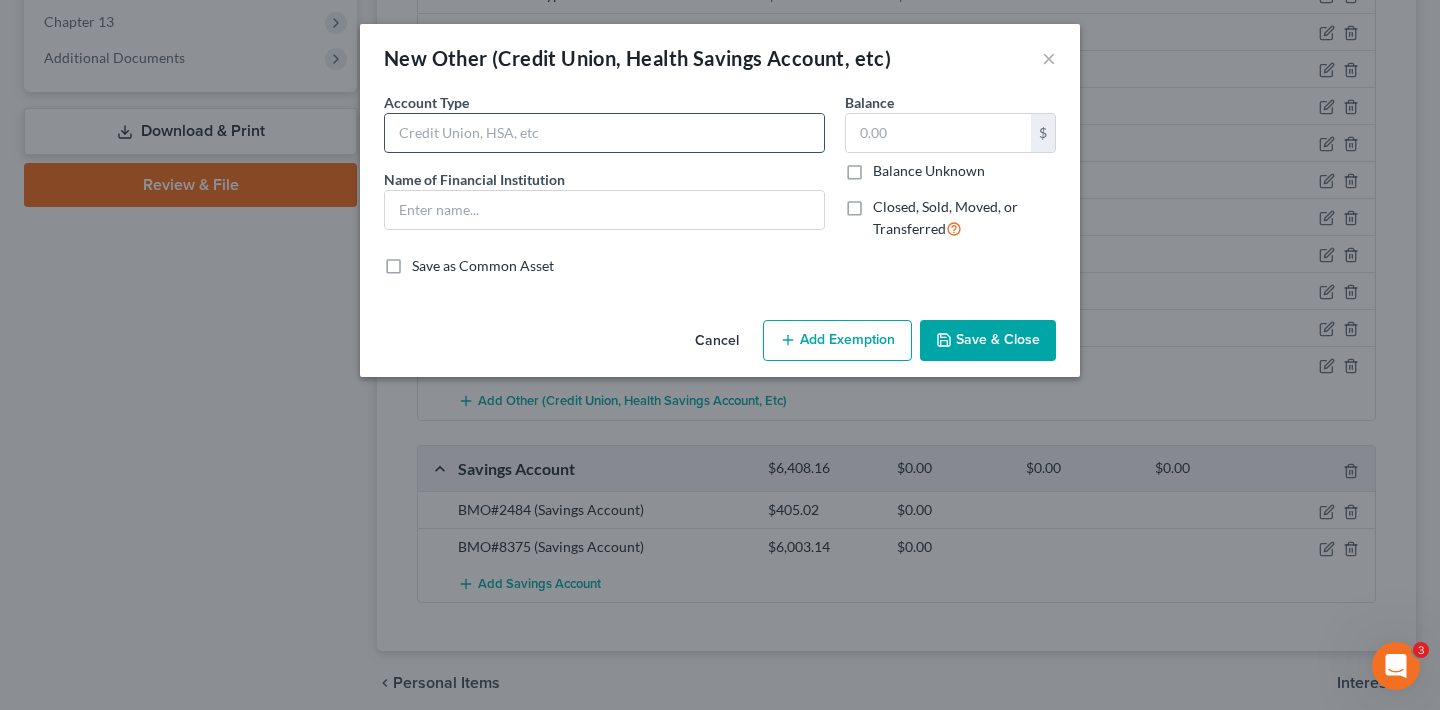 click at bounding box center (604, 133) 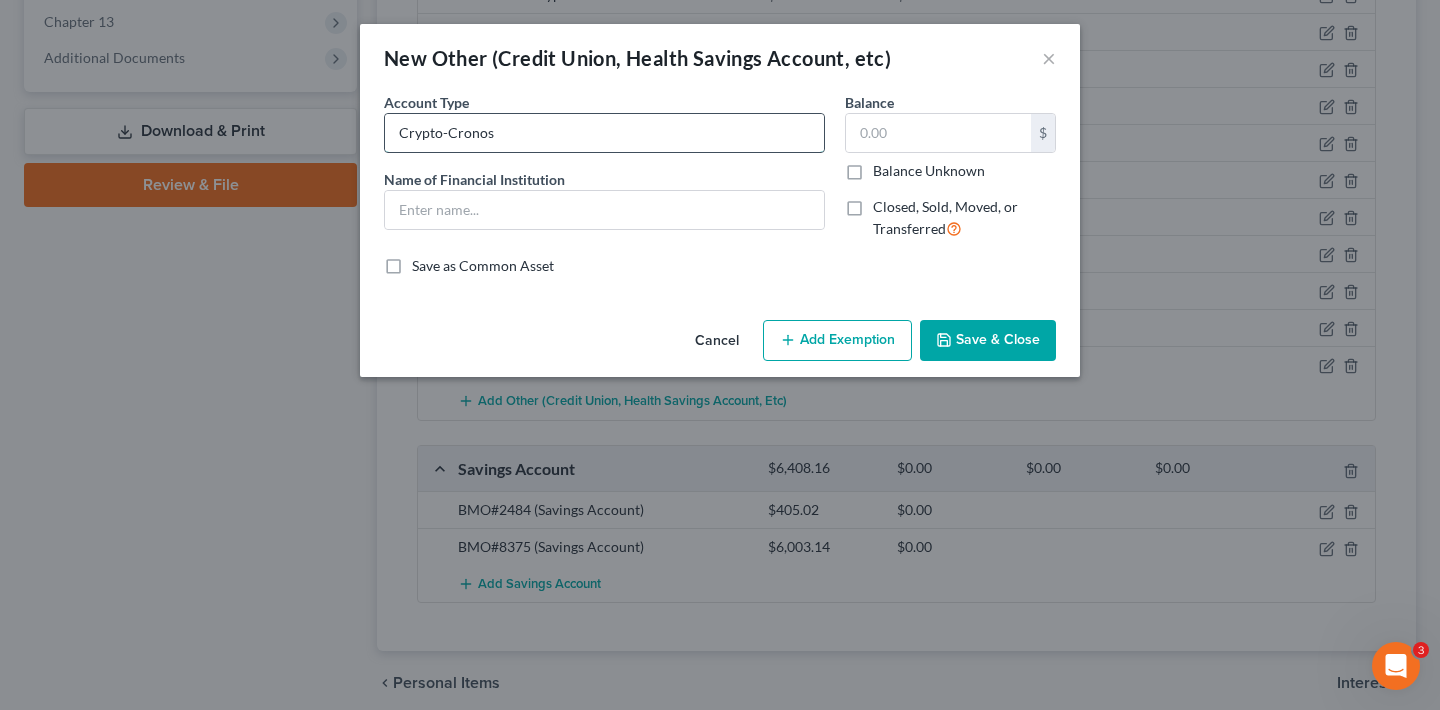 drag, startPoint x: 505, startPoint y: 133, endPoint x: 393, endPoint y: 135, distance: 112.01785 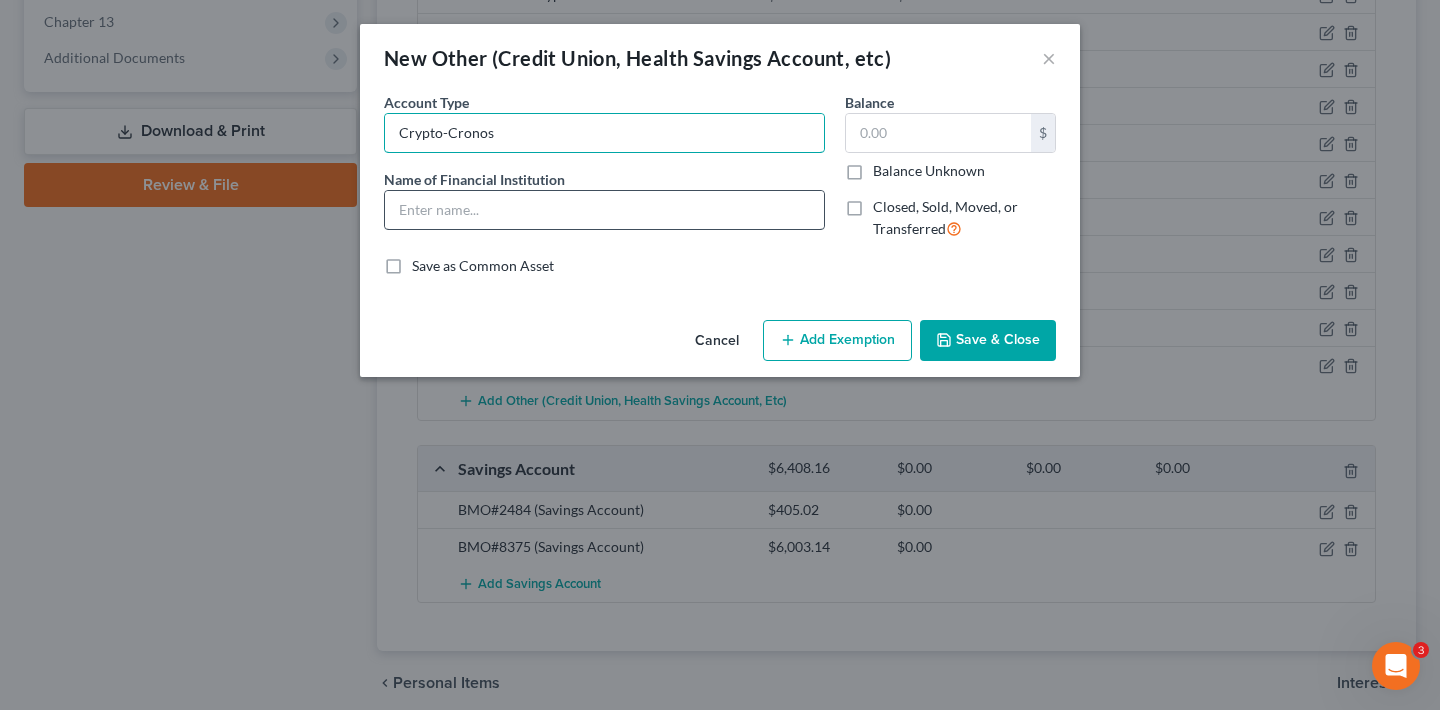 type on "Crypto-Cronos" 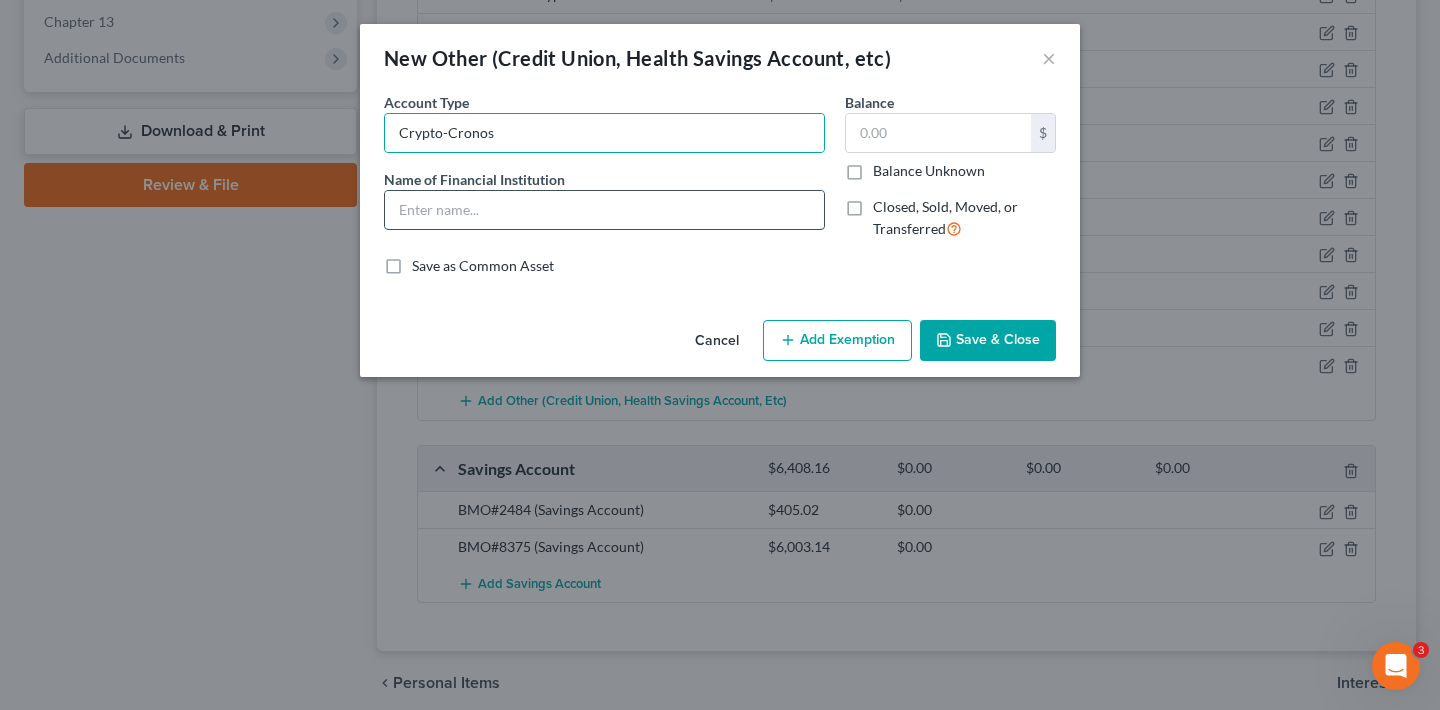 click at bounding box center (604, 210) 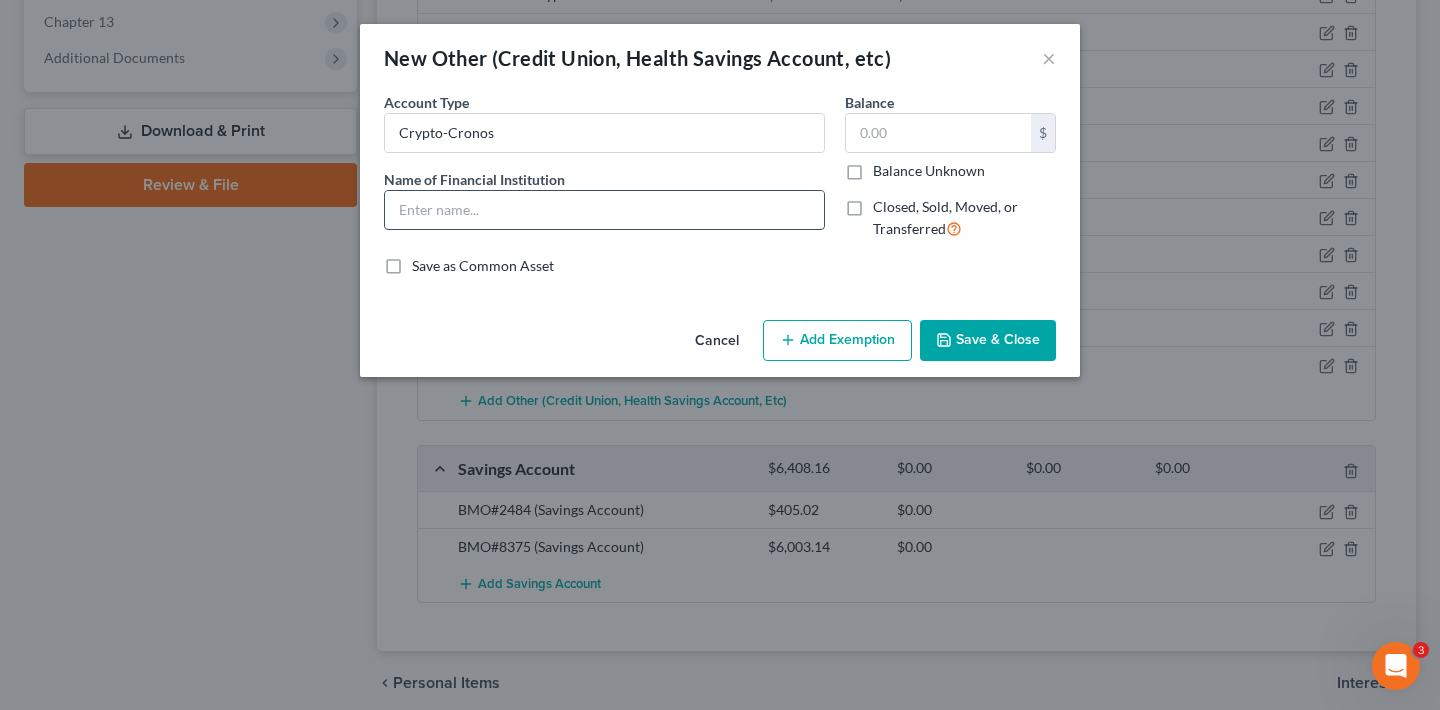 paste on "Crypto-Cronos" 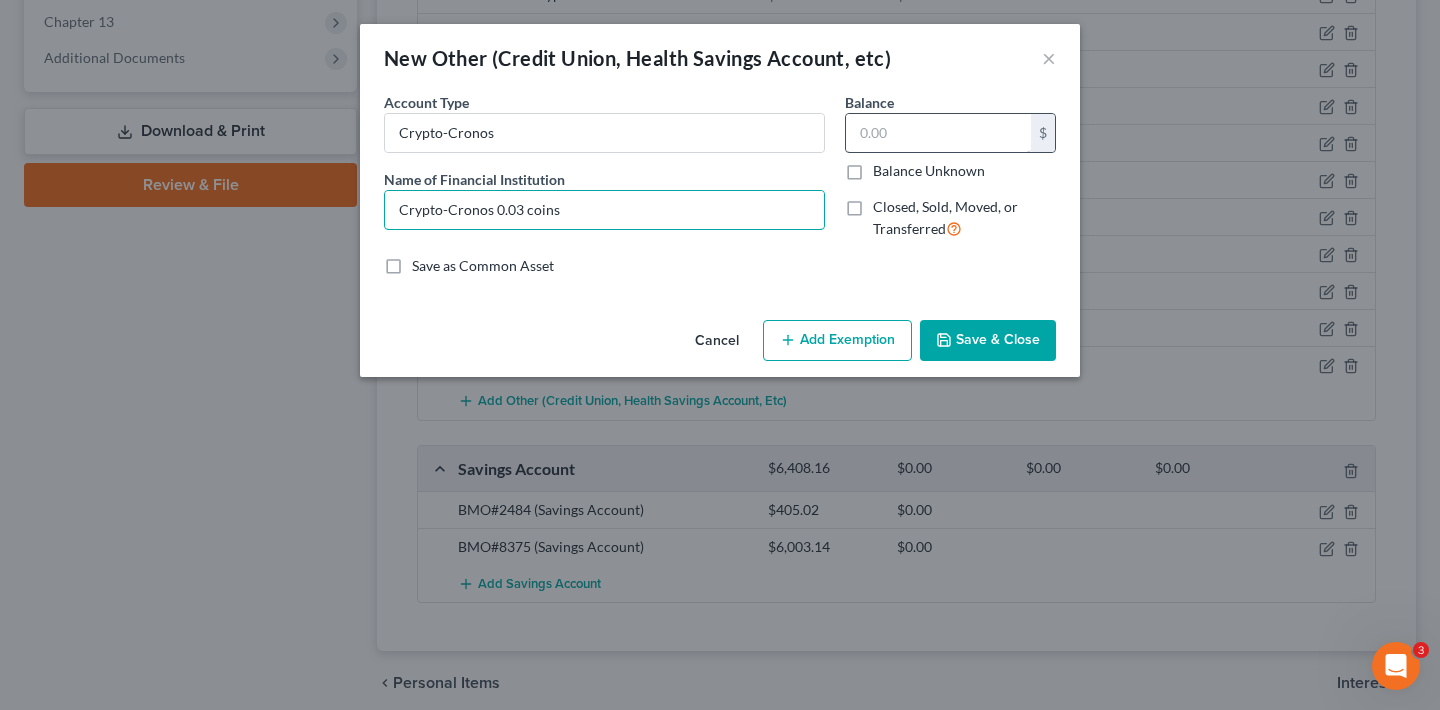 type on "Crypto-Cronos 0.03 coins" 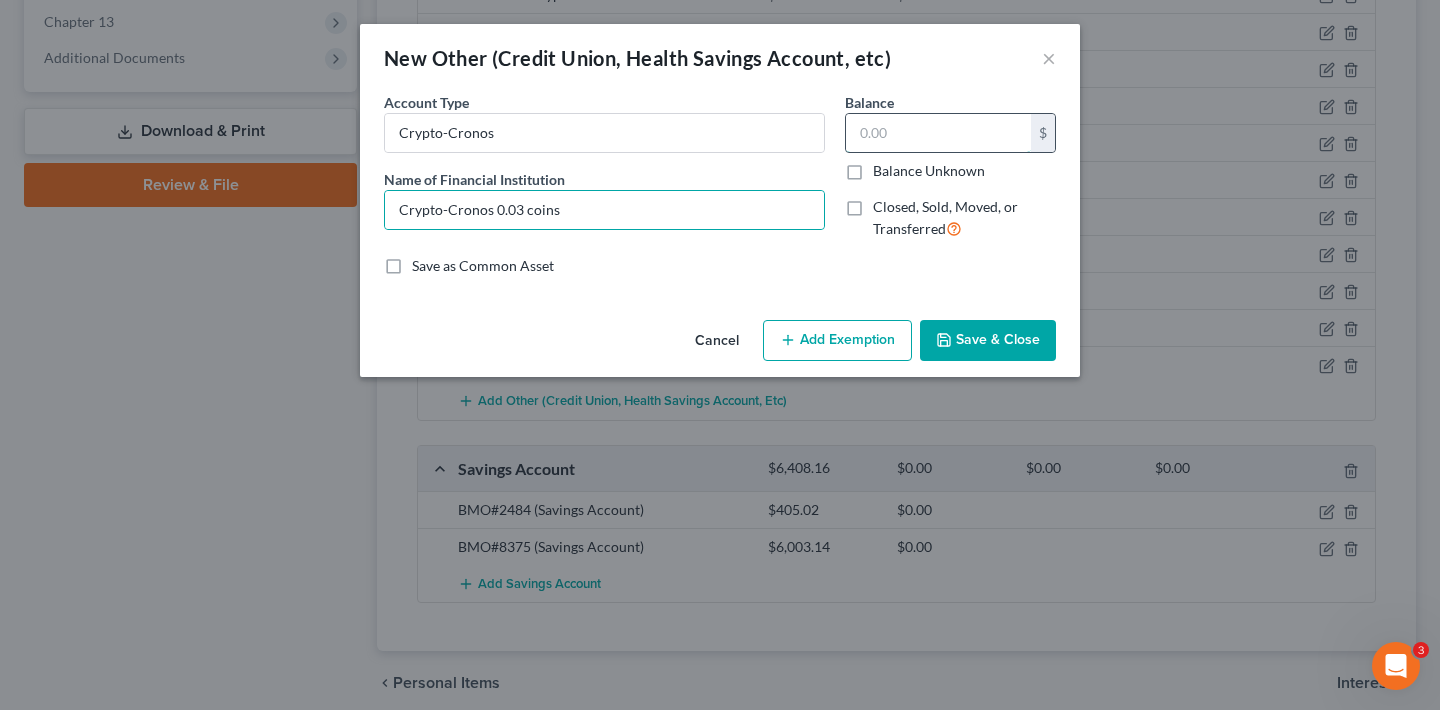 click at bounding box center (938, 133) 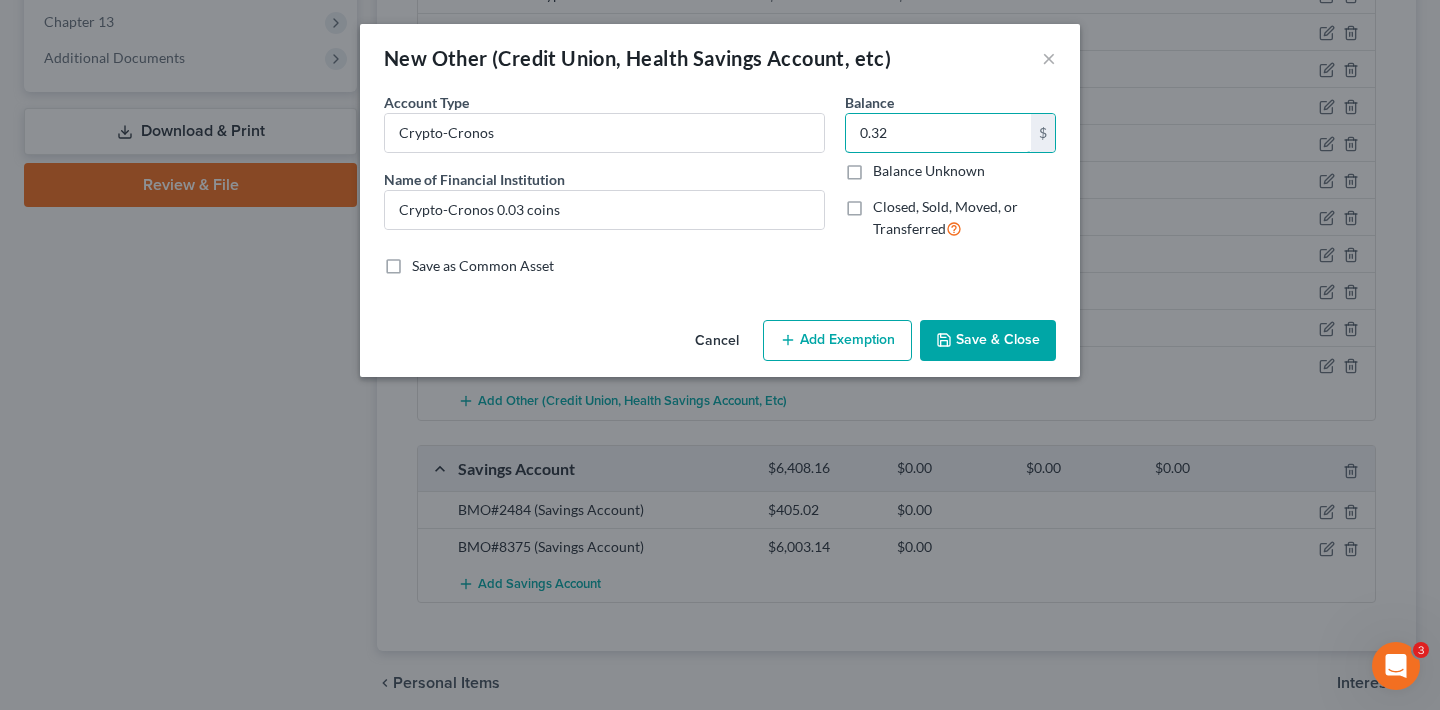 type on "0.32" 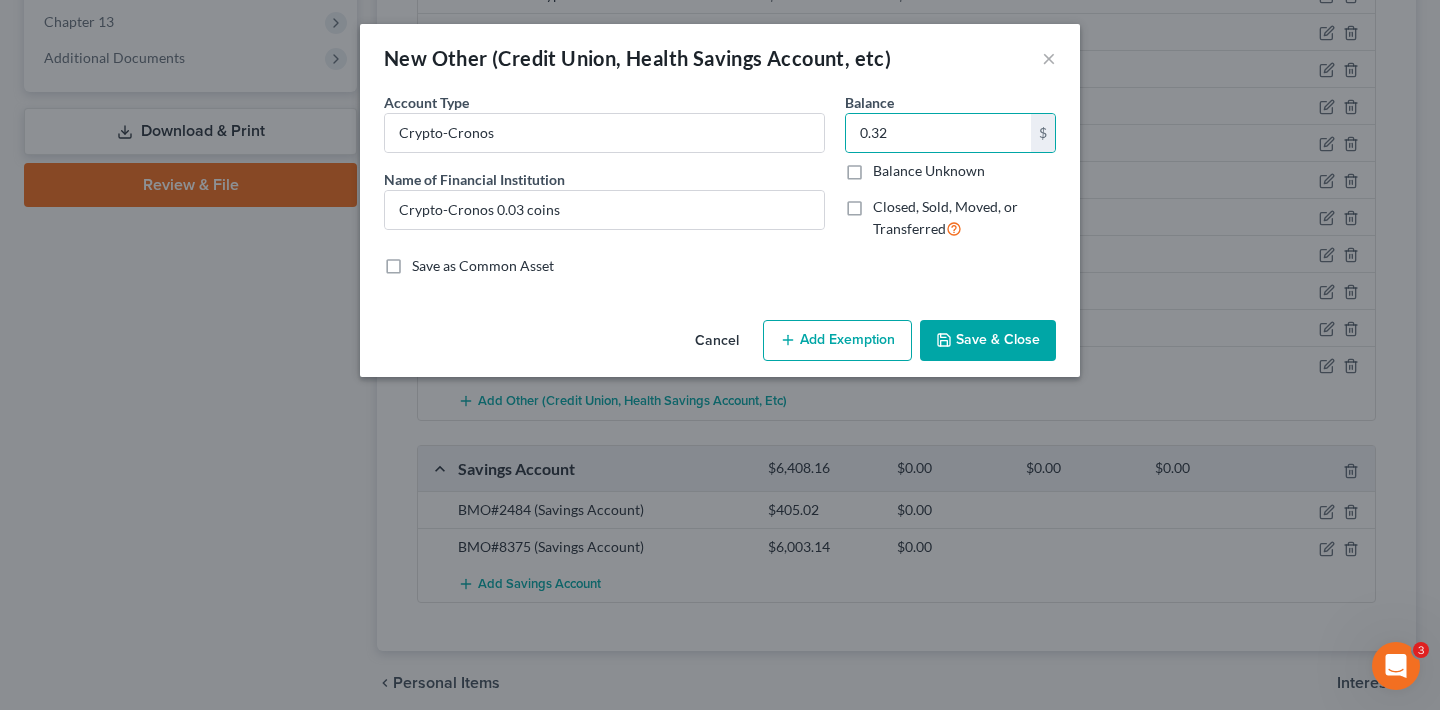 click on "Save & Close" at bounding box center (988, 341) 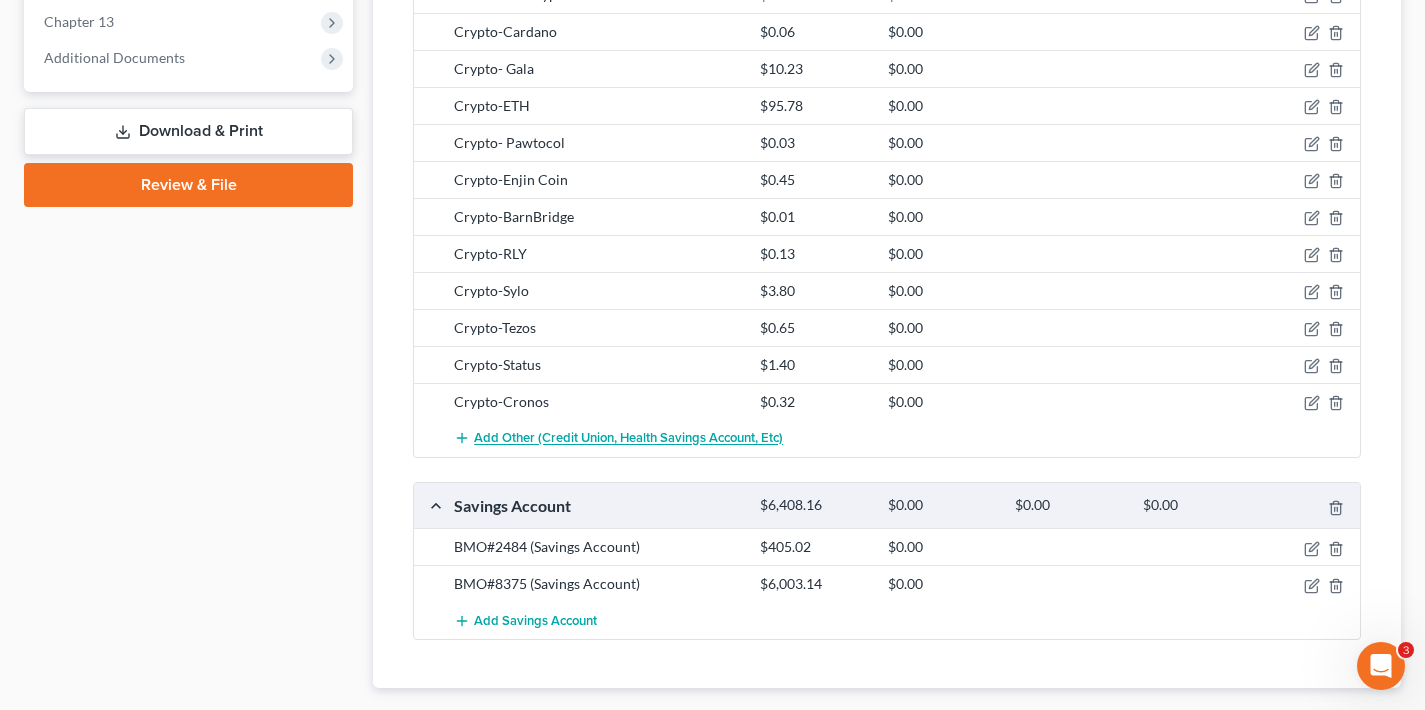 click on "Add Other (Credit Union, Health Savings Account, etc)" at bounding box center (628, 439) 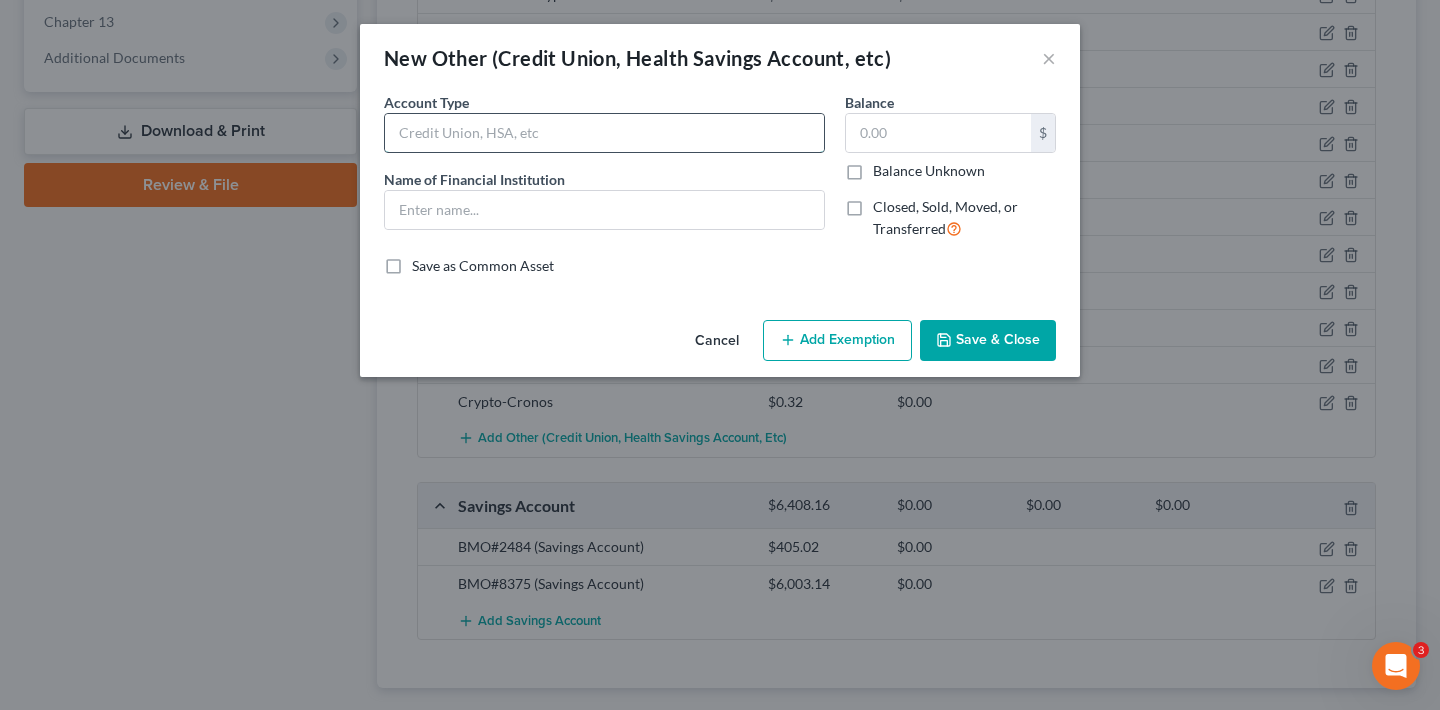 click at bounding box center (604, 133) 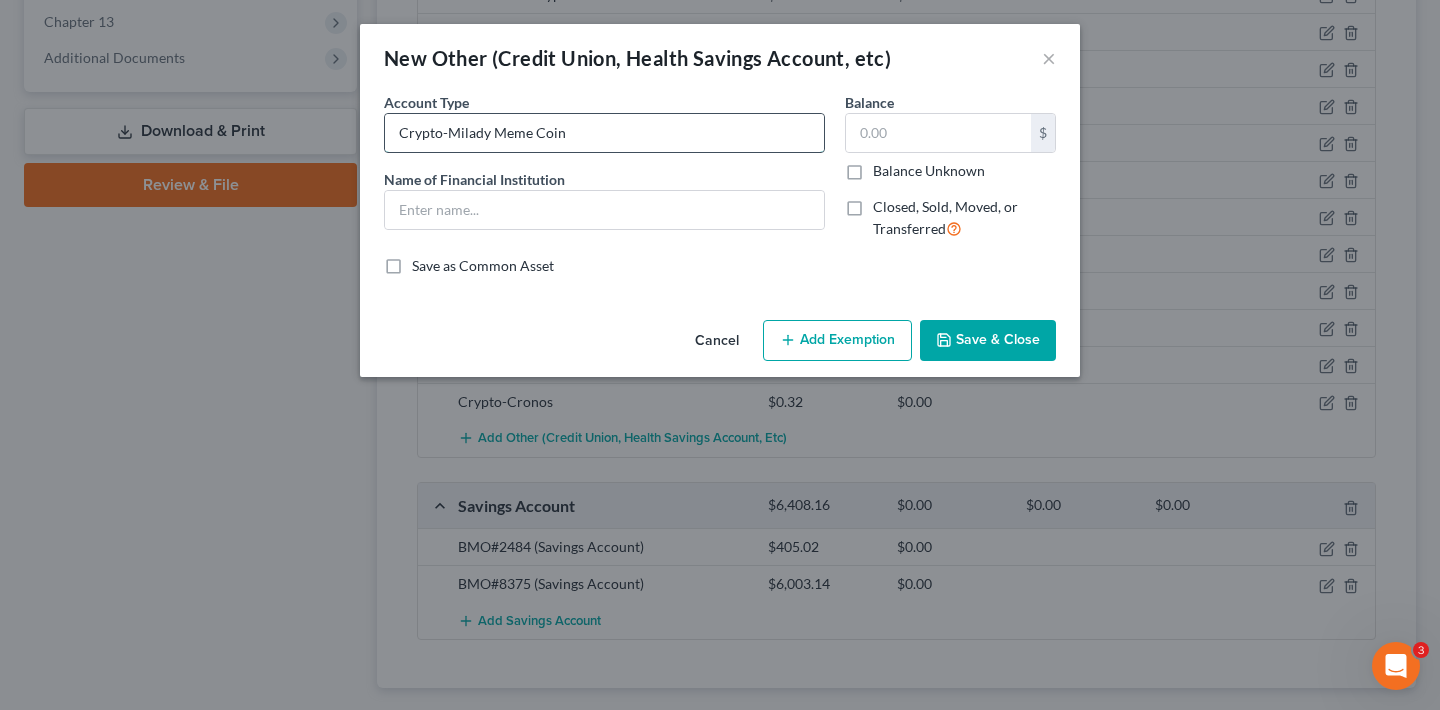 drag, startPoint x: 577, startPoint y: 135, endPoint x: 391, endPoint y: 138, distance: 186.02419 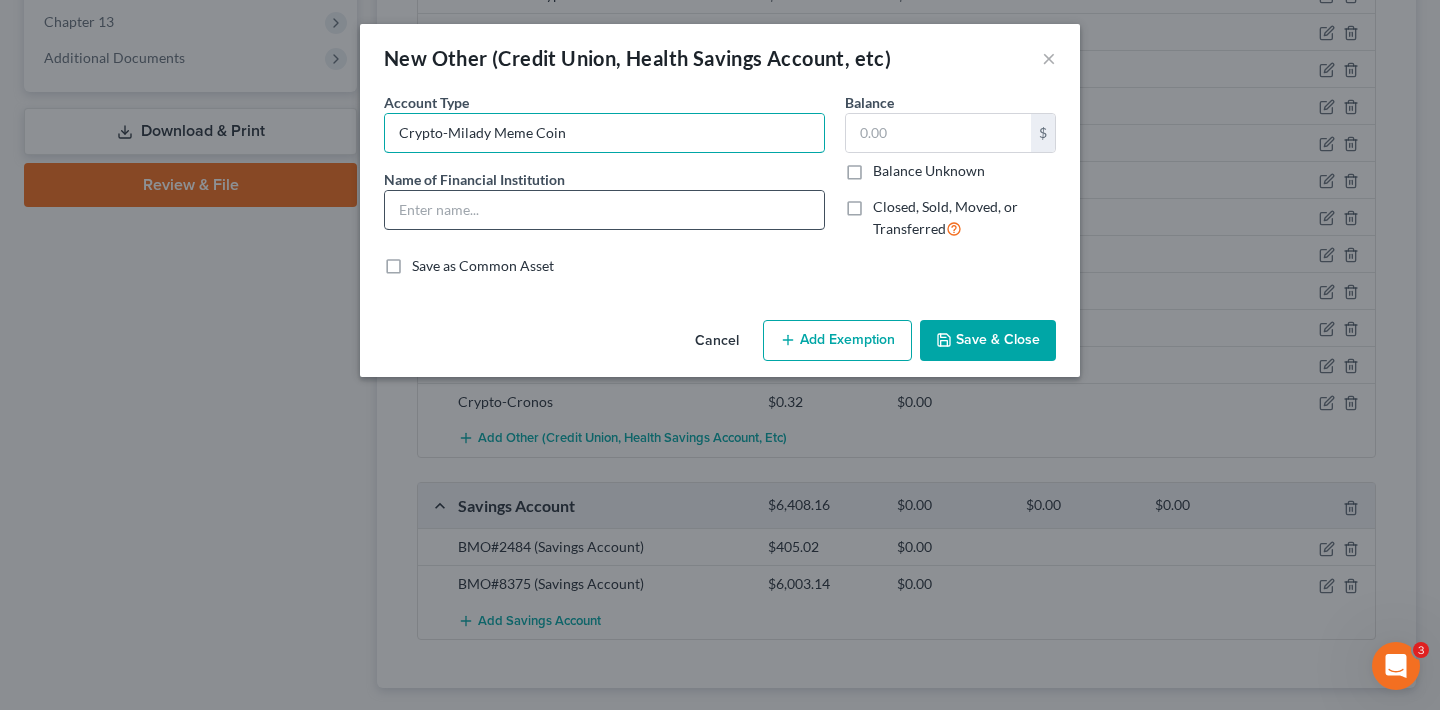 type on "Crypto-Milady Meme Coin" 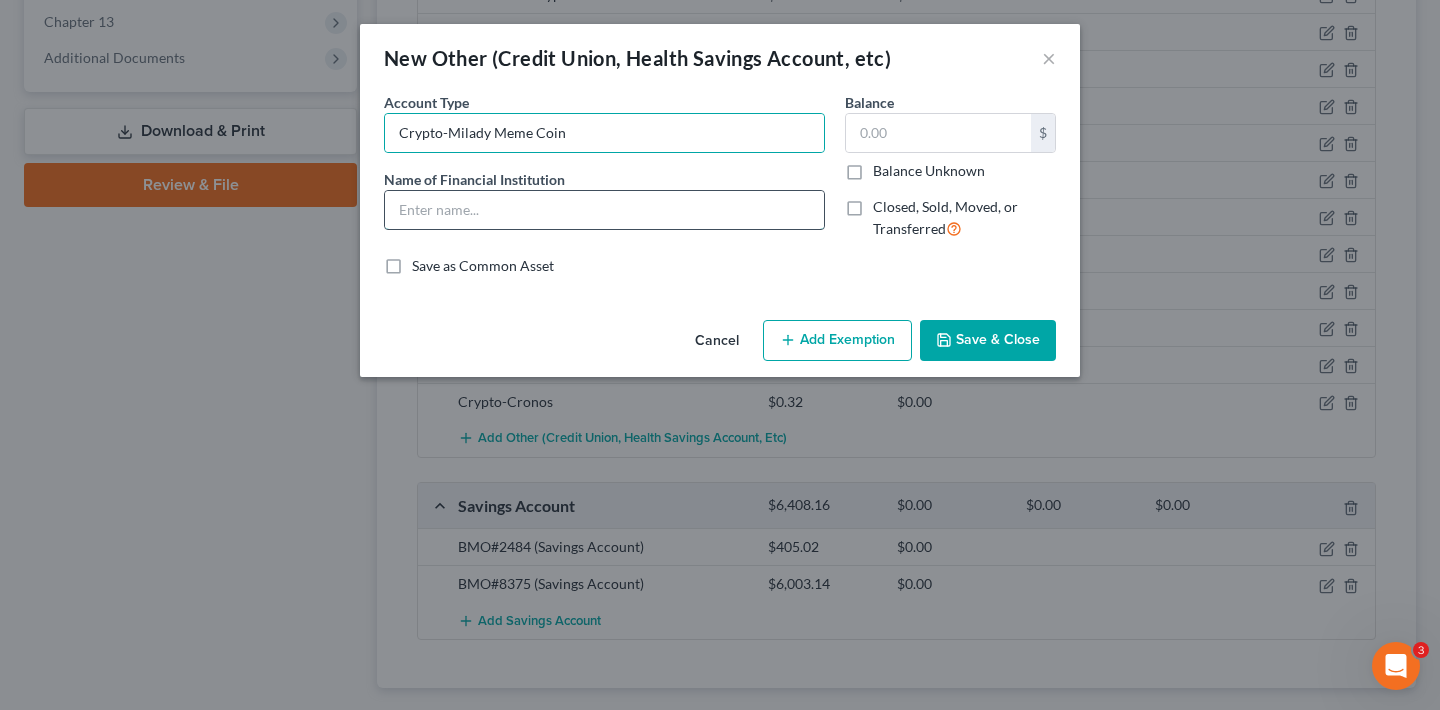 click at bounding box center (604, 210) 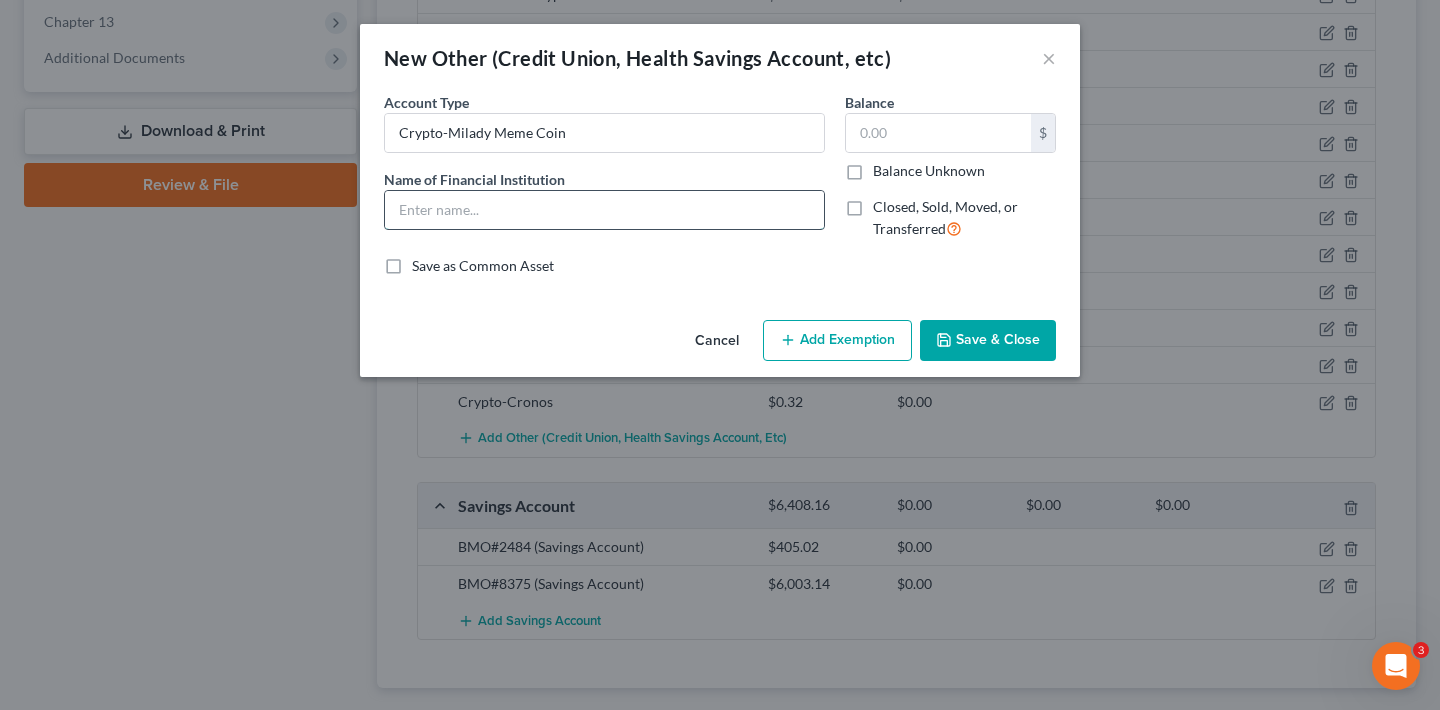 paste on "Crypto-Milady Meme Coin" 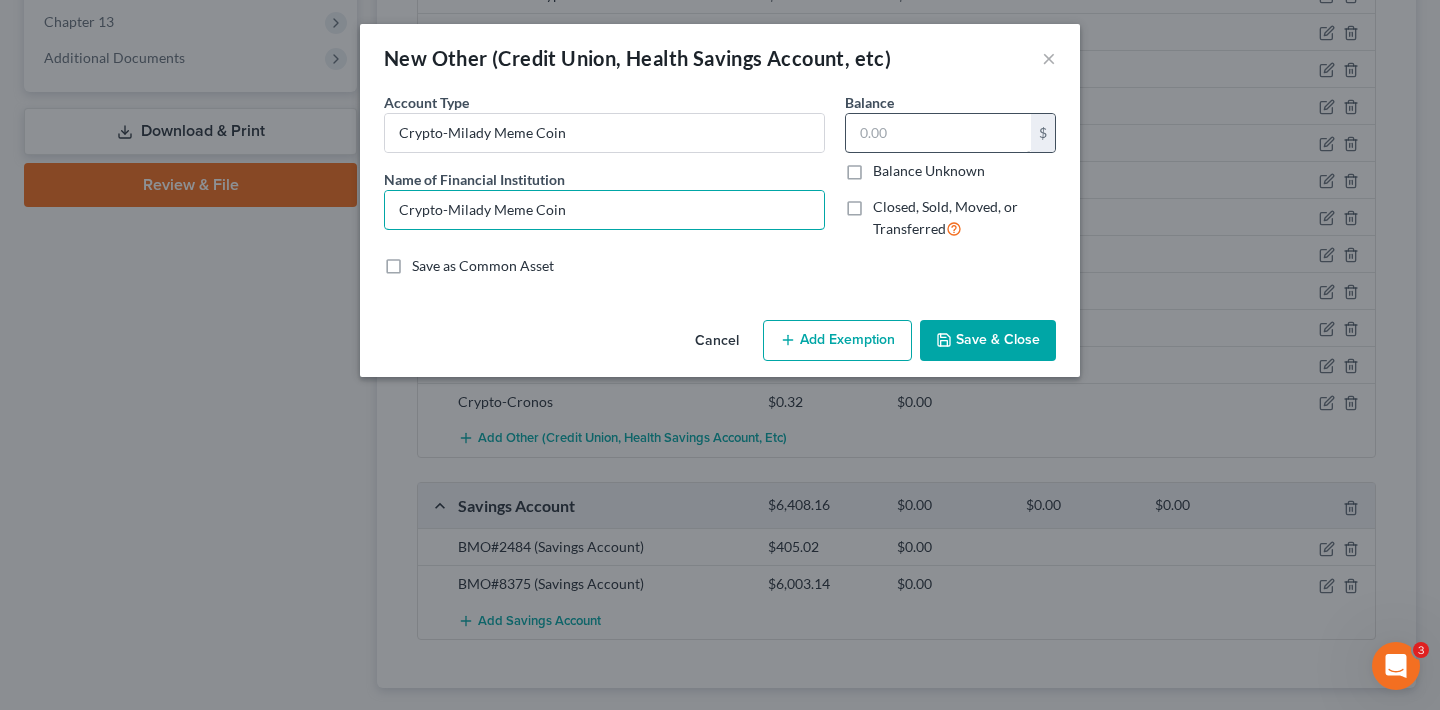 type on "Crypto-Milady Meme Coin" 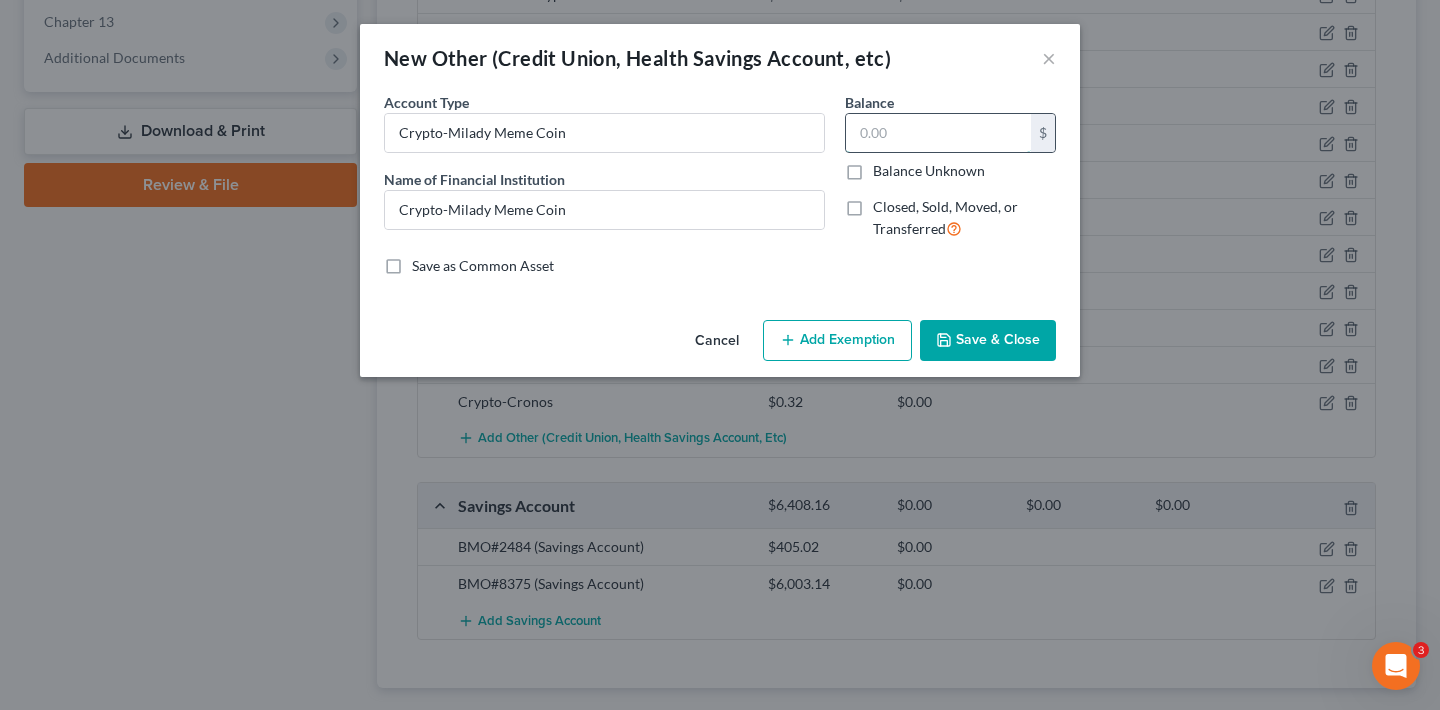 click at bounding box center [938, 133] 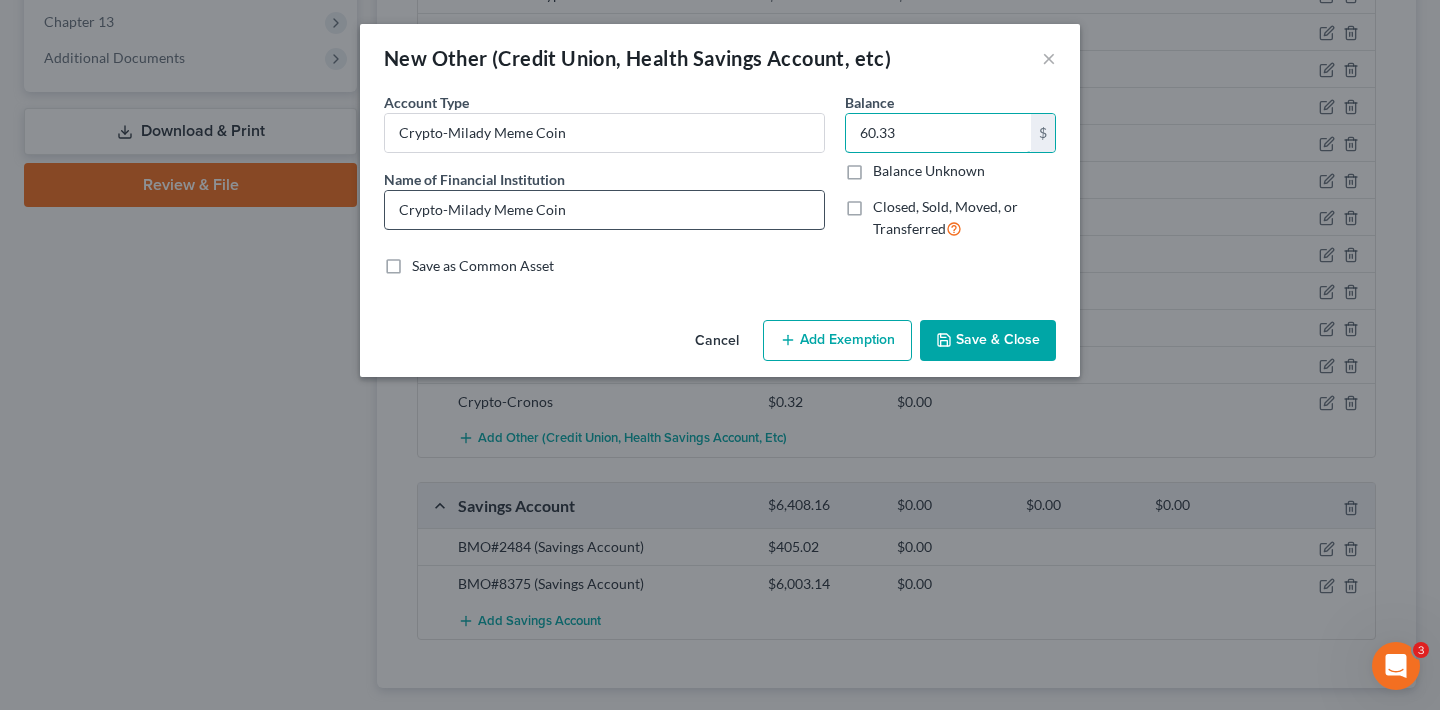 type on "60.33" 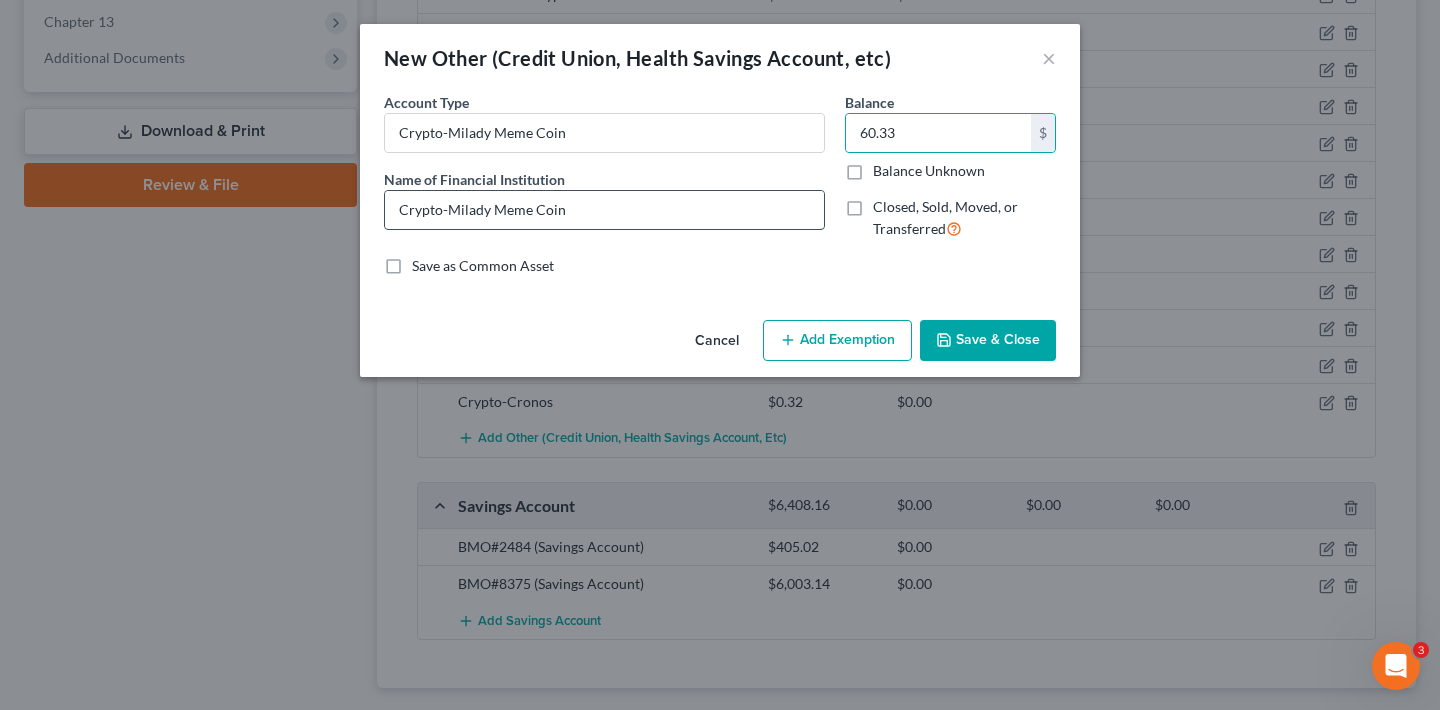 click on "Crypto-Milady Meme Coin" at bounding box center [604, 210] 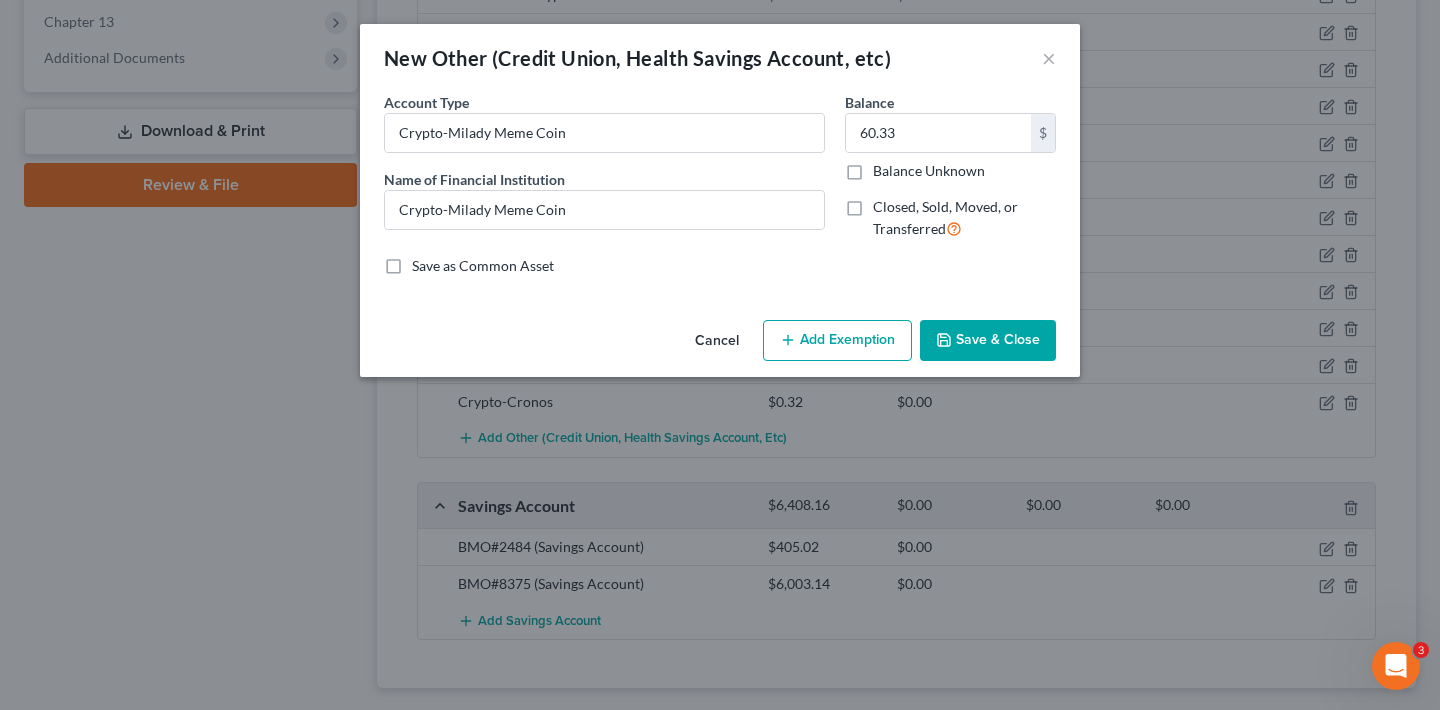 click on "Save & Close" at bounding box center [988, 341] 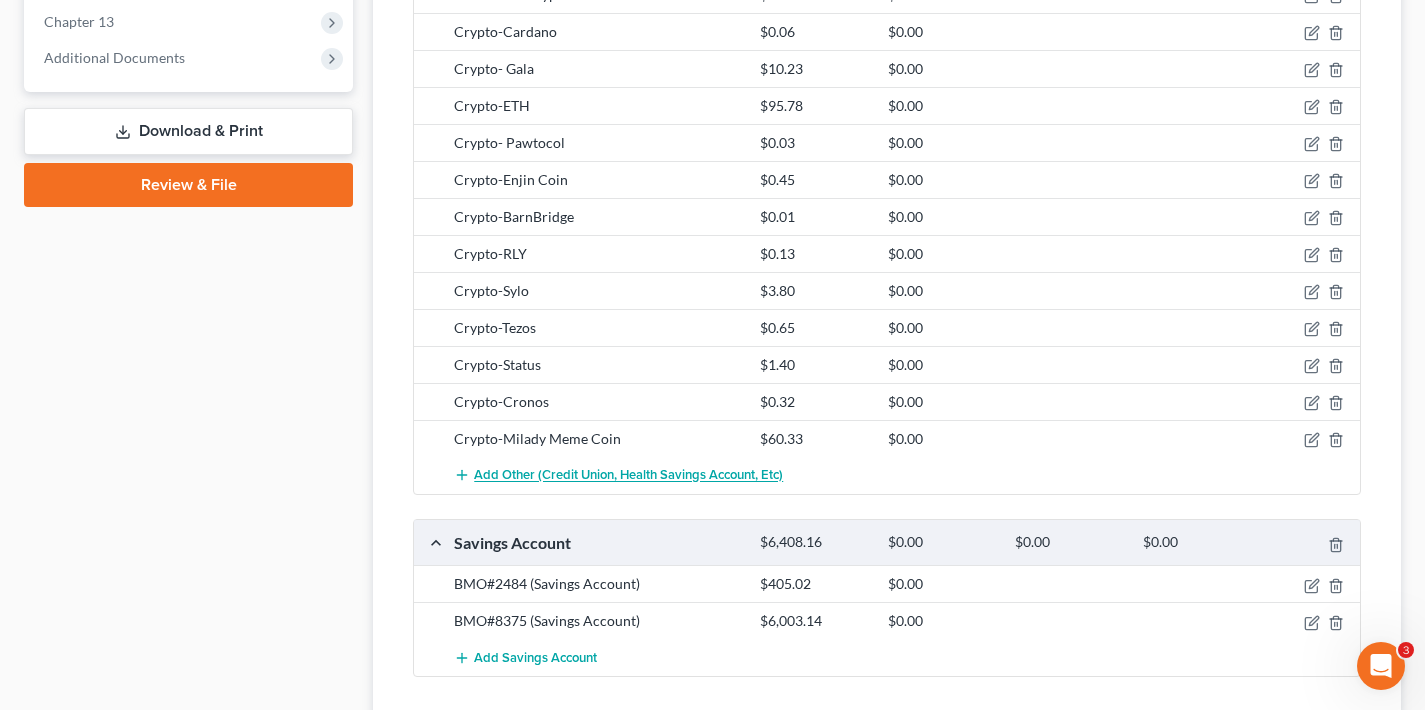 click on "Add Other (Credit Union, Health Savings Account, etc)" at bounding box center [628, 476] 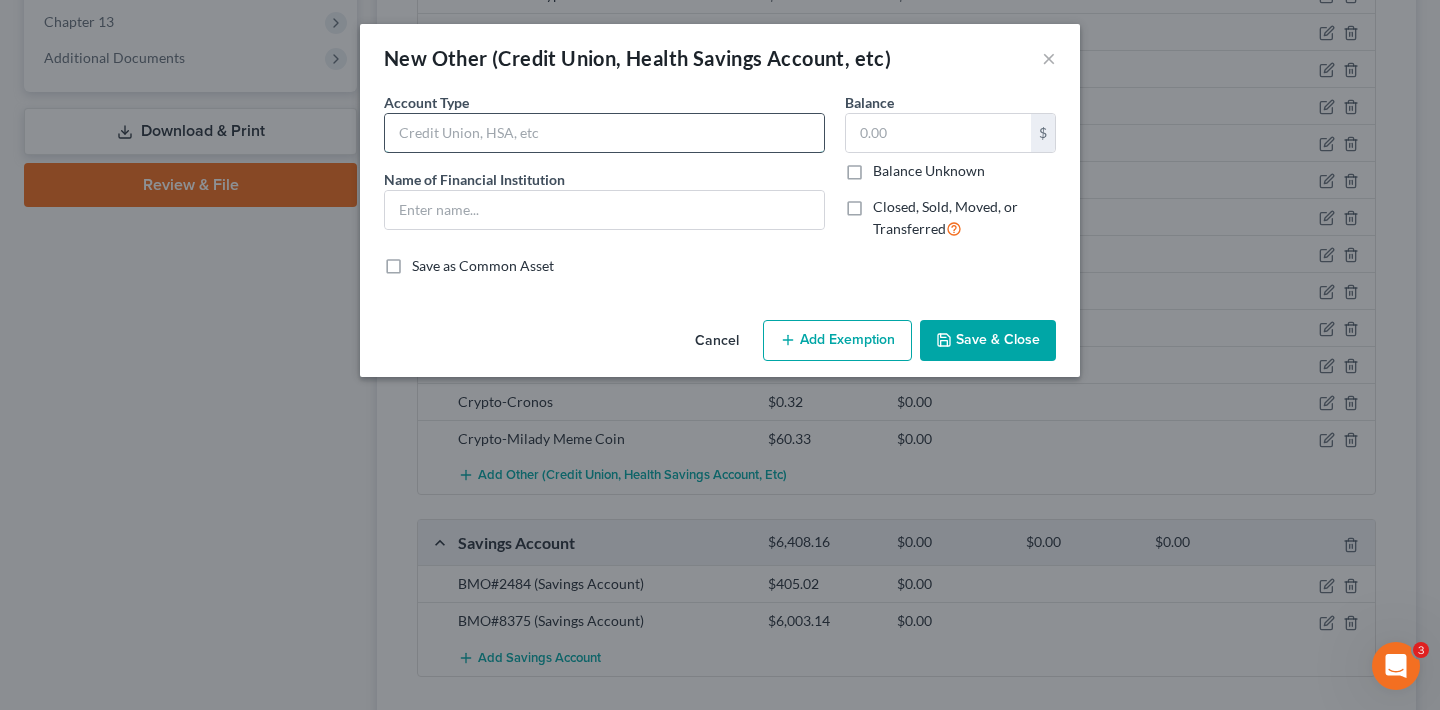 click at bounding box center [604, 133] 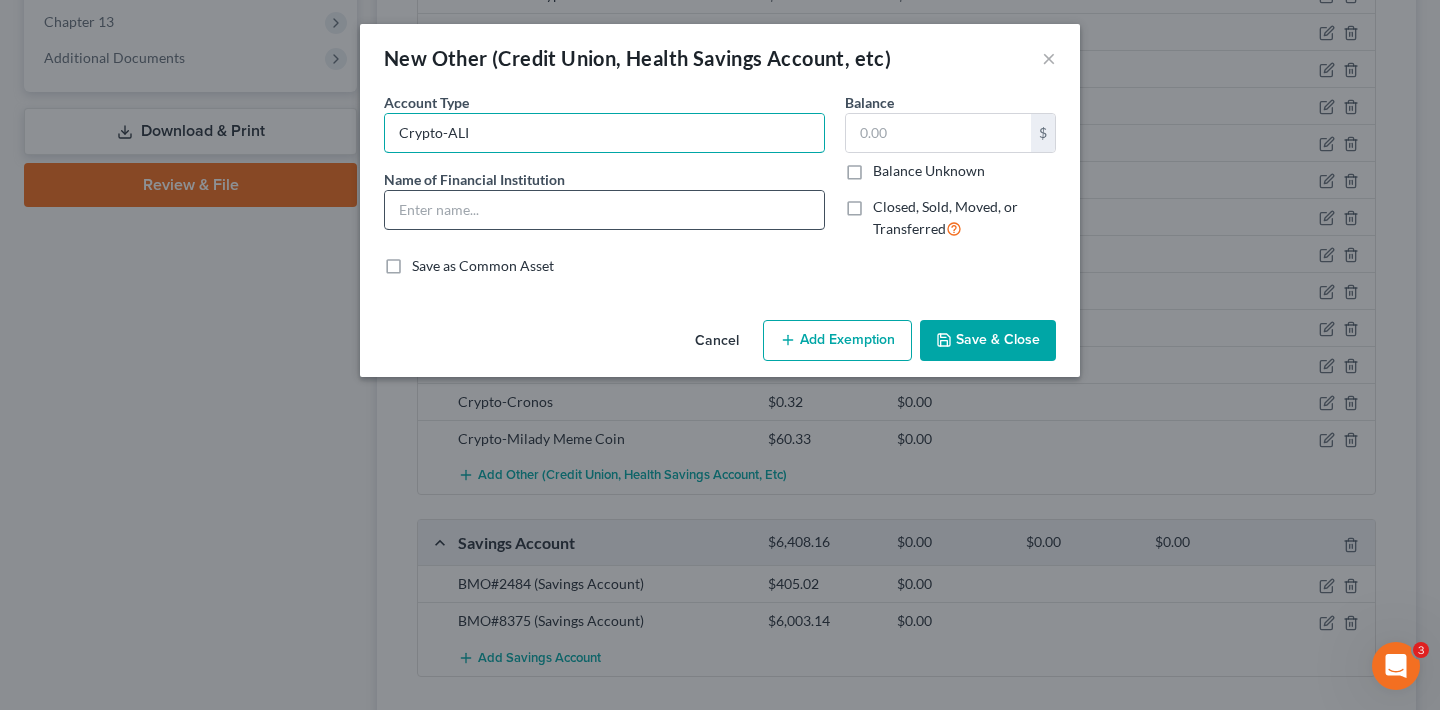 type on "Crypto-ALI" 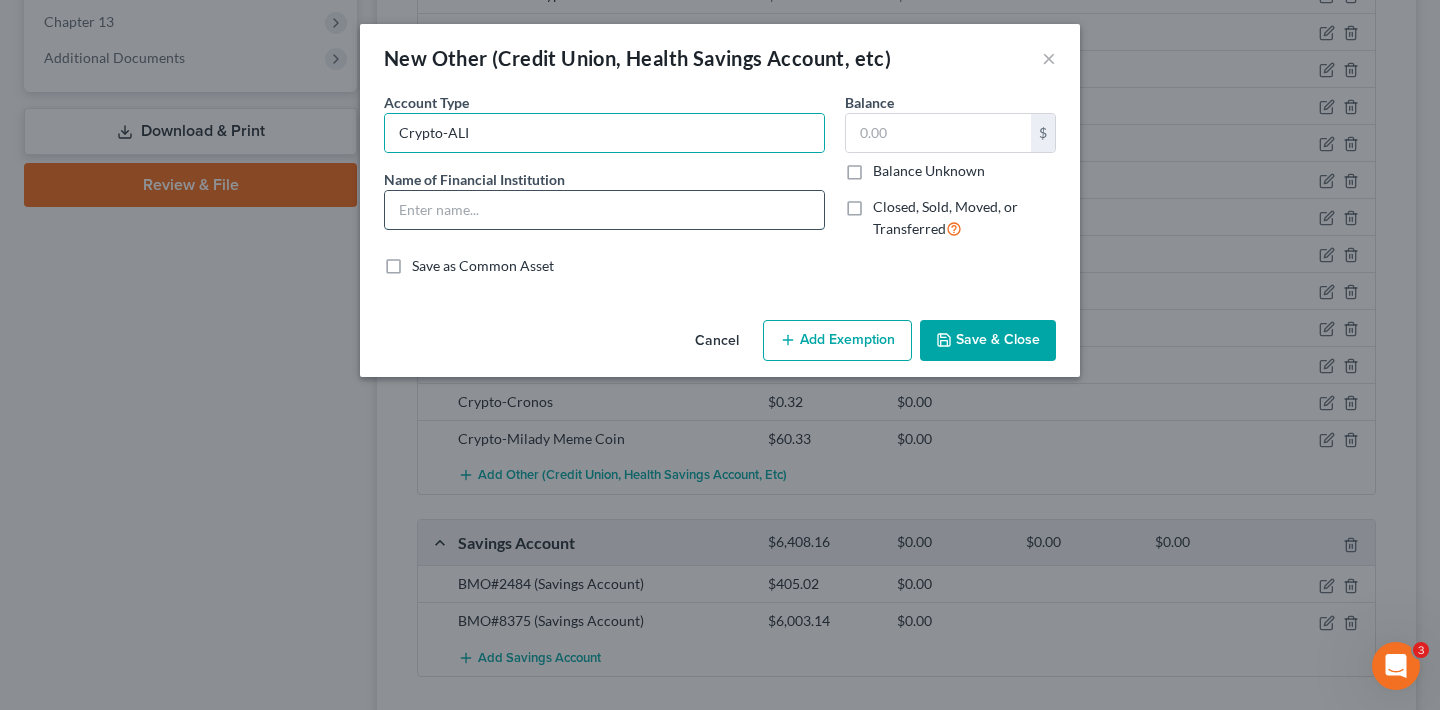 click at bounding box center (604, 210) 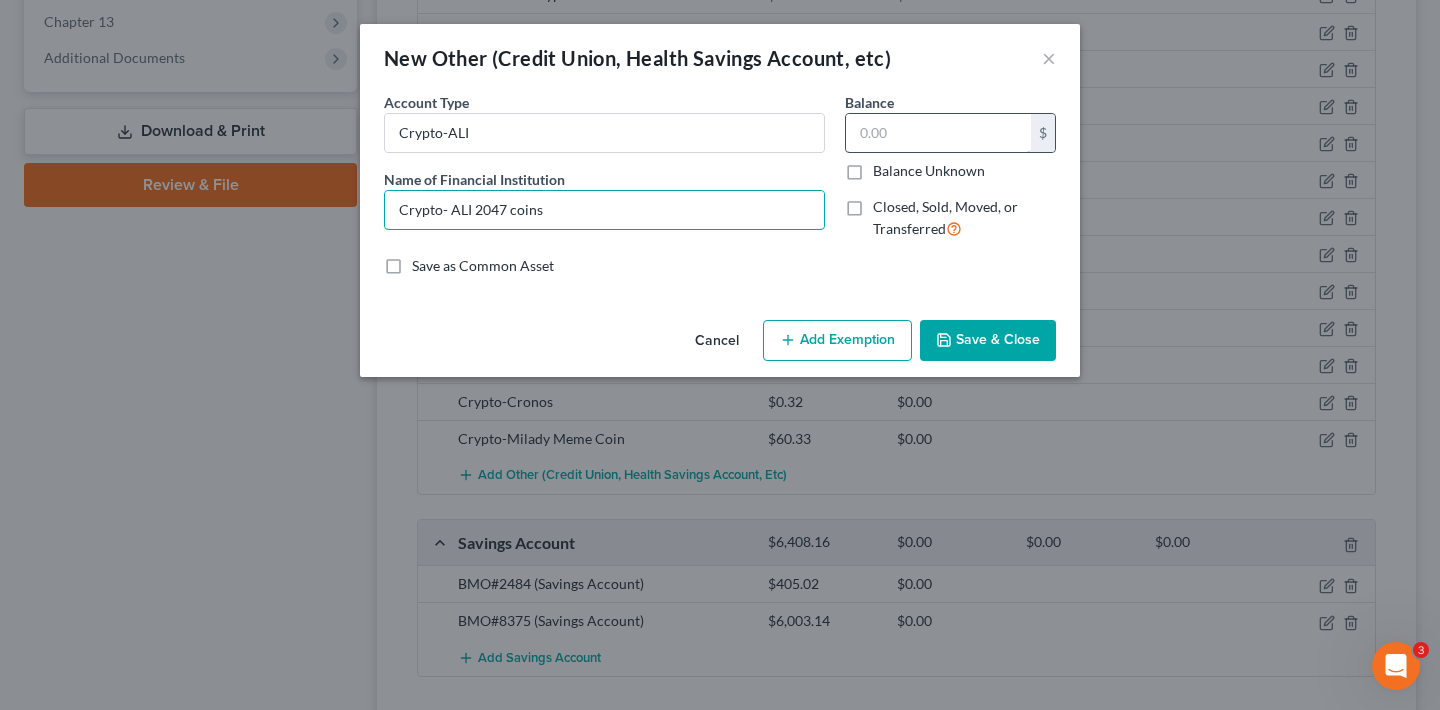 type on "Crypto- ALI 2047 coins" 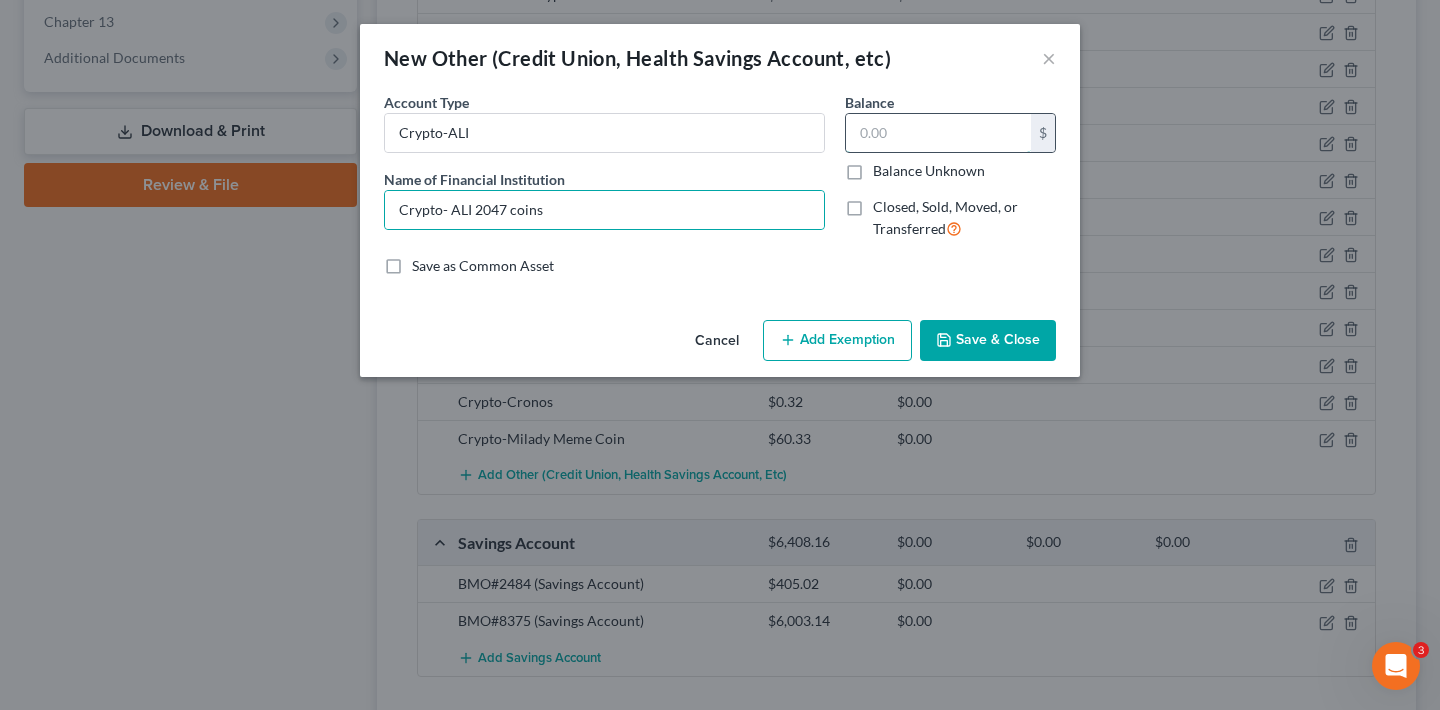 click at bounding box center (938, 133) 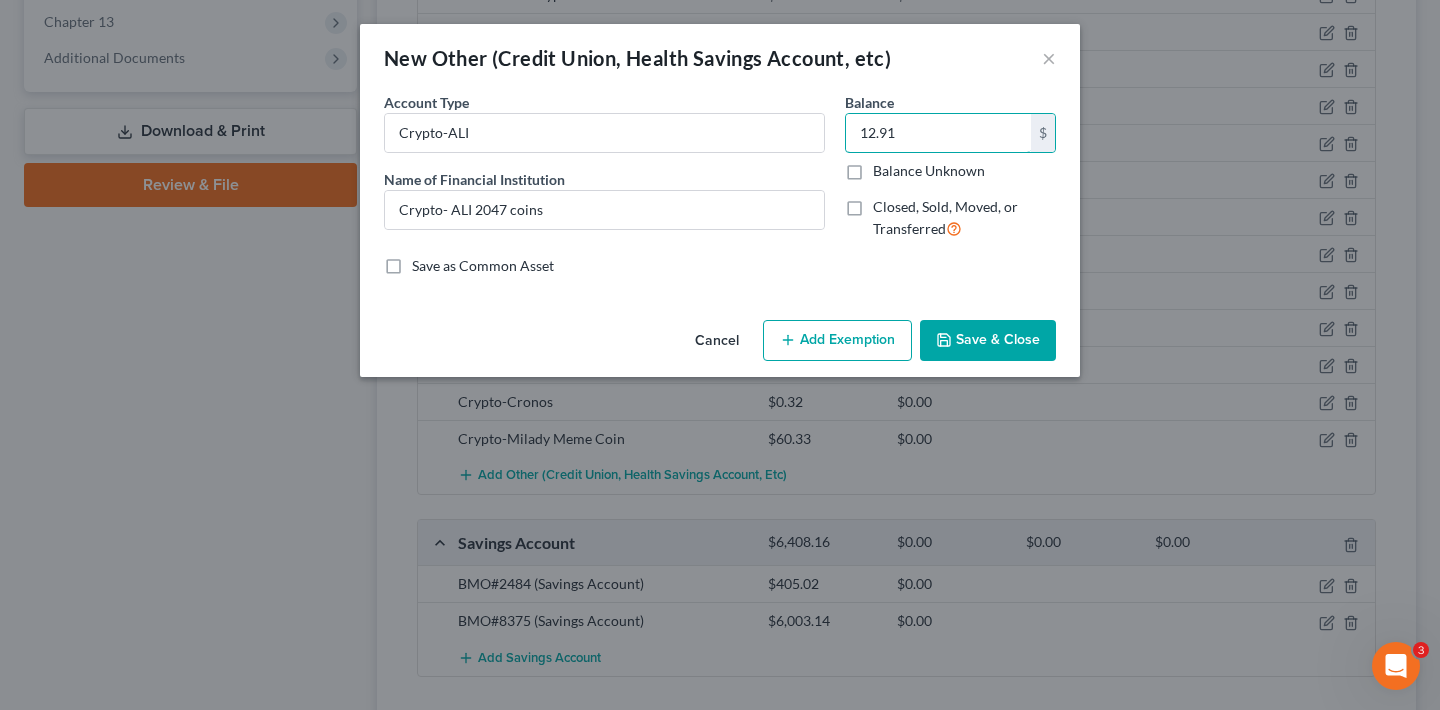 type on "12.91" 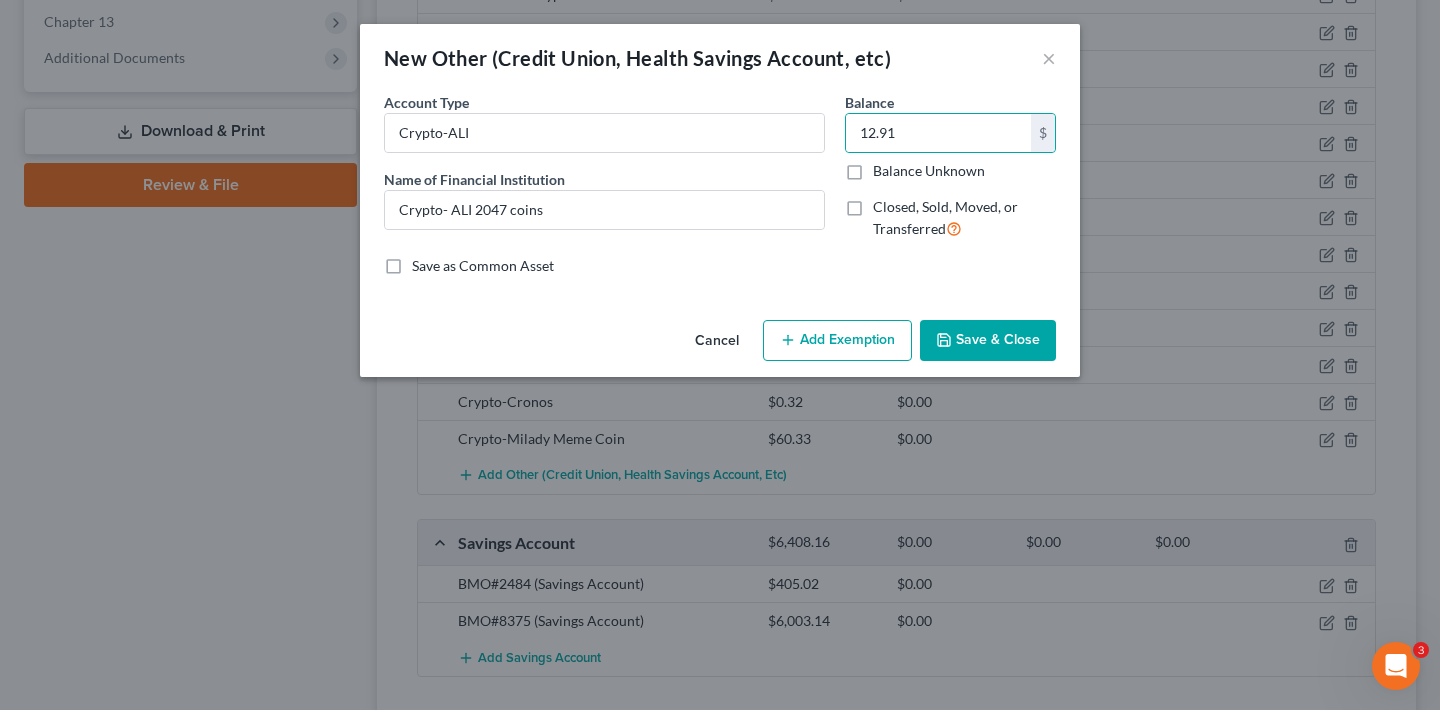 click on "Save & Close" at bounding box center (988, 341) 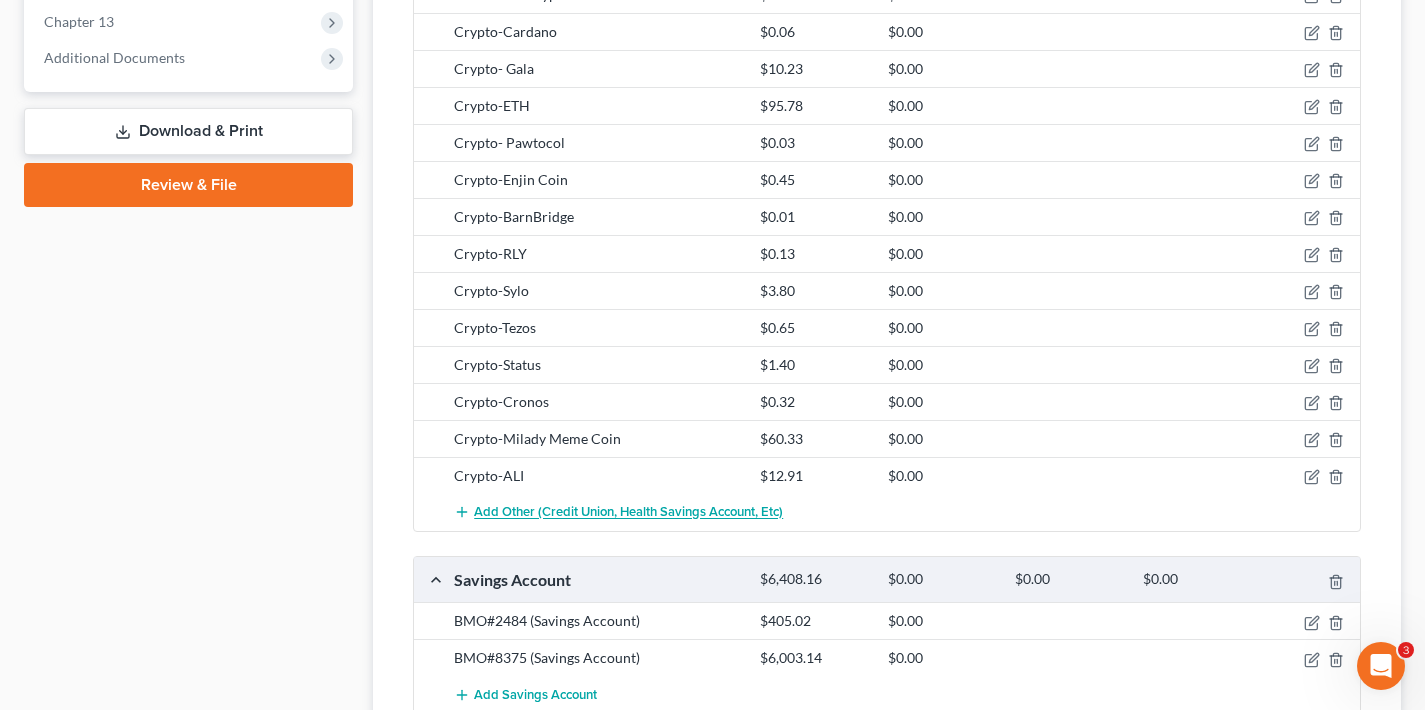 click on "Add Other (Credit Union, Health Savings Account, etc)" at bounding box center (628, 513) 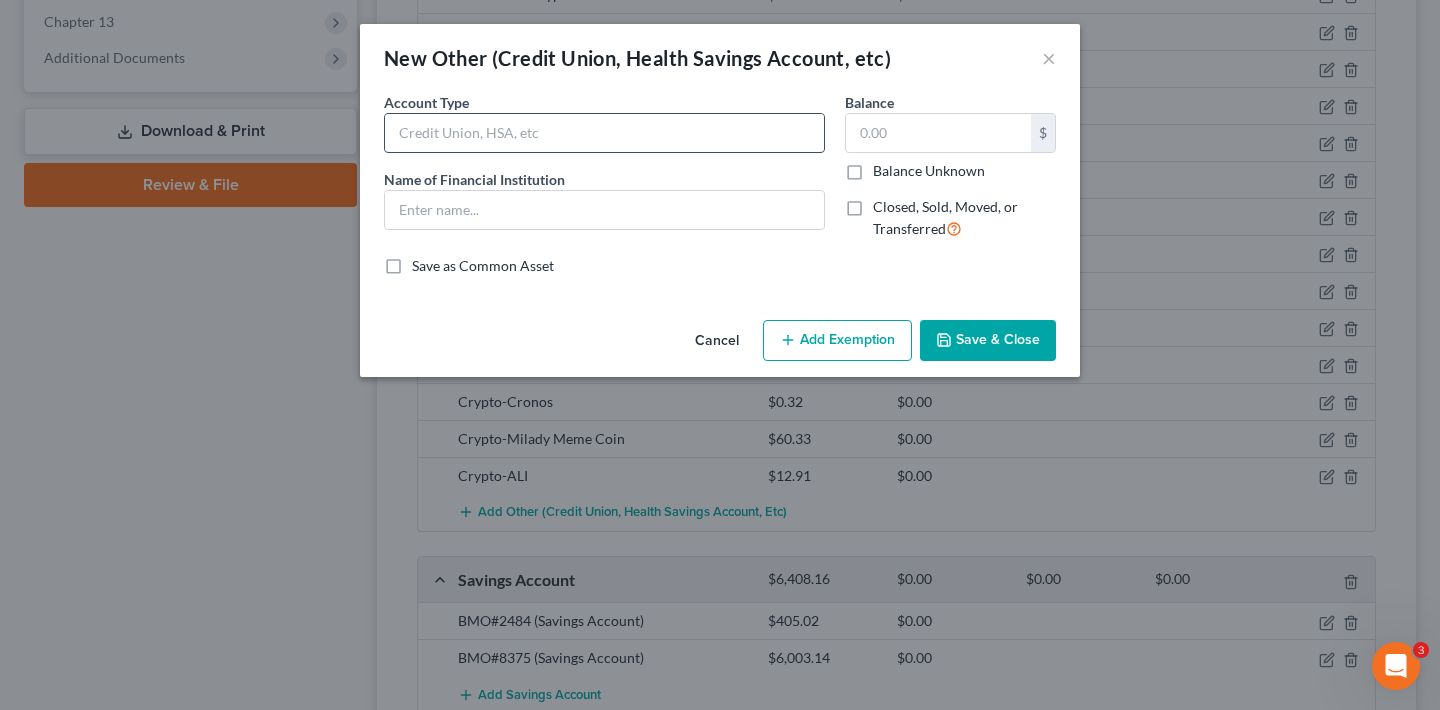 click at bounding box center (604, 133) 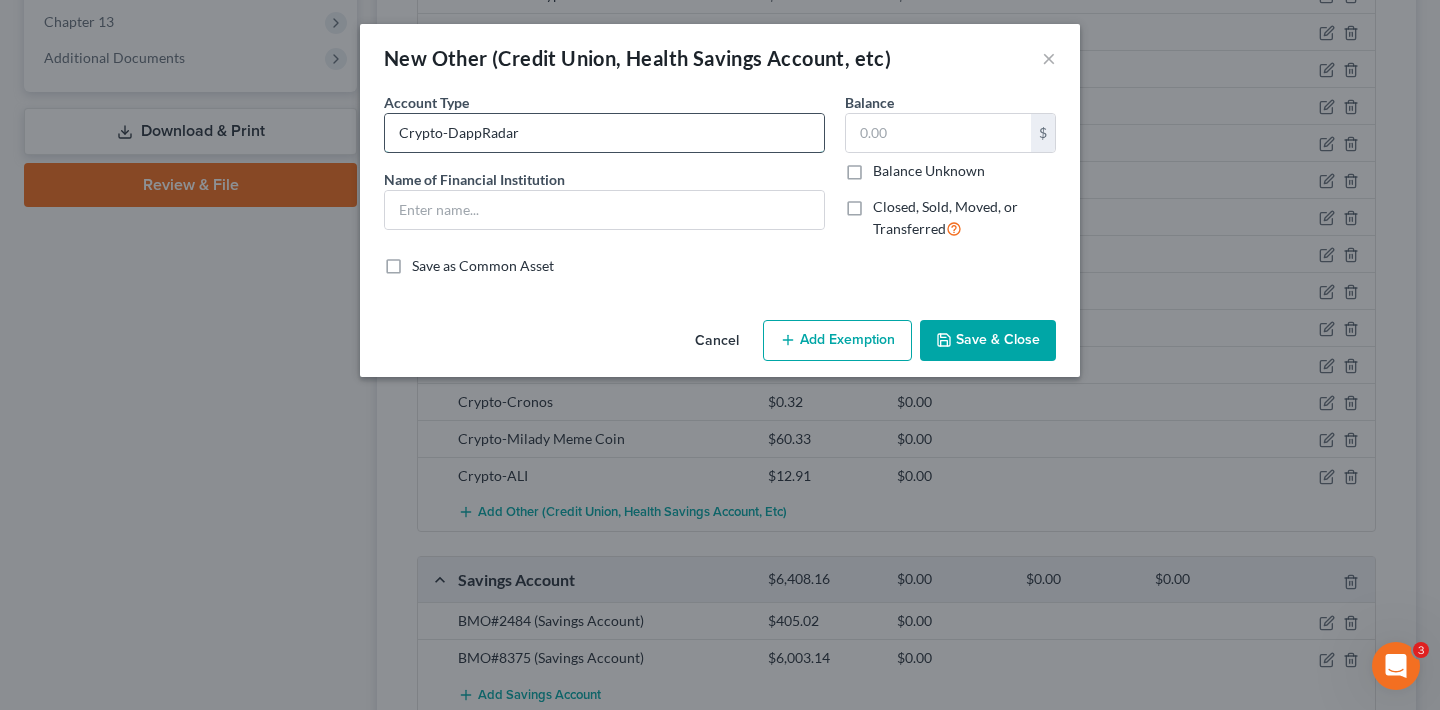 drag, startPoint x: 525, startPoint y: 134, endPoint x: 389, endPoint y: 135, distance: 136.00368 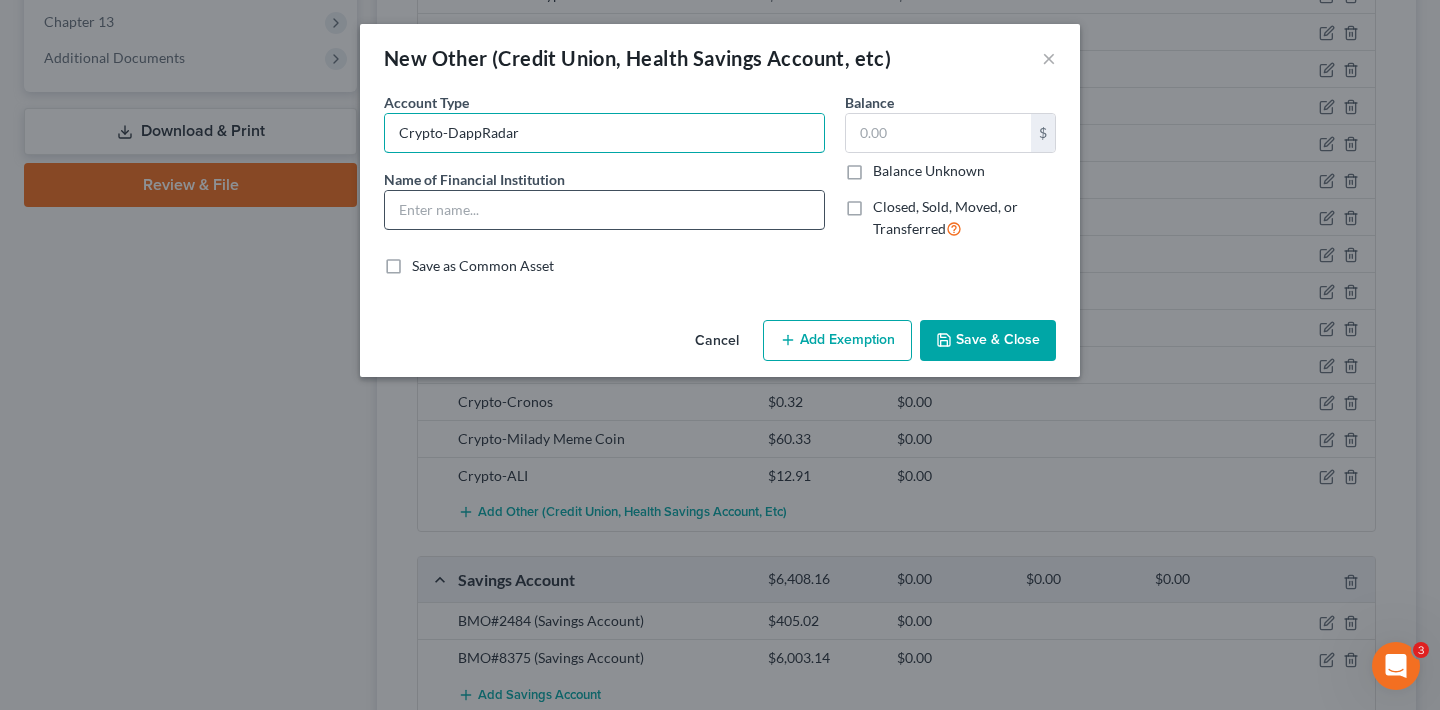 type on "Crypto-DappRadar" 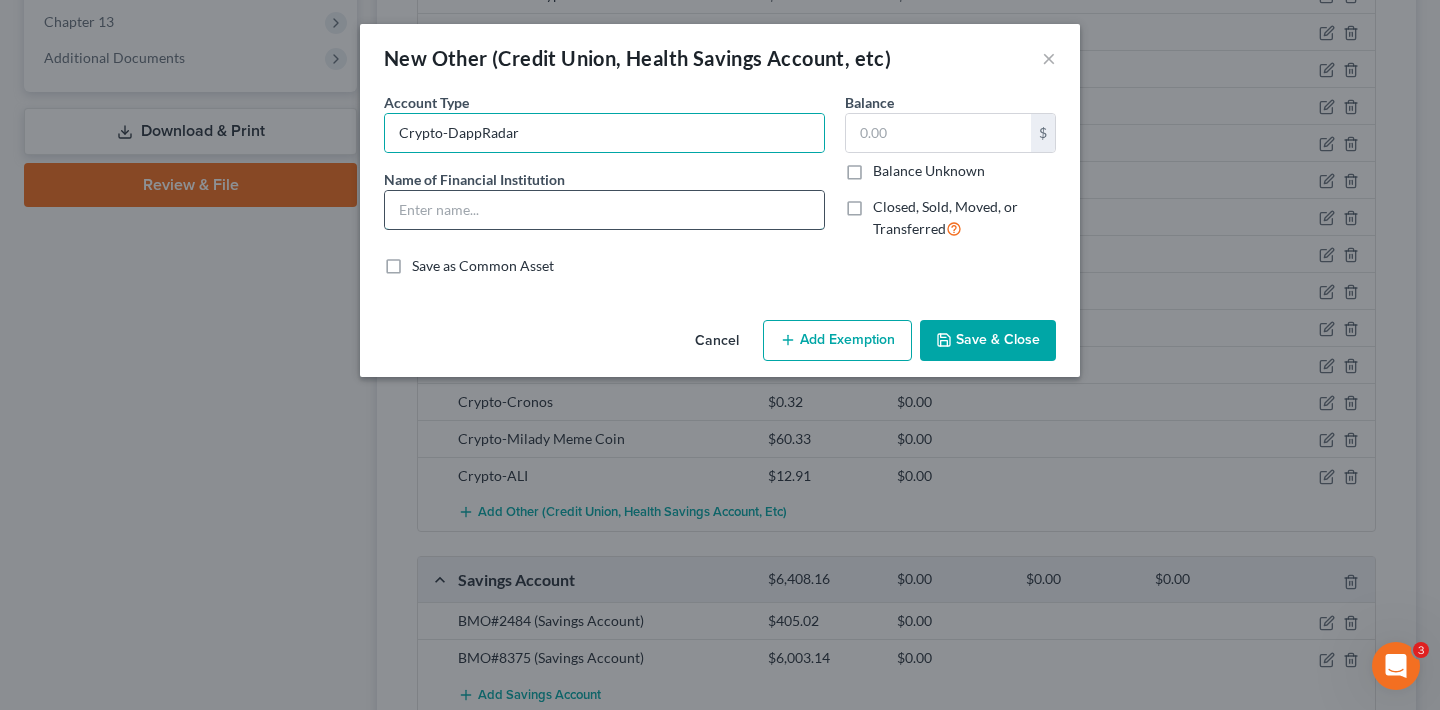 click at bounding box center (604, 210) 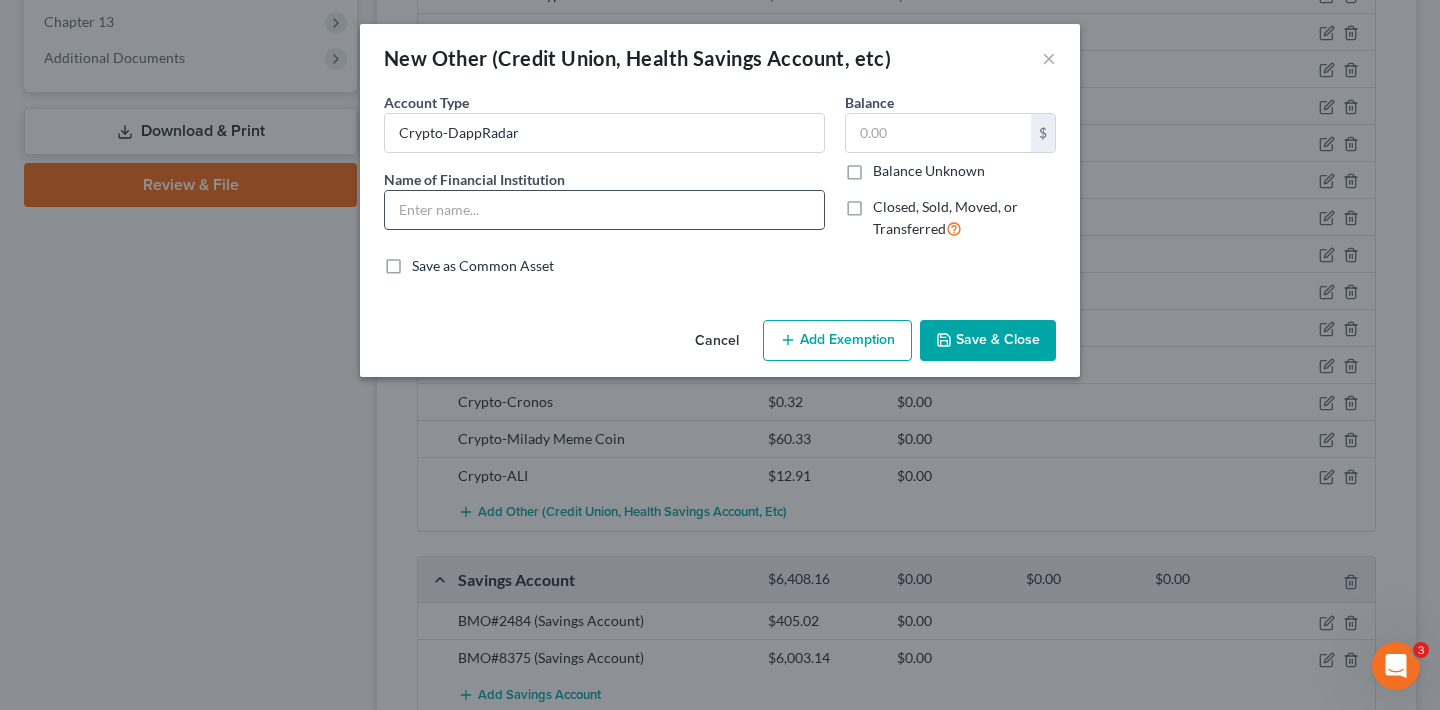 paste on "Crypto-DappRadar" 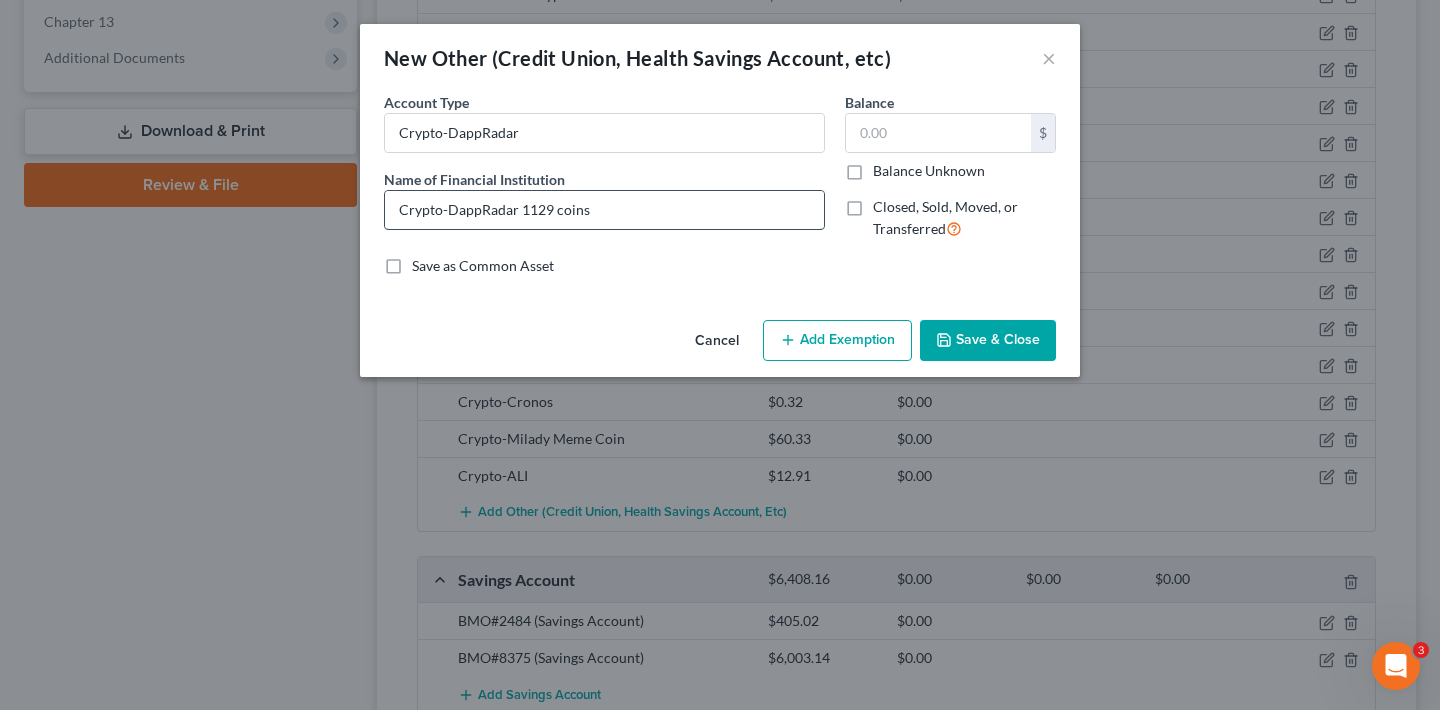 click on "Crypto-DappRadar 1129 coins" at bounding box center [604, 210] 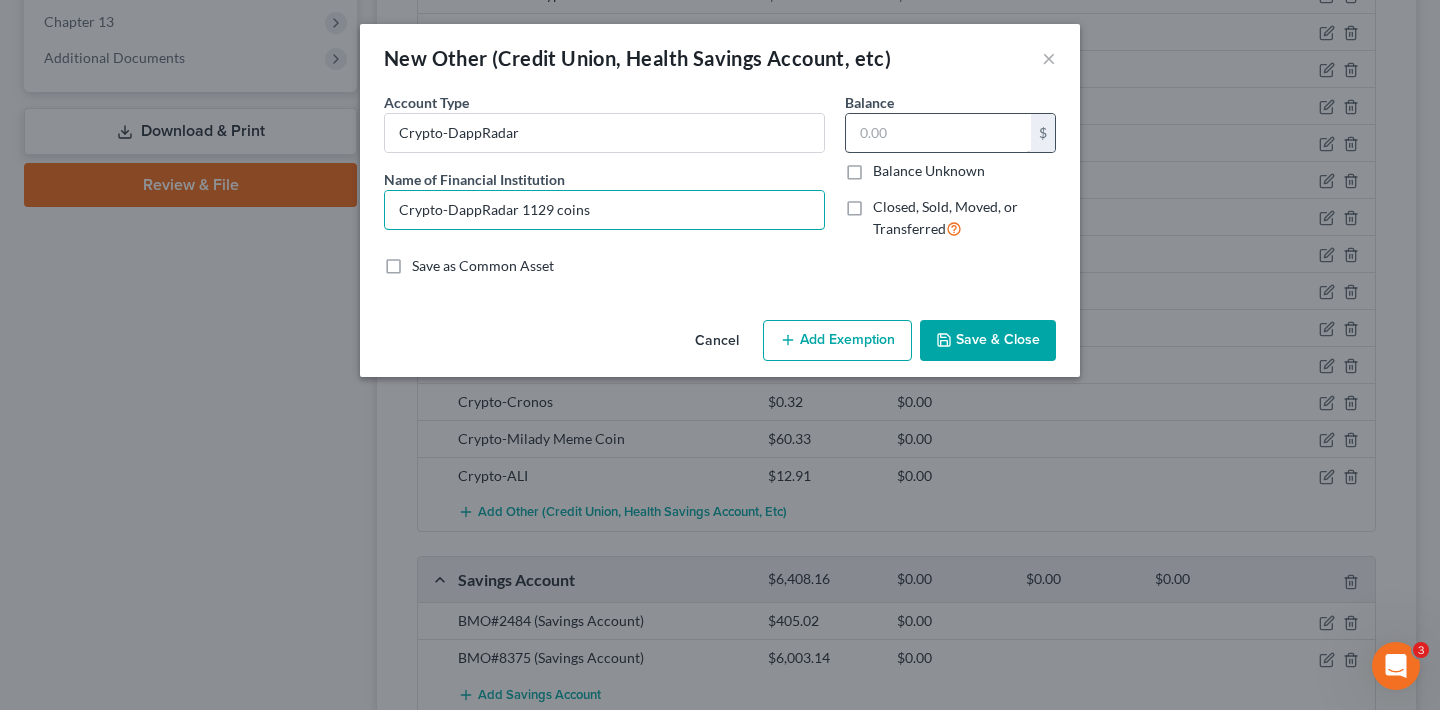 type on "Crypto-DappRadar 1129 coins" 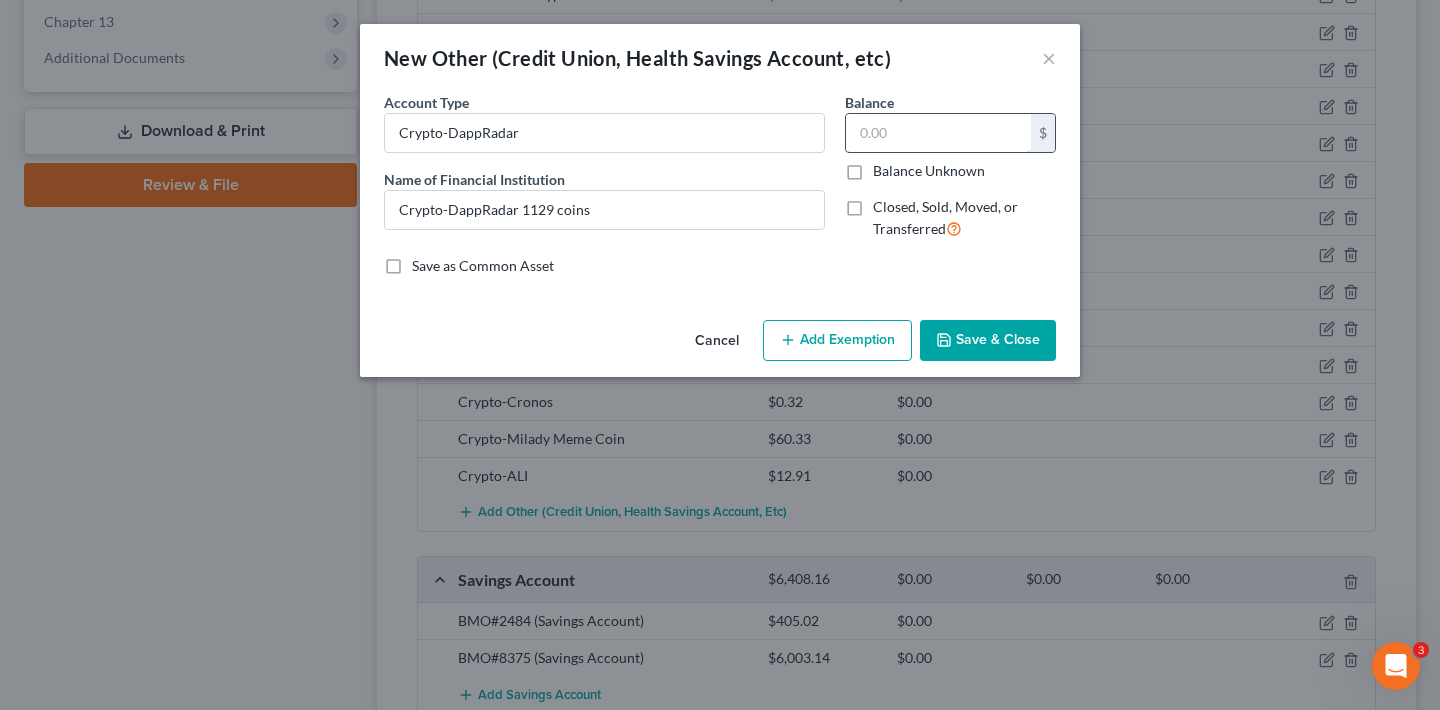 click at bounding box center [938, 133] 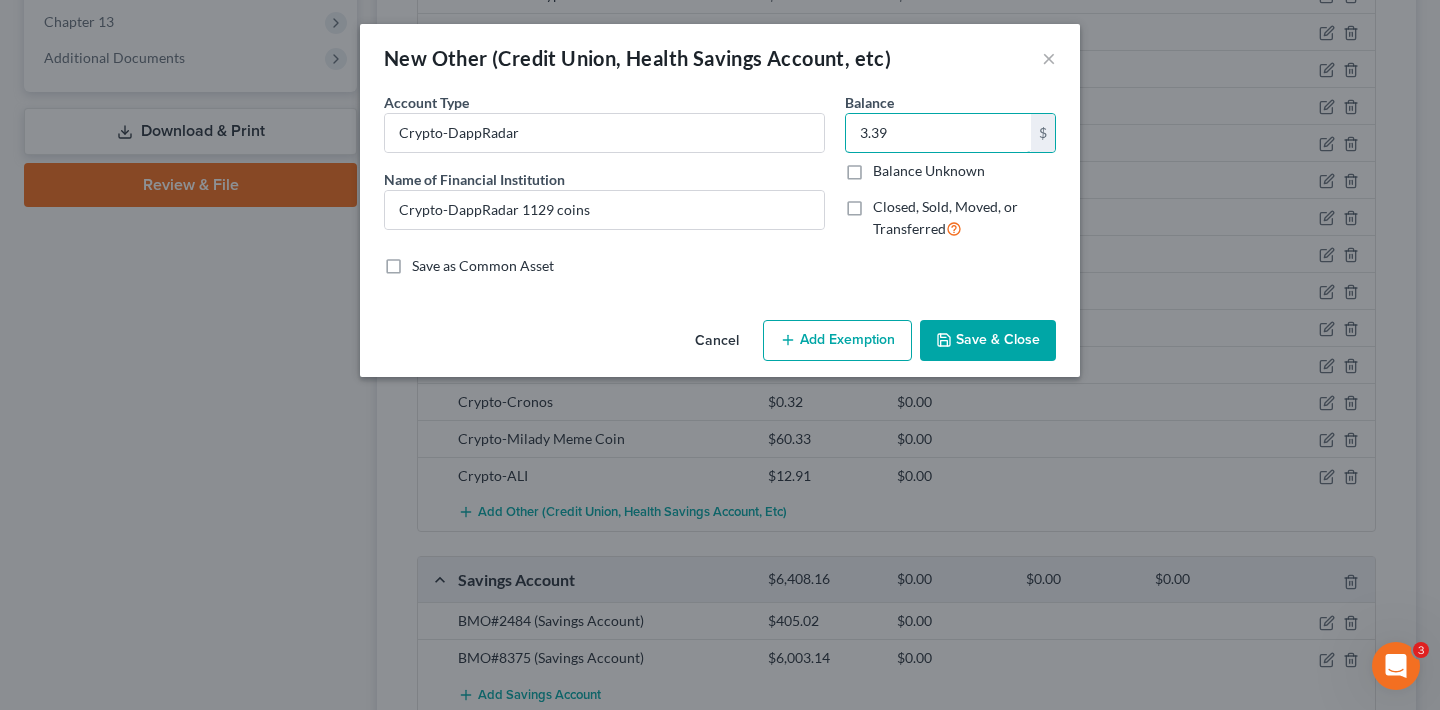 type on "3.39" 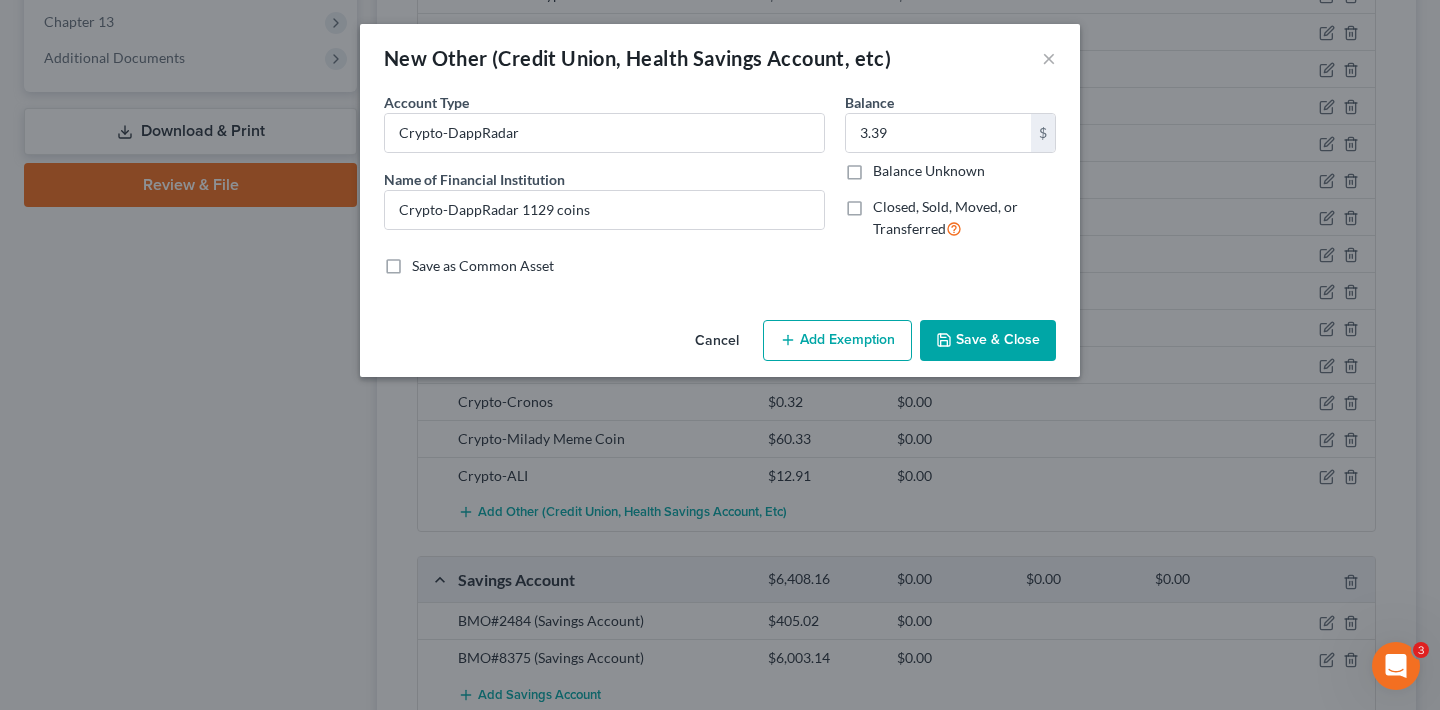 click on "Save & Close" at bounding box center [988, 341] 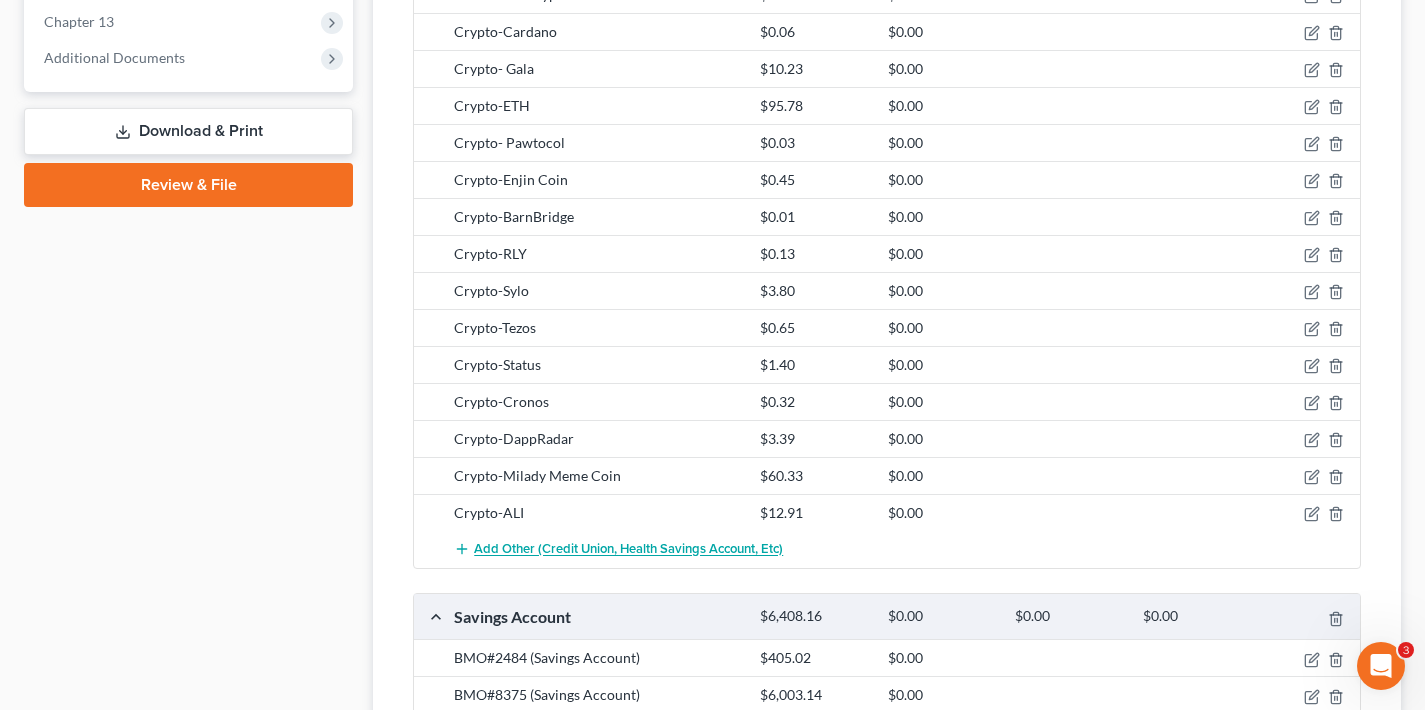 click on "Add Other (Credit Union, Health Savings Account, etc)" at bounding box center (628, 550) 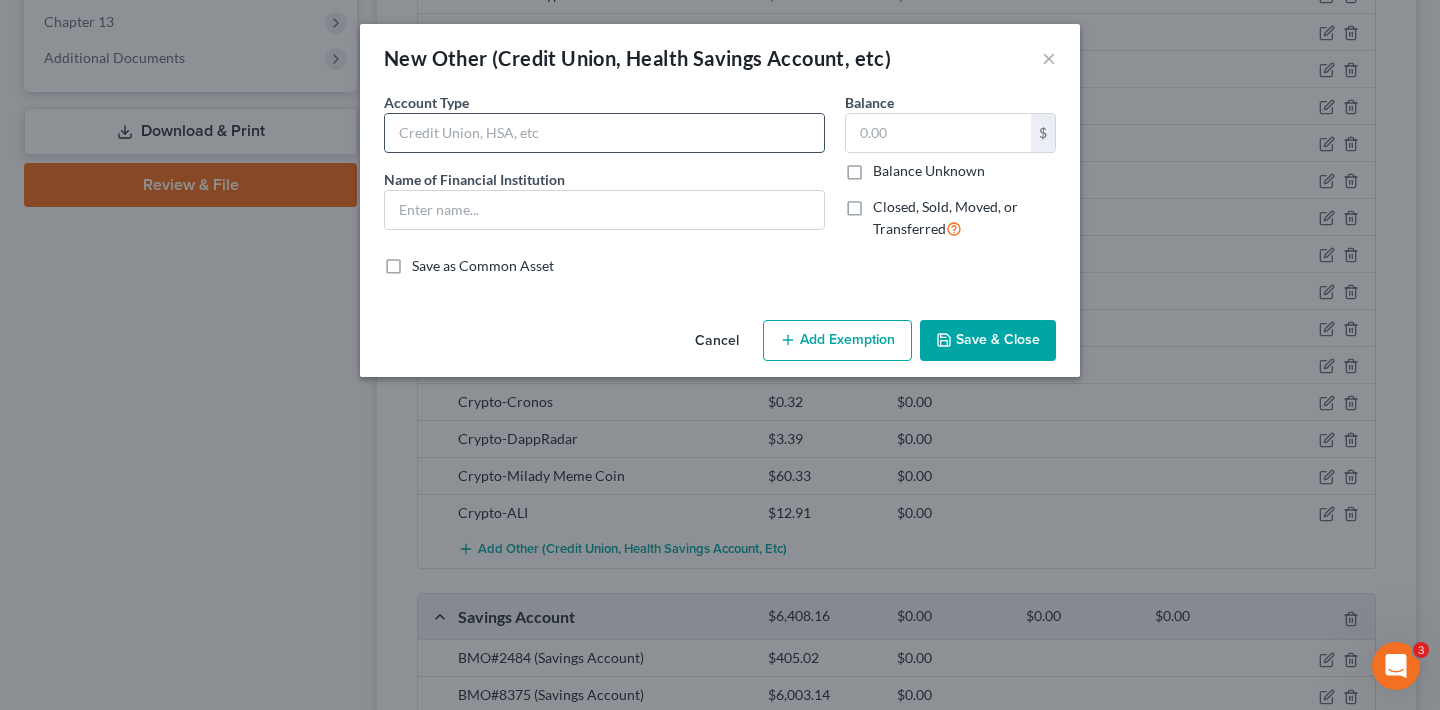 click at bounding box center (604, 133) 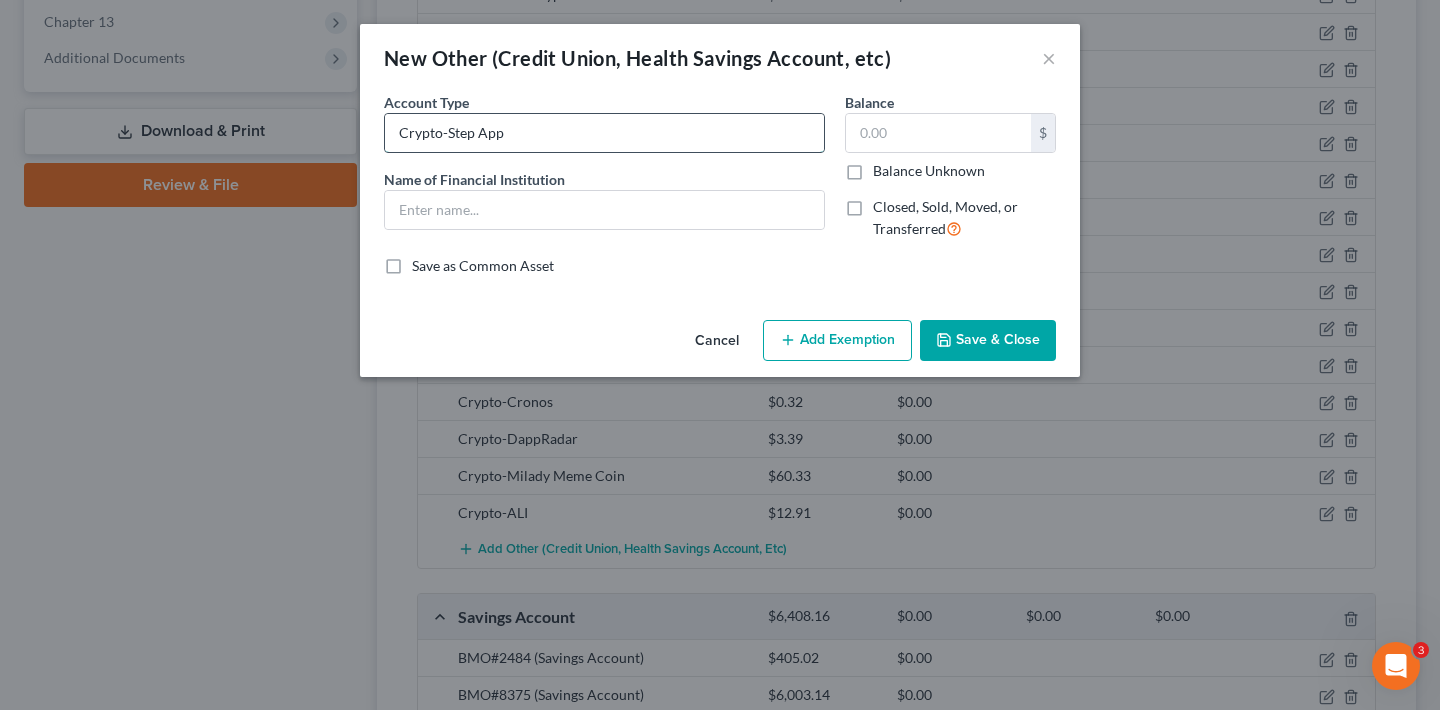 drag, startPoint x: 507, startPoint y: 135, endPoint x: 395, endPoint y: 138, distance: 112.04017 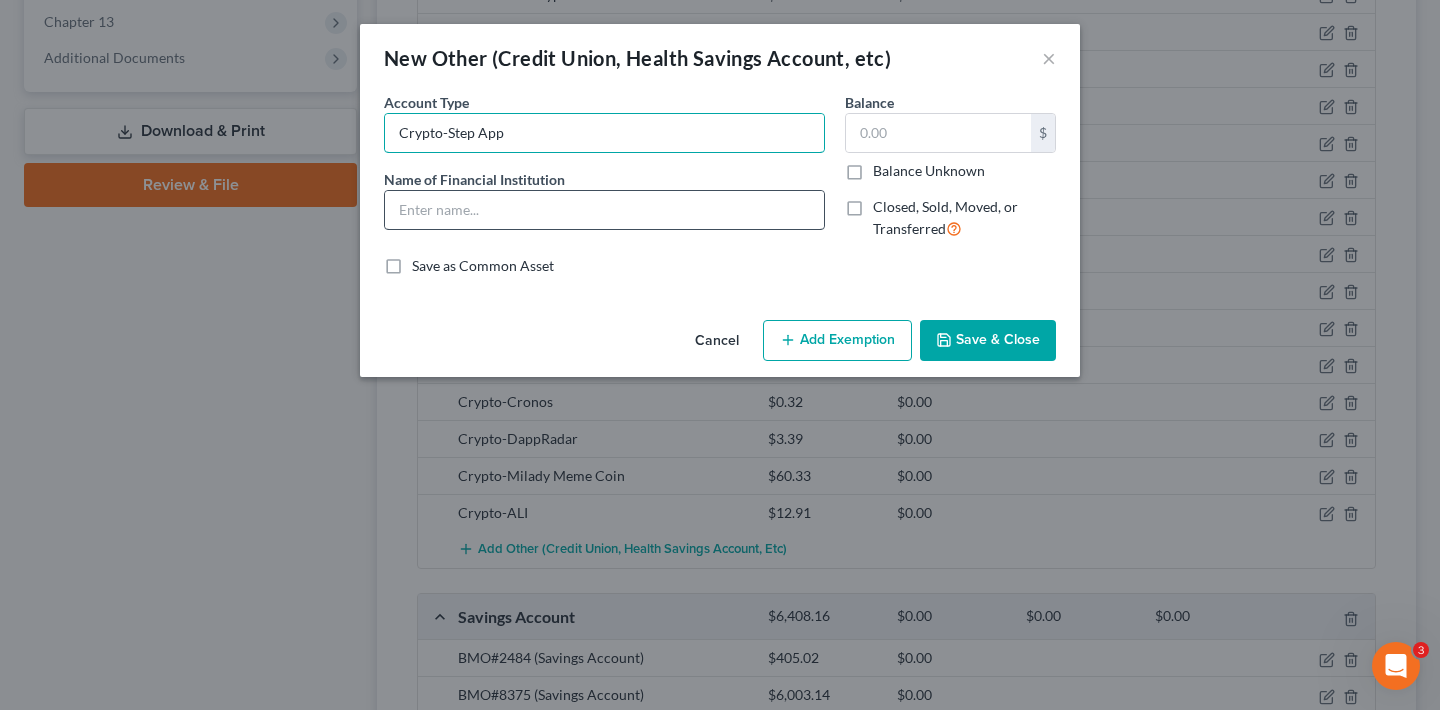 type on "Crypto-Step App" 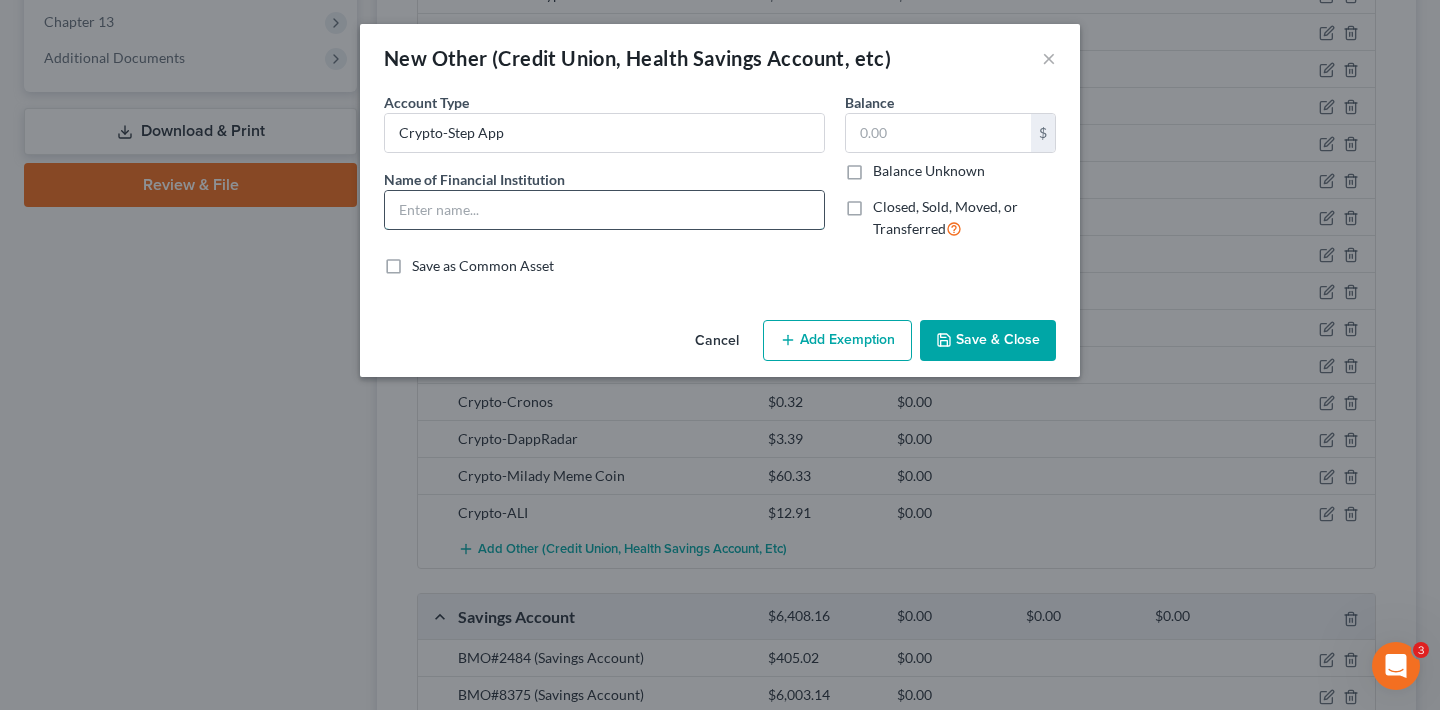 click at bounding box center (604, 210) 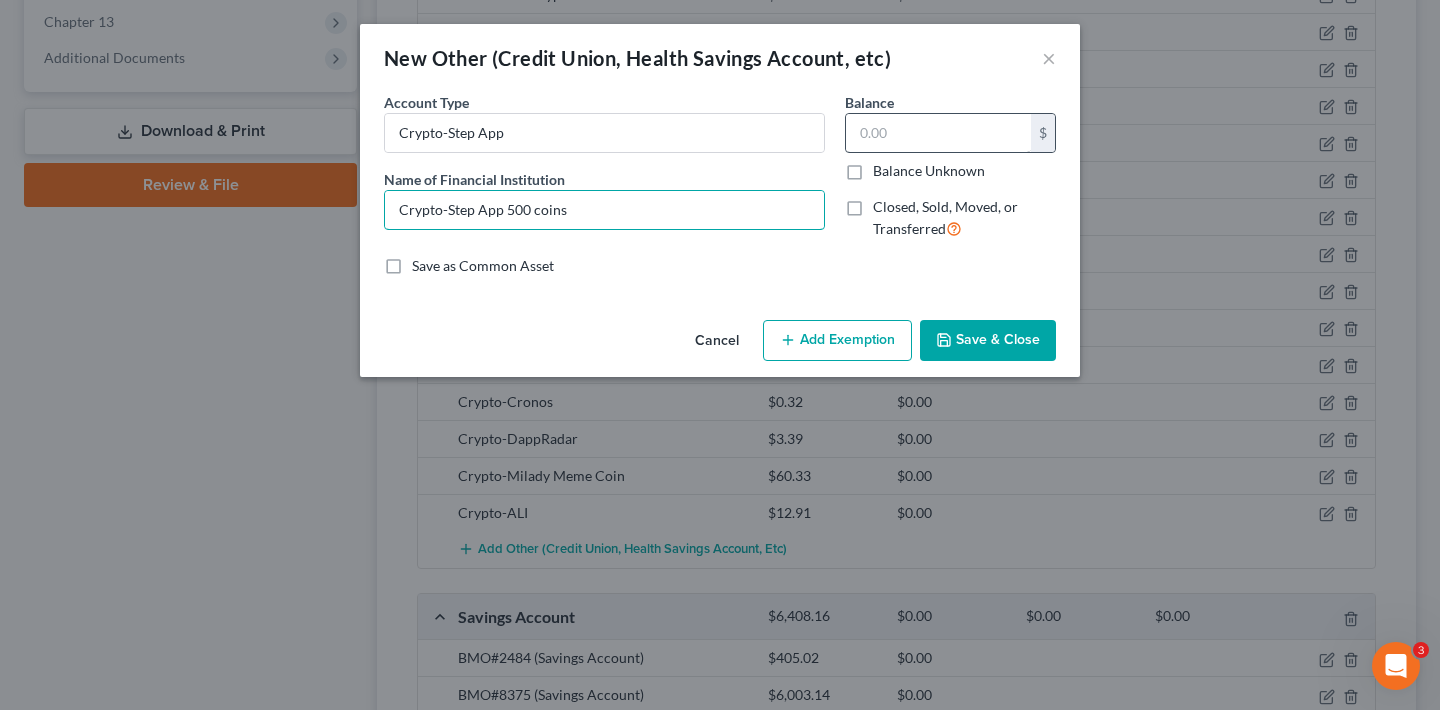 type on "Crypto-Step App 500 coins" 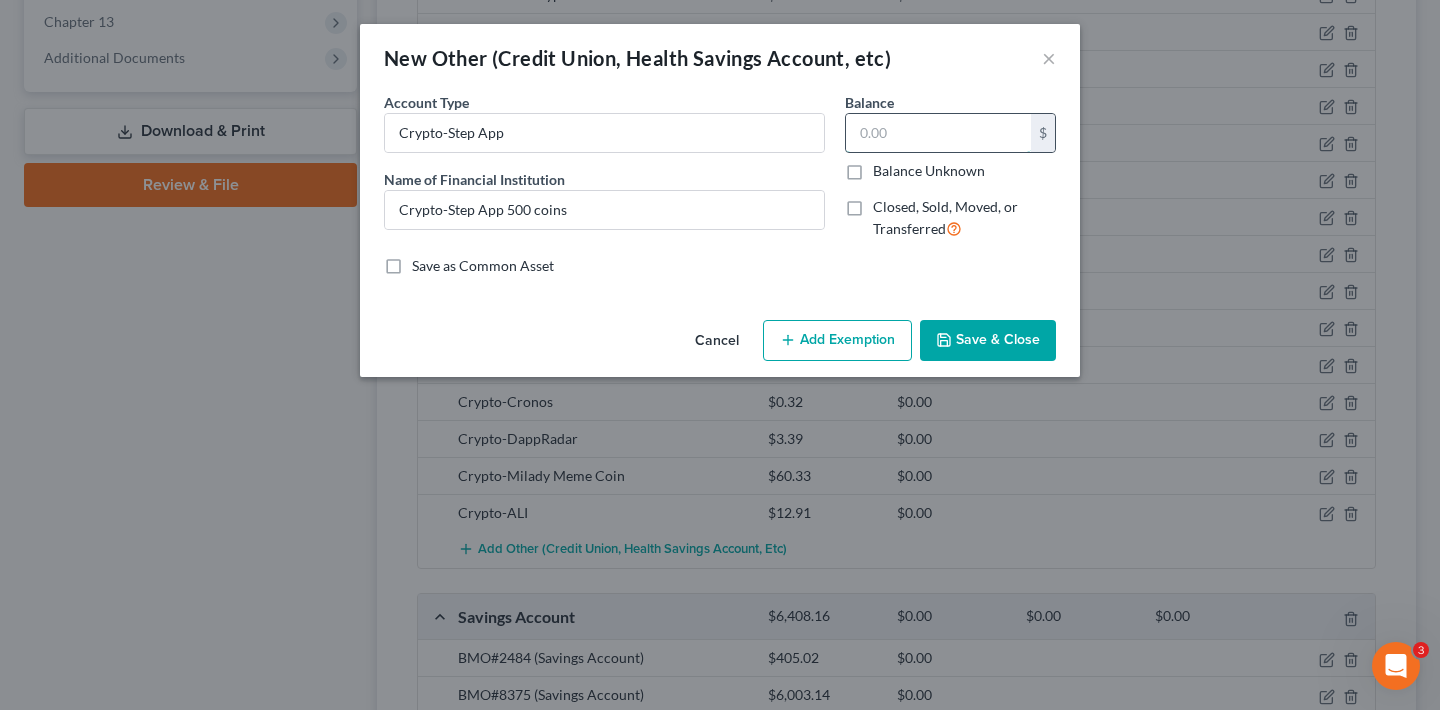 click at bounding box center [938, 133] 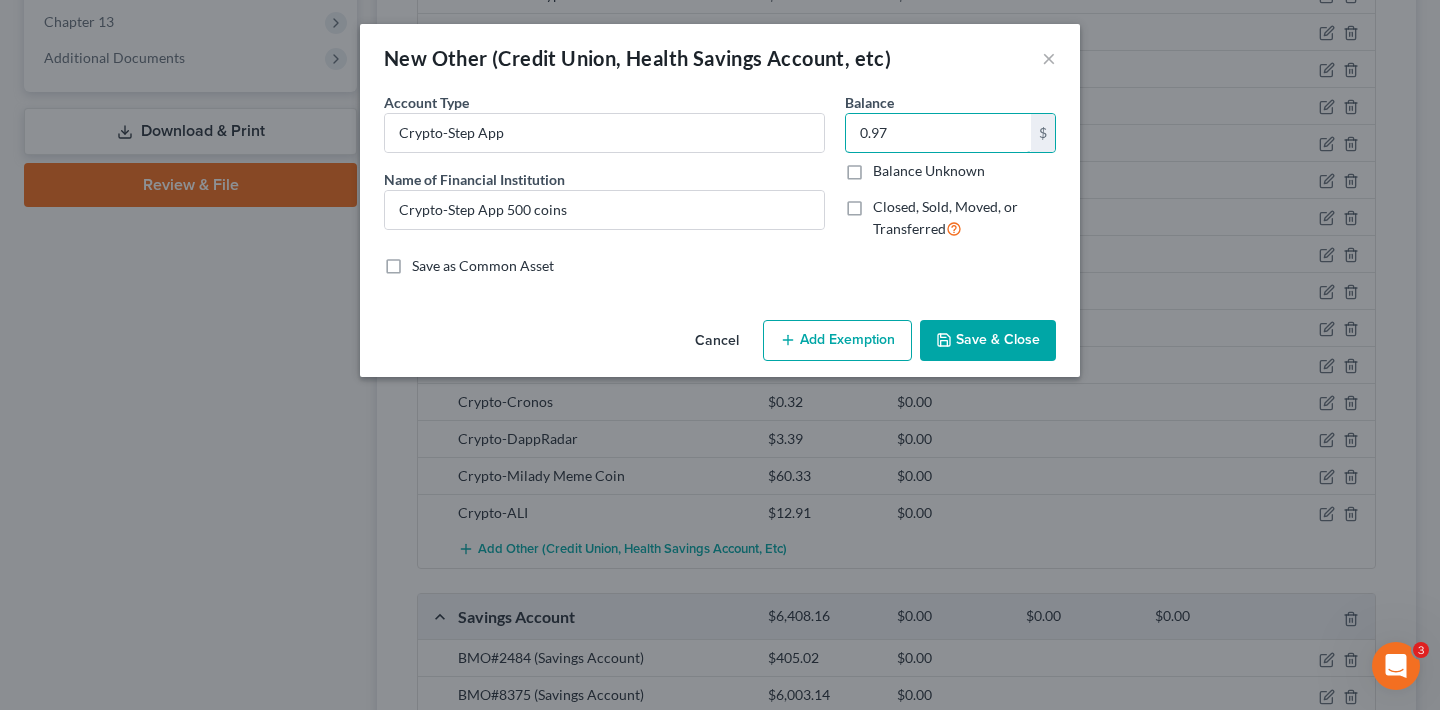 type on "0.97" 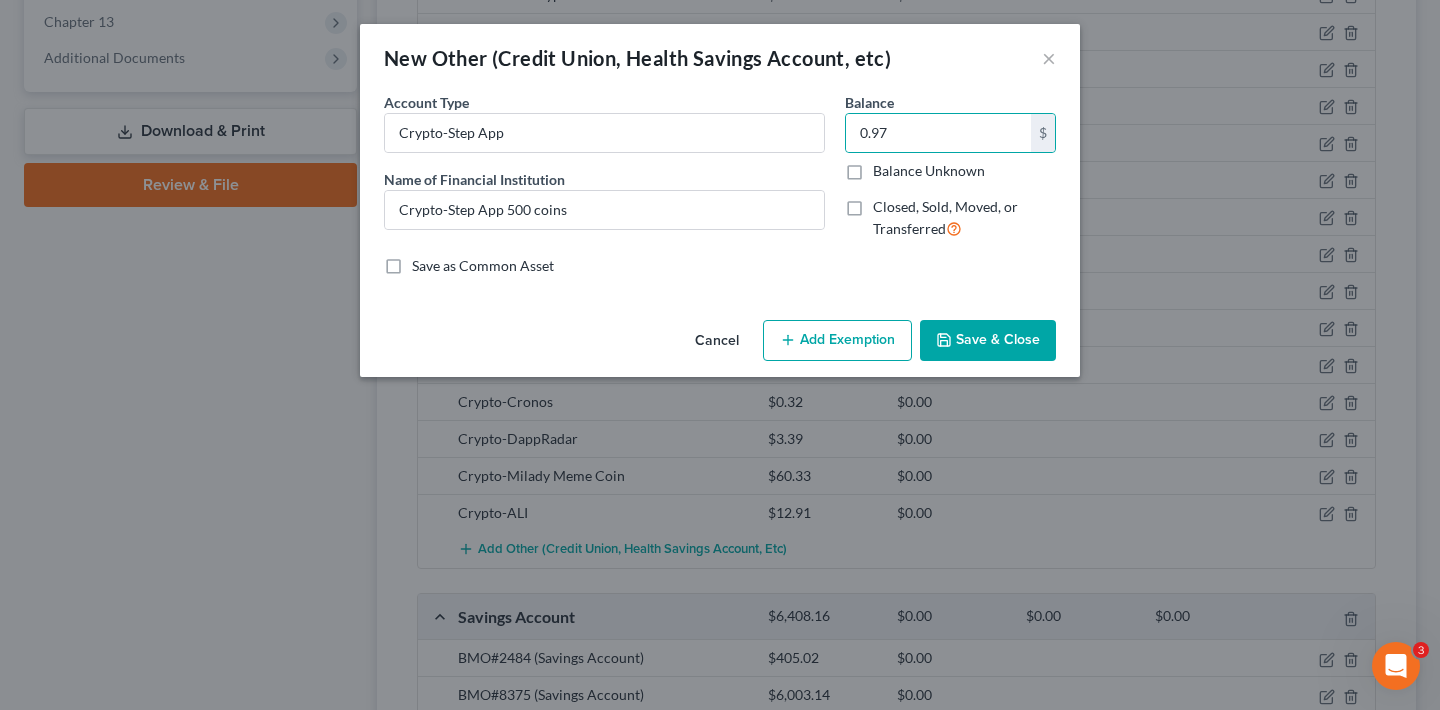 click on "Save & Close" at bounding box center [988, 341] 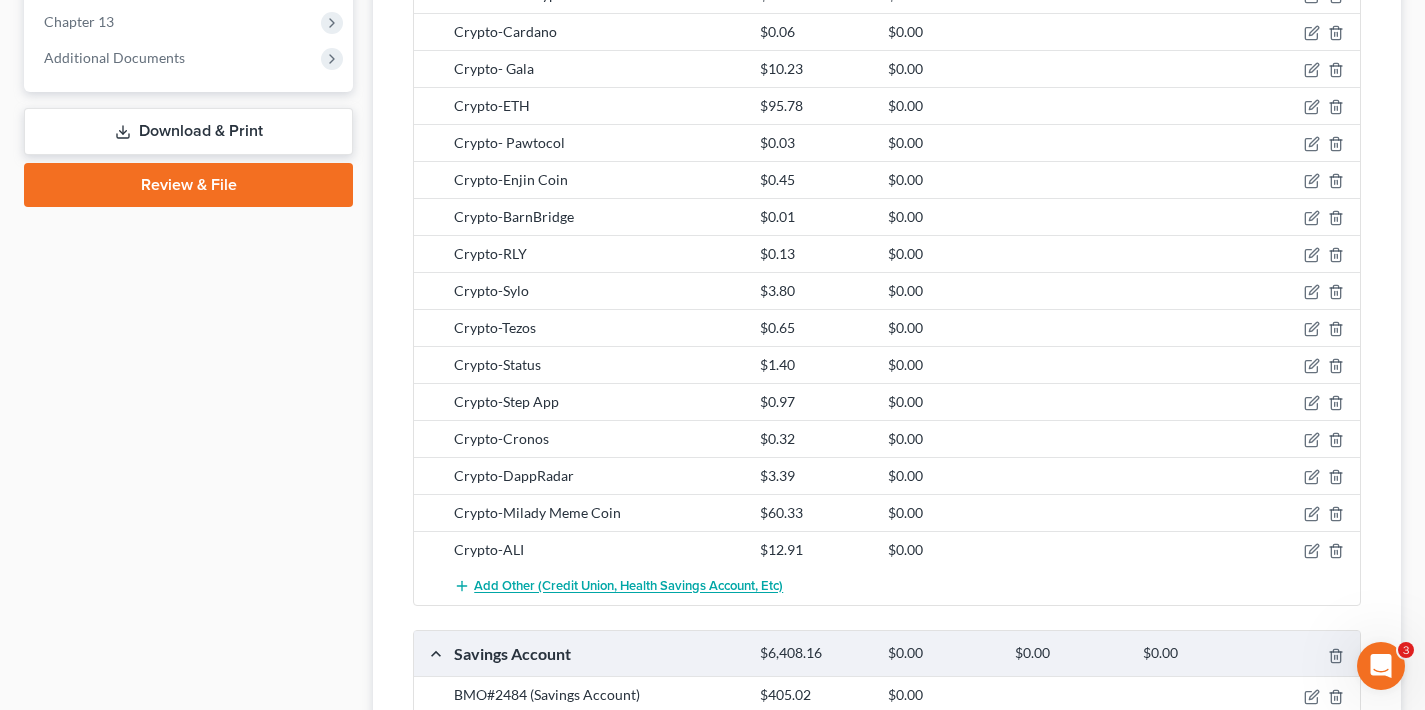click on "Add Other (Credit Union, Health Savings Account, etc)" at bounding box center [628, 587] 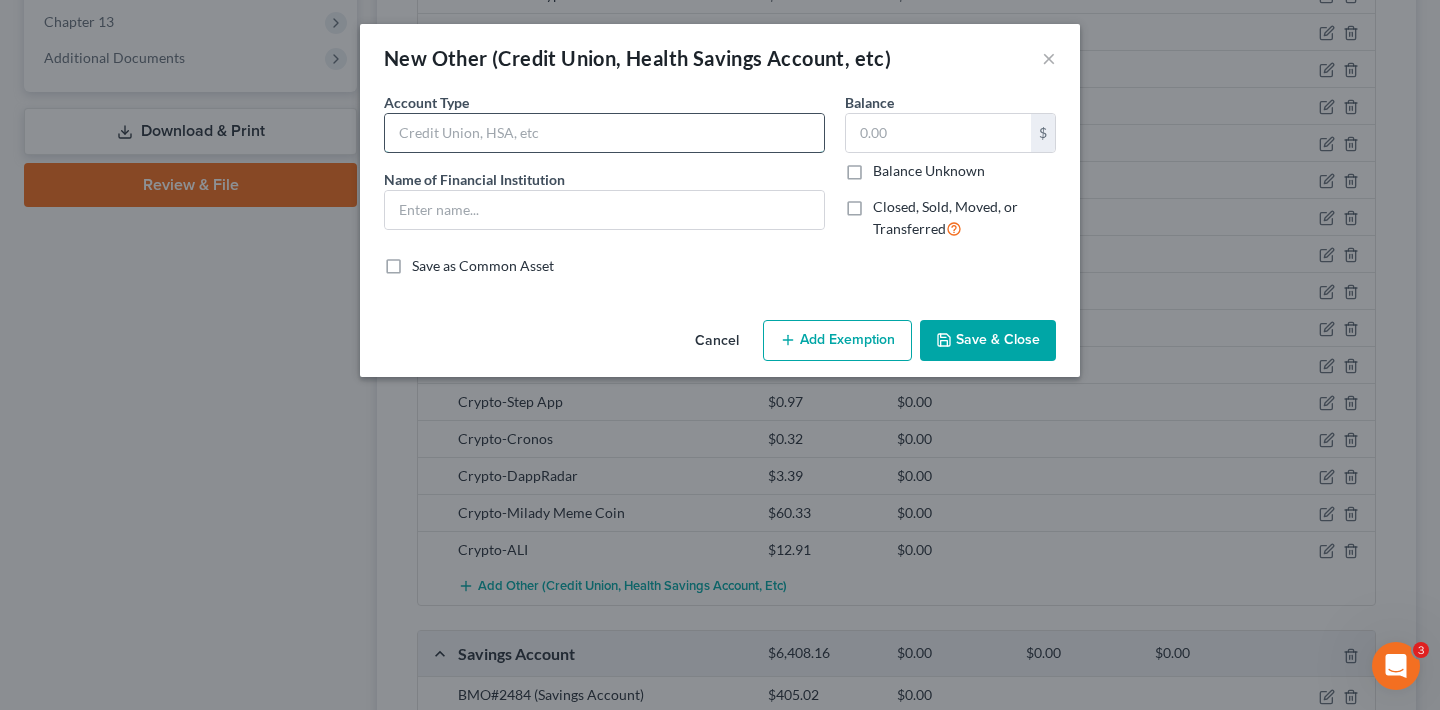 click at bounding box center [604, 133] 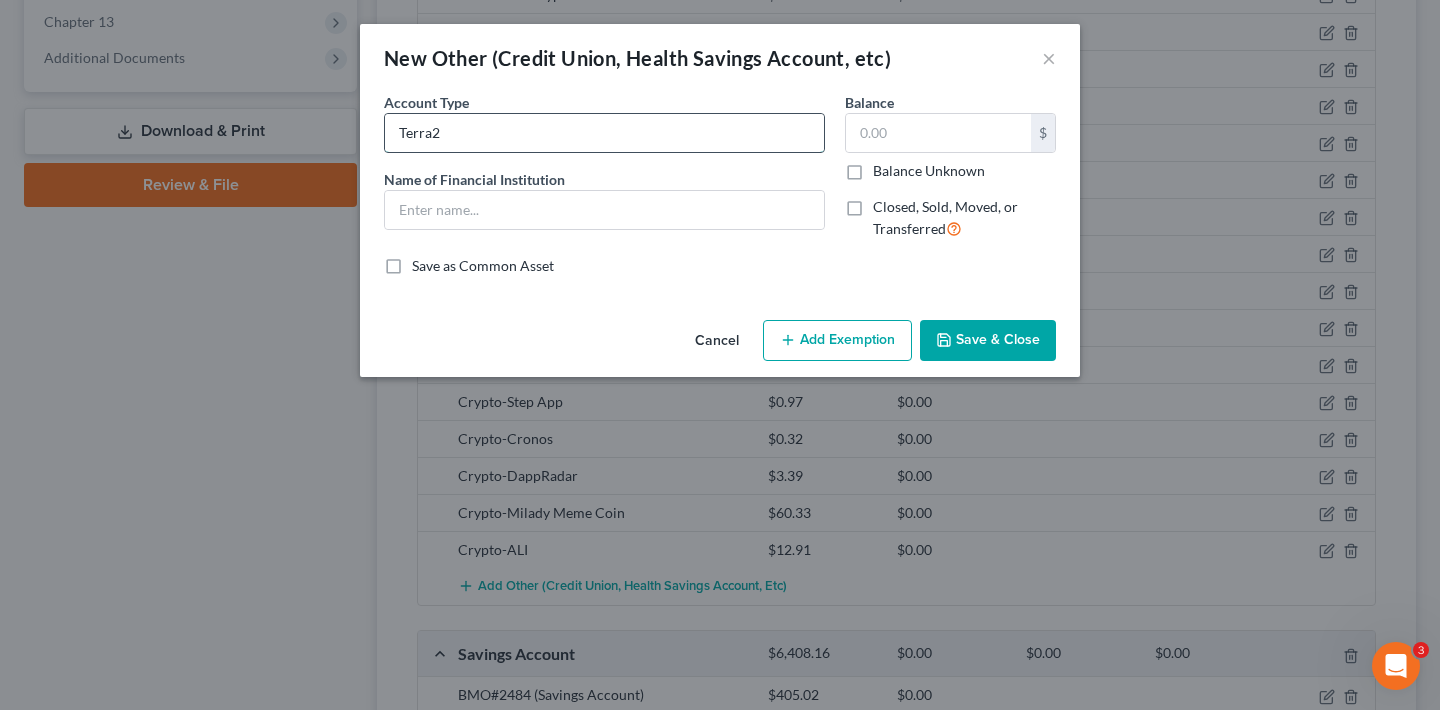 click on "Terra2" at bounding box center [604, 133] 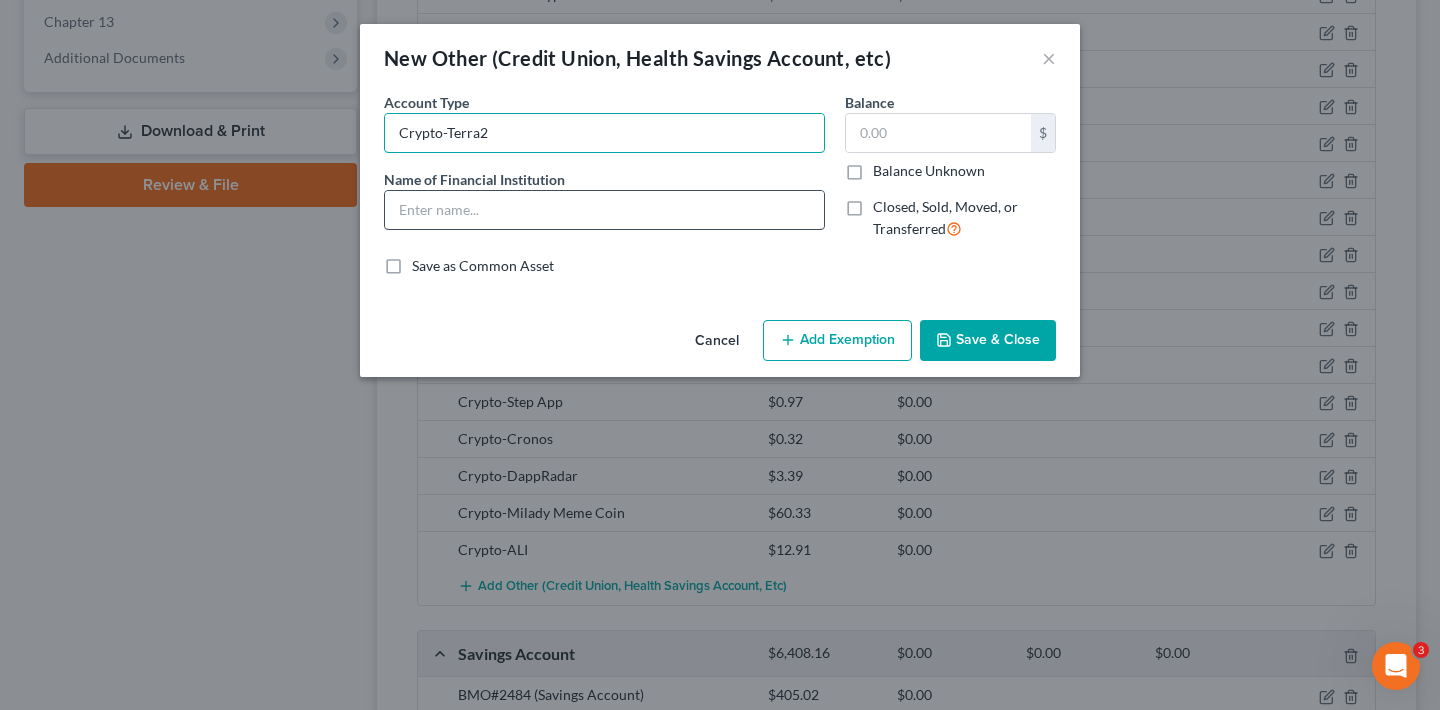 type on "Crypto-Terra2" 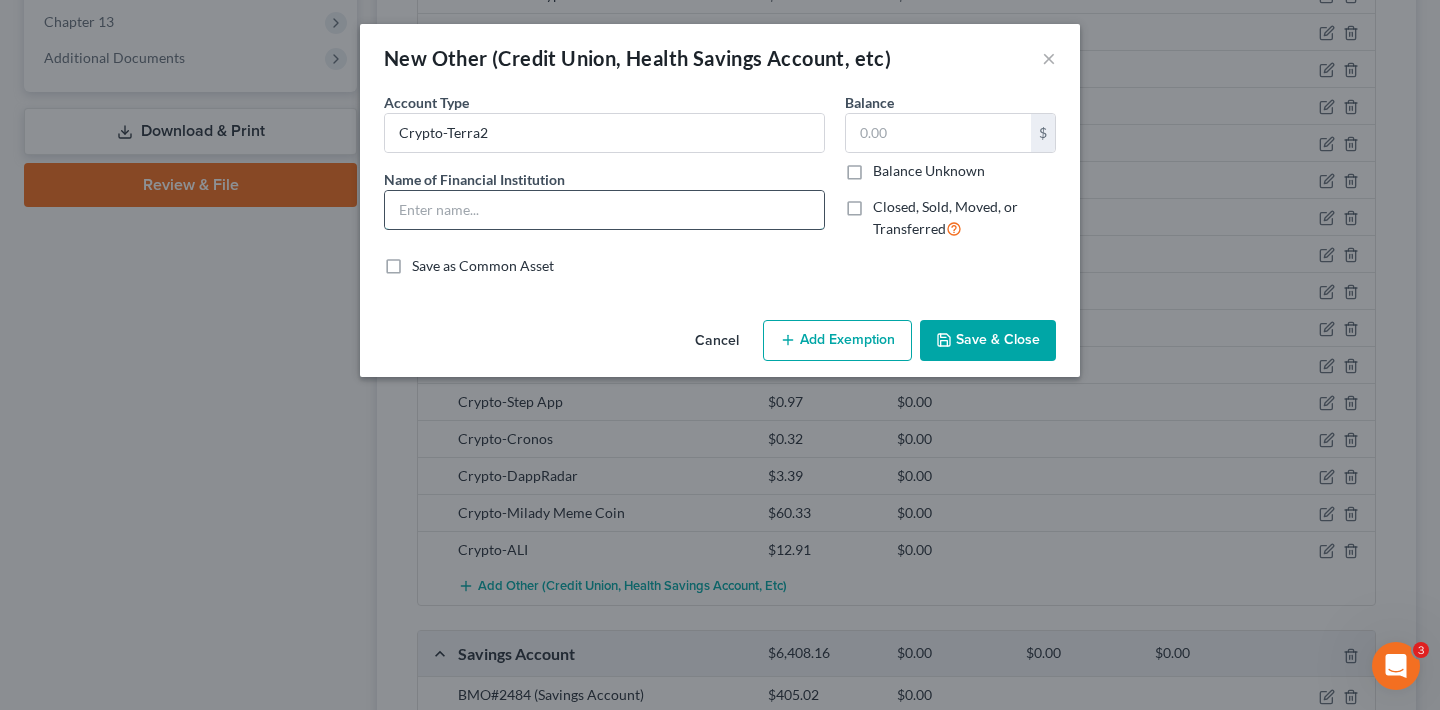 click at bounding box center [604, 210] 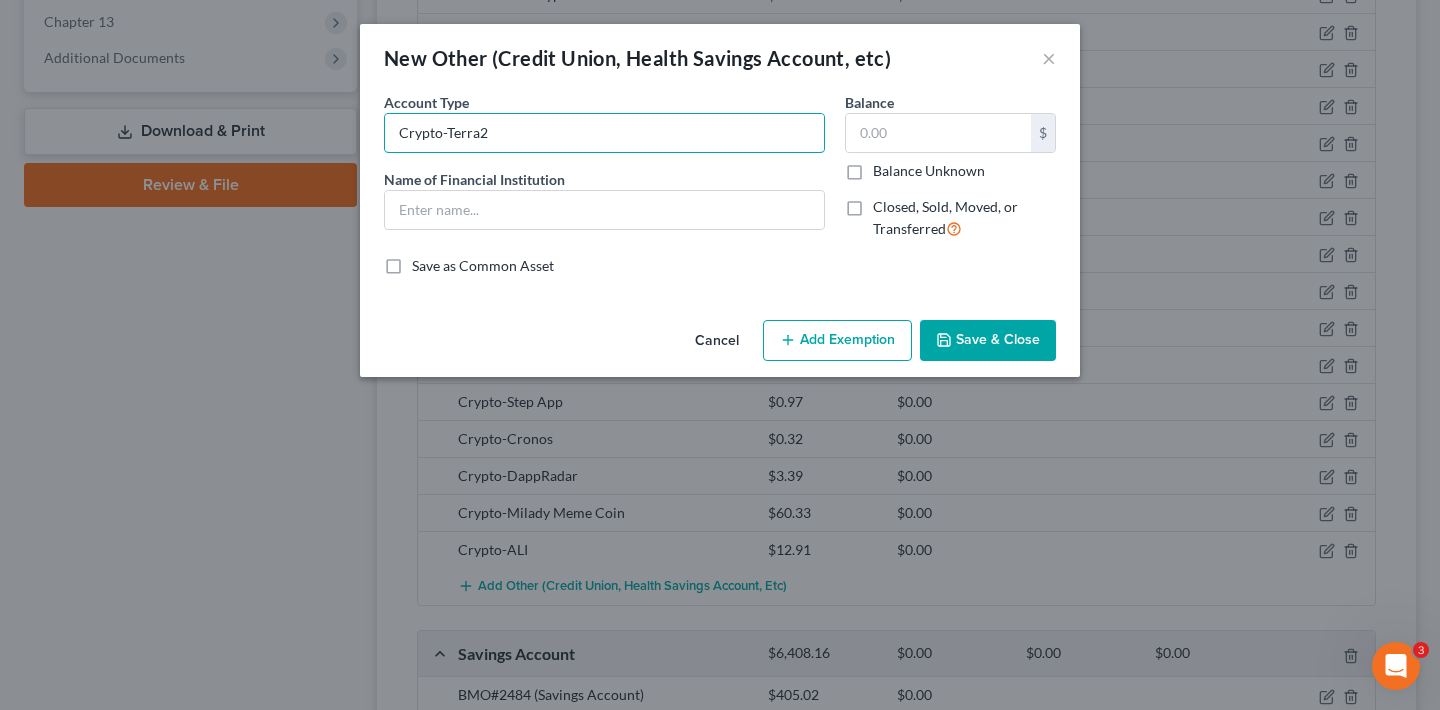 drag, startPoint x: 506, startPoint y: 126, endPoint x: 382, endPoint y: 135, distance: 124.32619 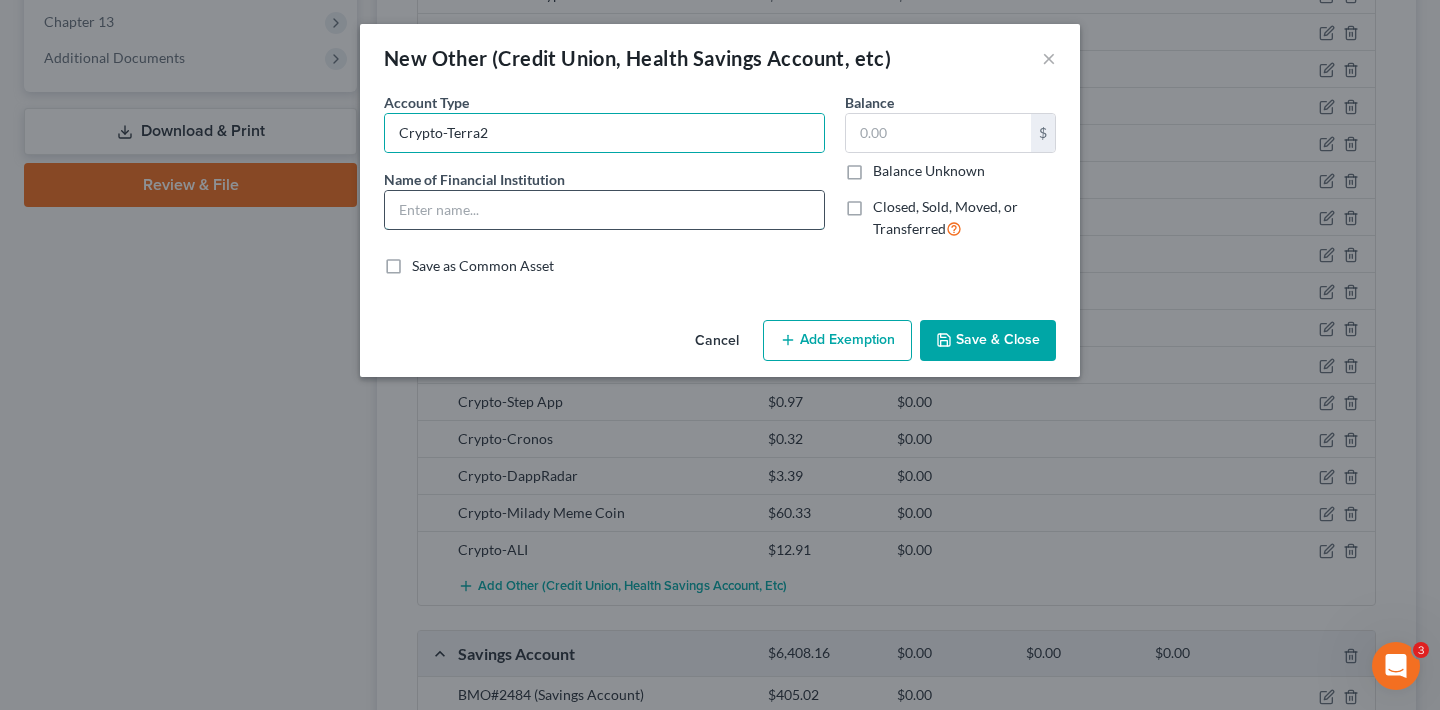 click at bounding box center (604, 210) 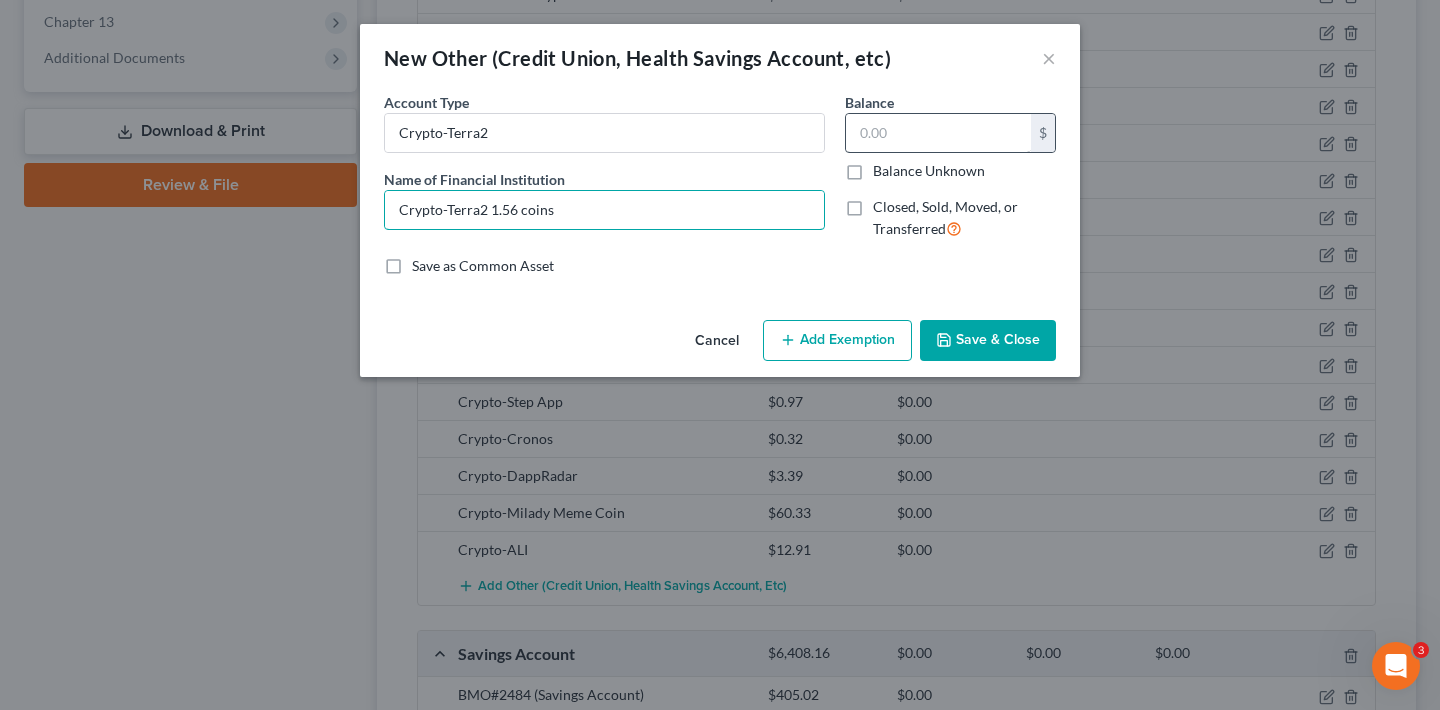 type on "Crypto-Terra2 1.56 coins" 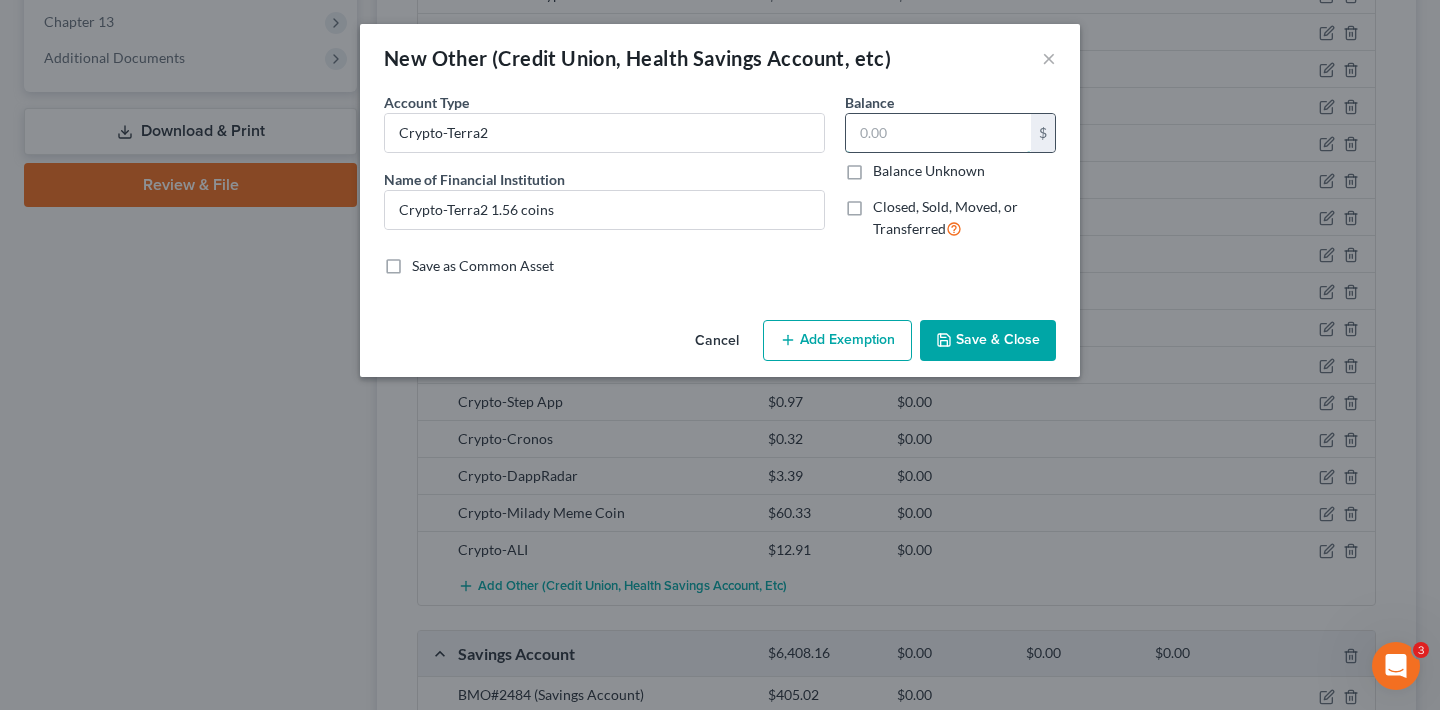 click at bounding box center (938, 133) 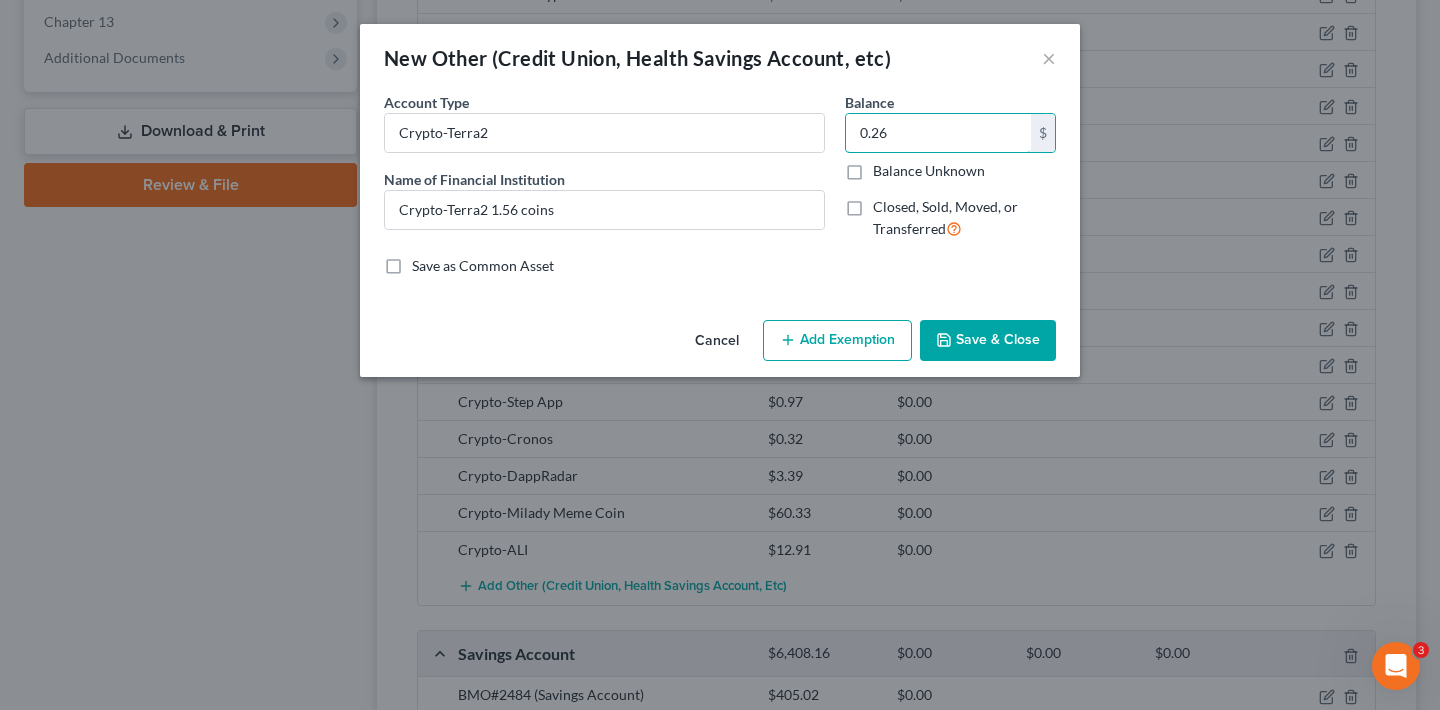 type on "0.26" 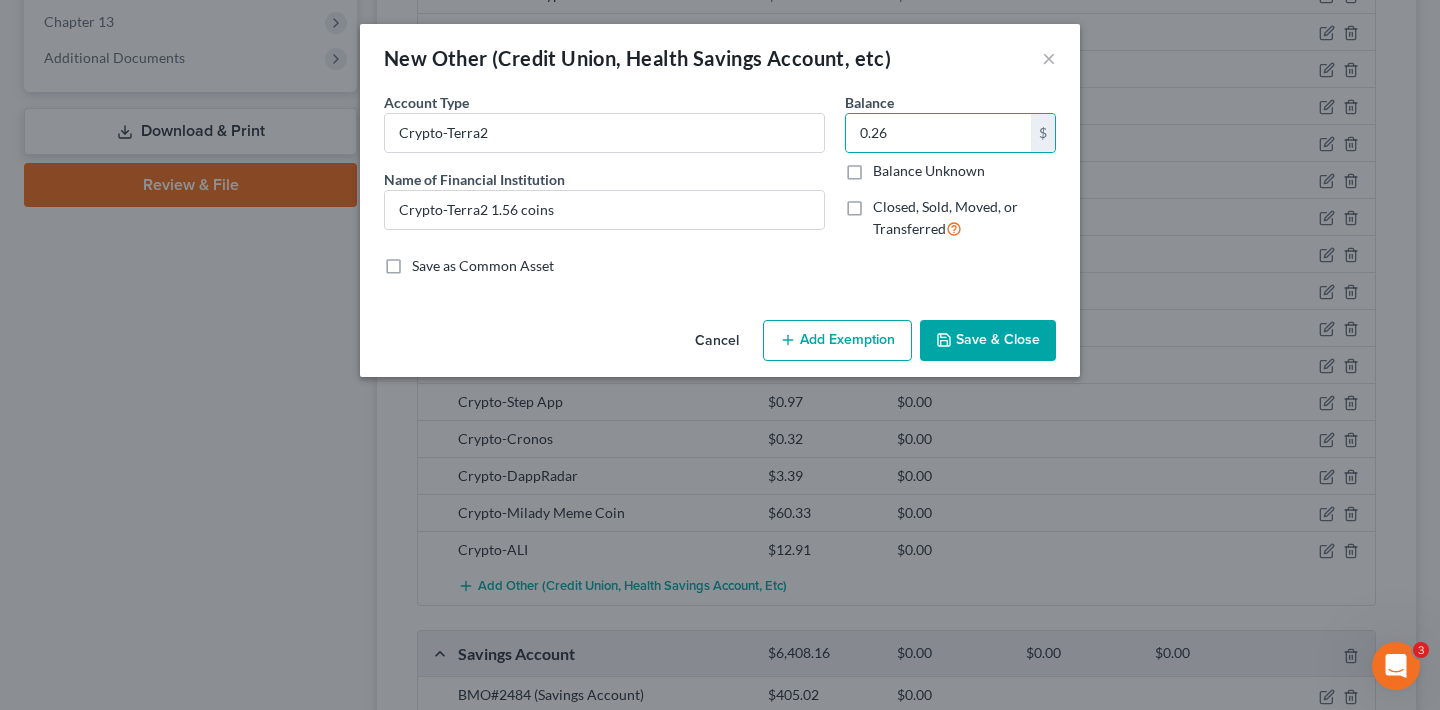 click on "Save & Close" at bounding box center [988, 341] 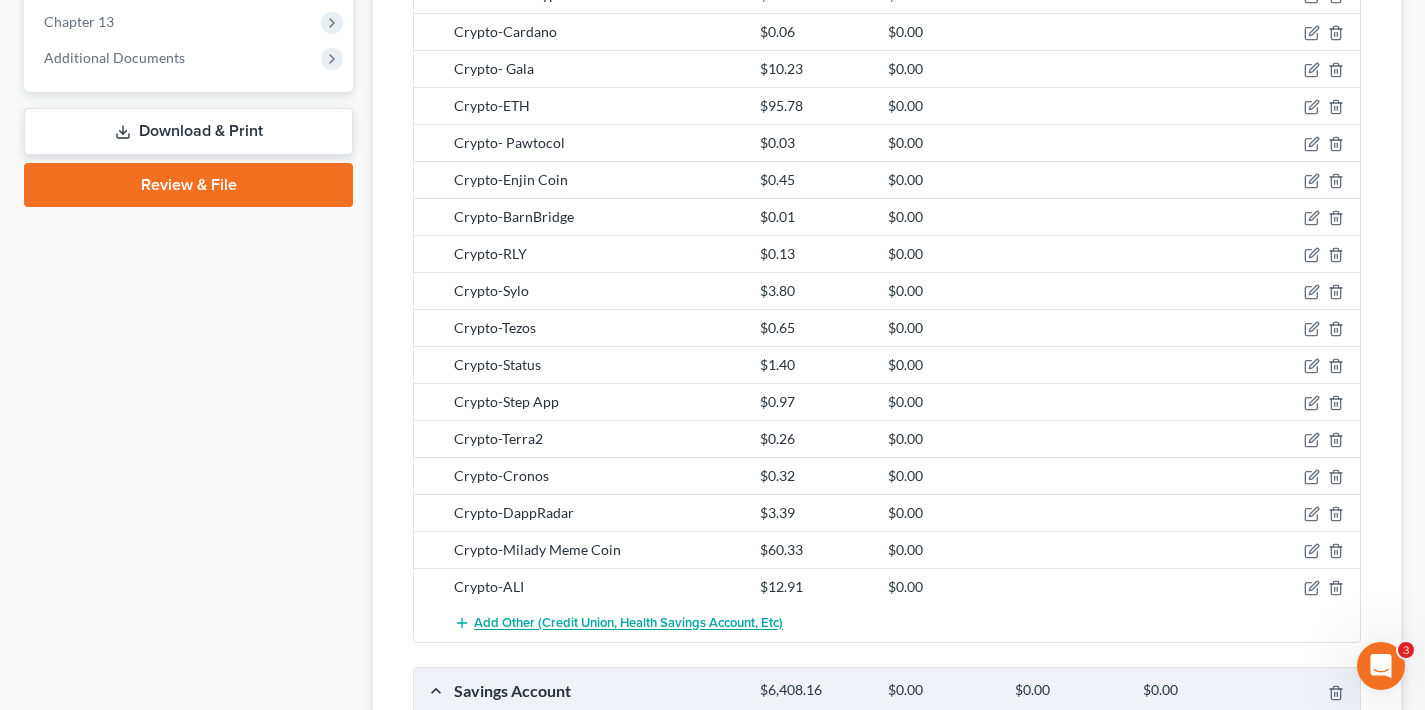 click on "Add Other (Credit Union, Health Savings Account, etc)" at bounding box center (628, 624) 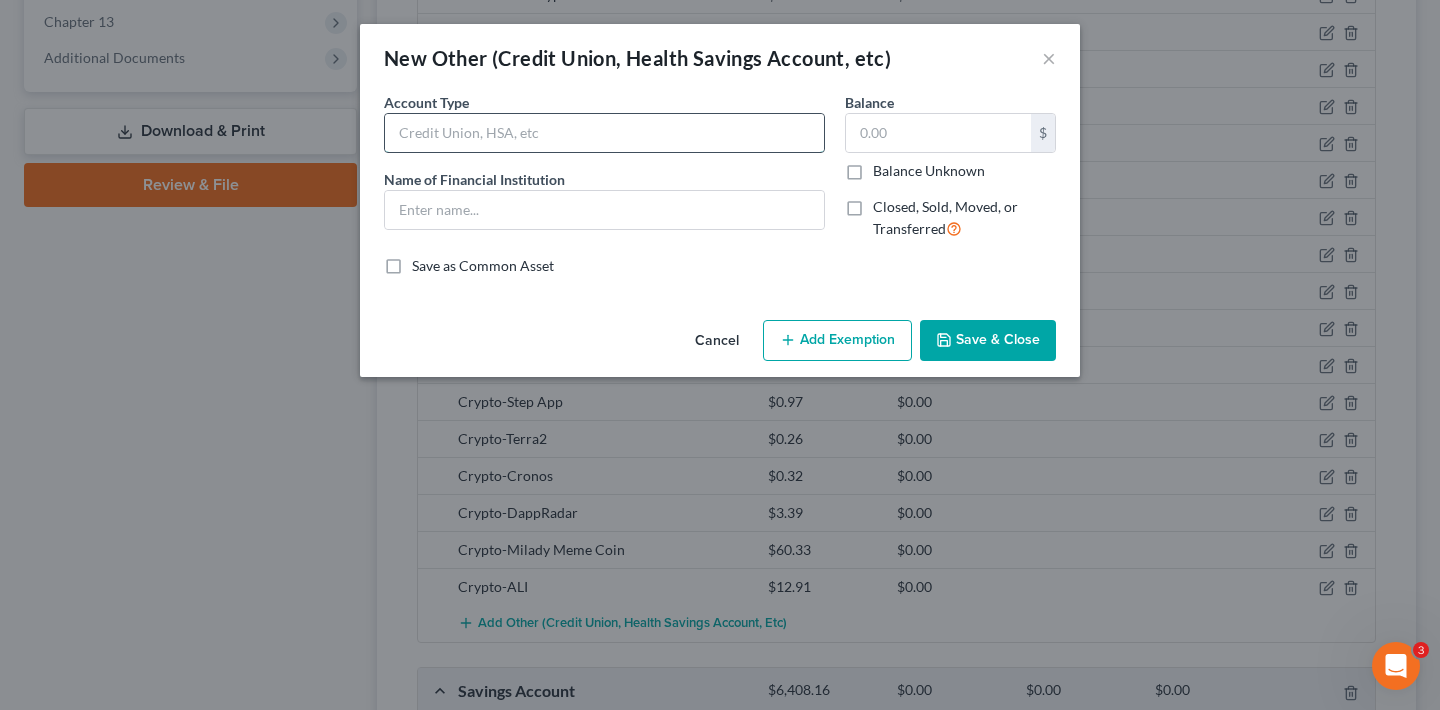 click at bounding box center (604, 133) 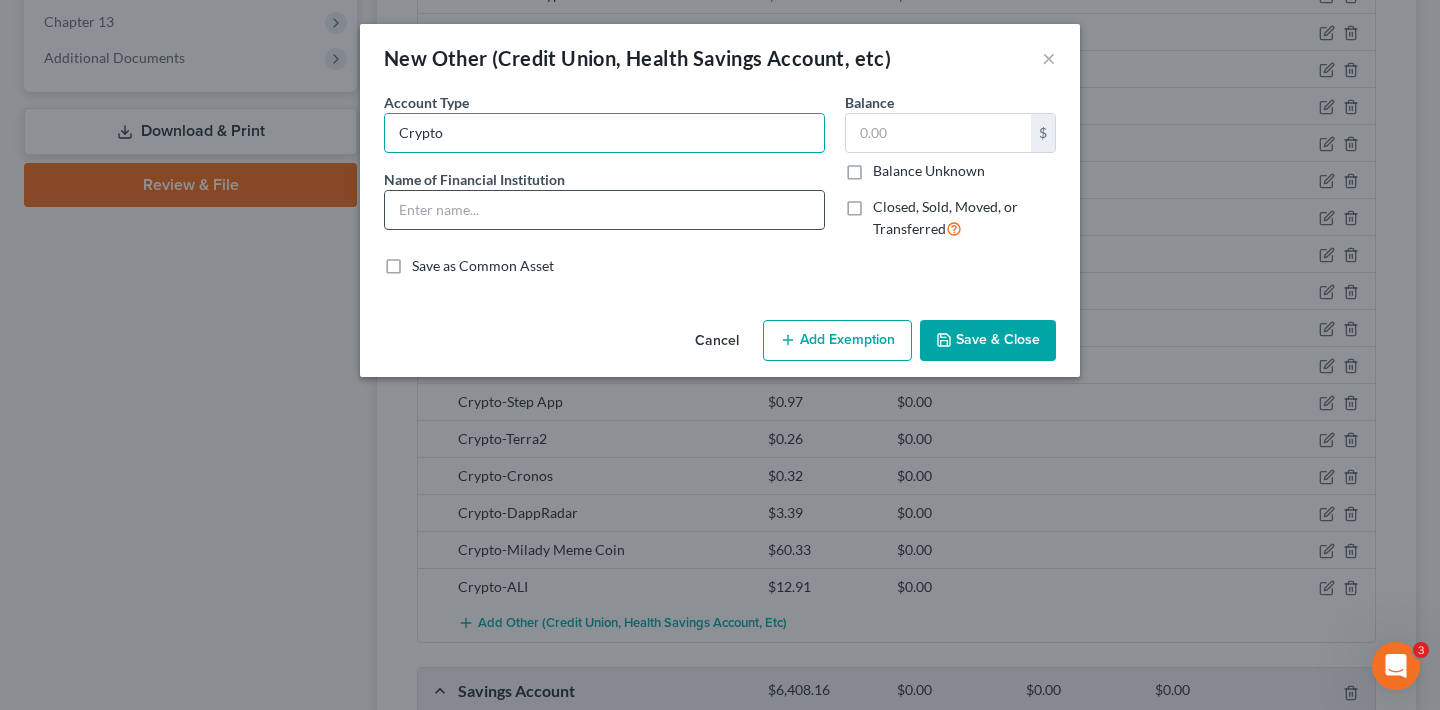 type on "Crypto" 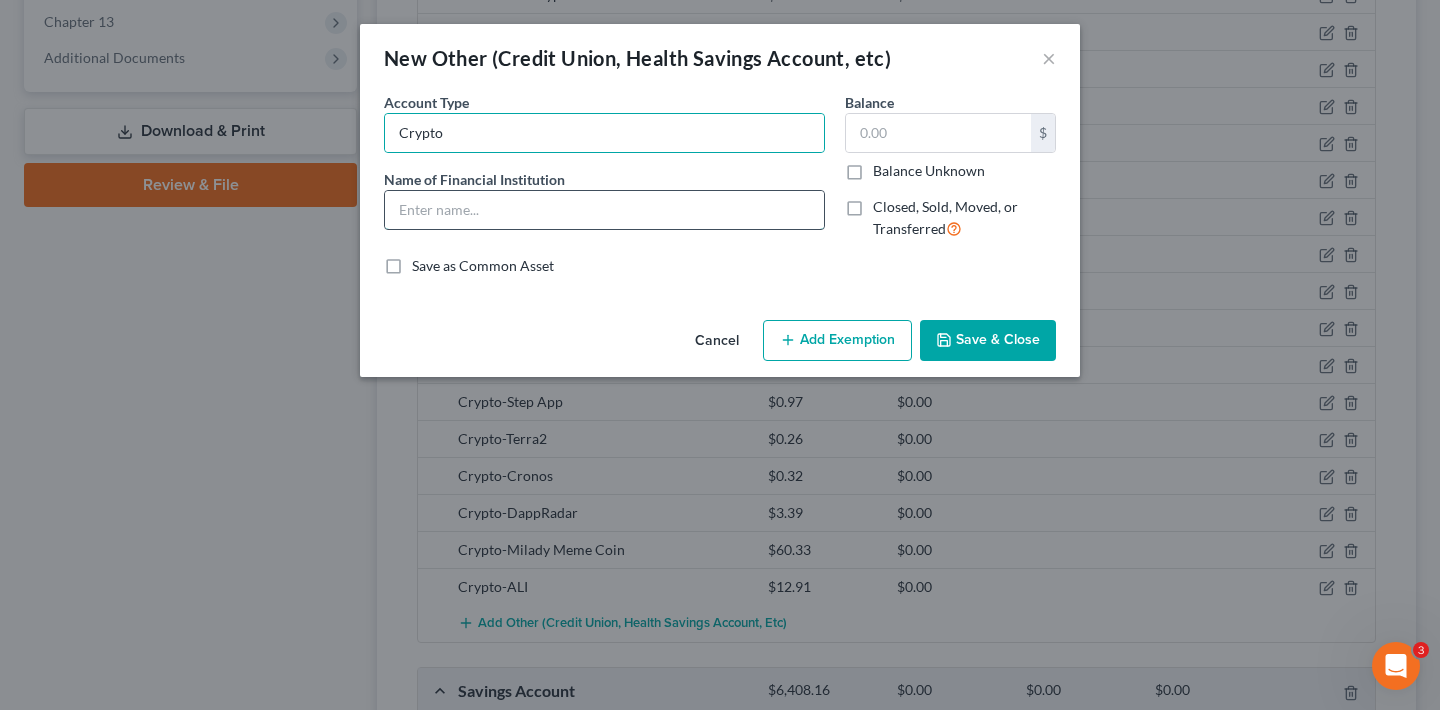 click at bounding box center [604, 210] 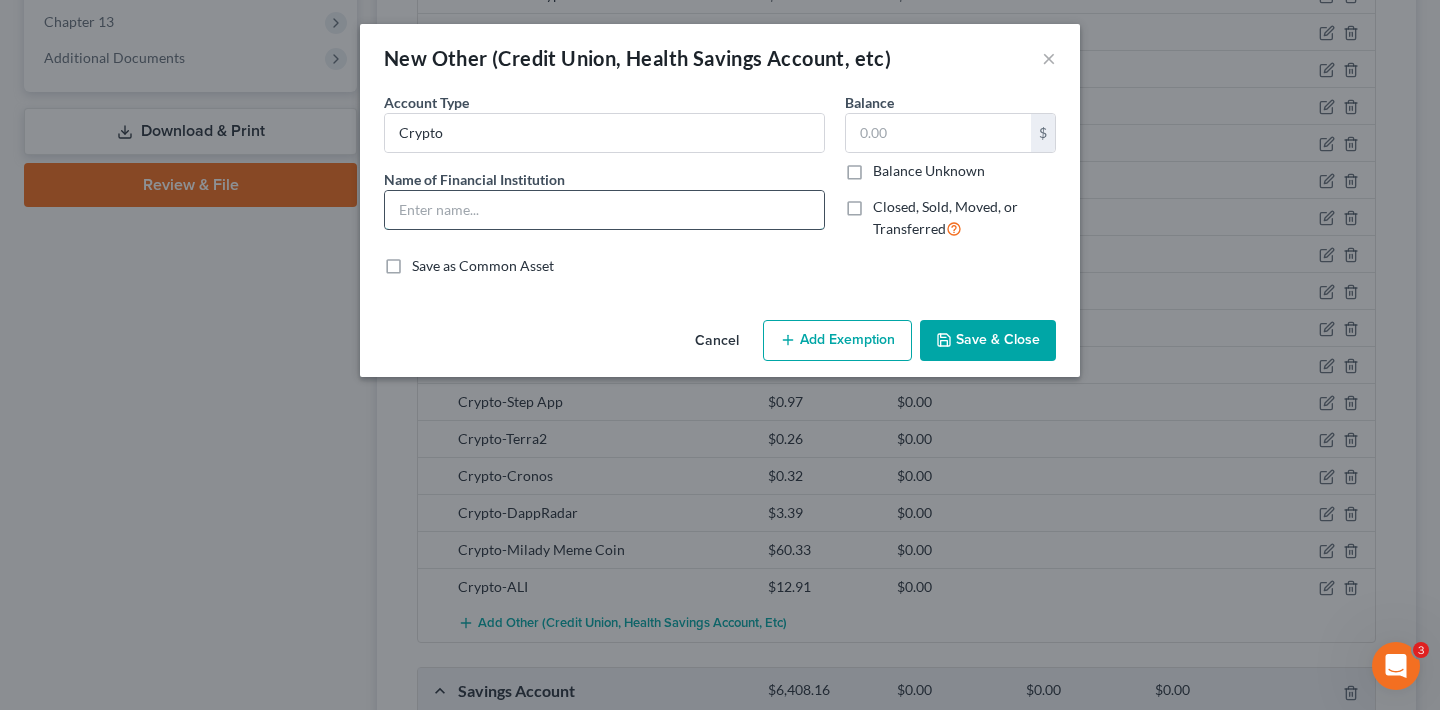 paste on "00 ALEPH AMP CLV GAL GRT IOTX JASMY MLN RNDR SAND SKL VET XCN" 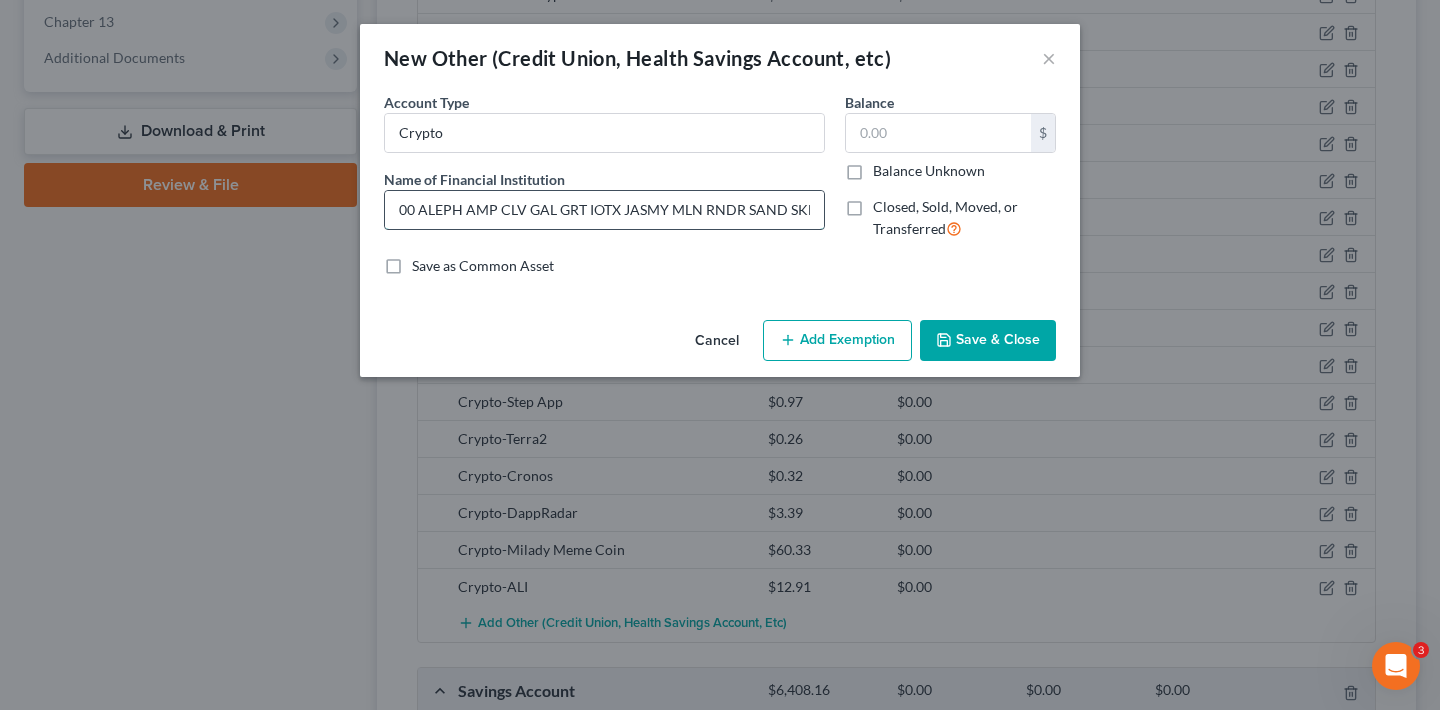 click on "00 ALEPH AMP CLV GAL GRT IOTX JASMY MLN RNDR SAND SKL VET XCN" at bounding box center [604, 210] 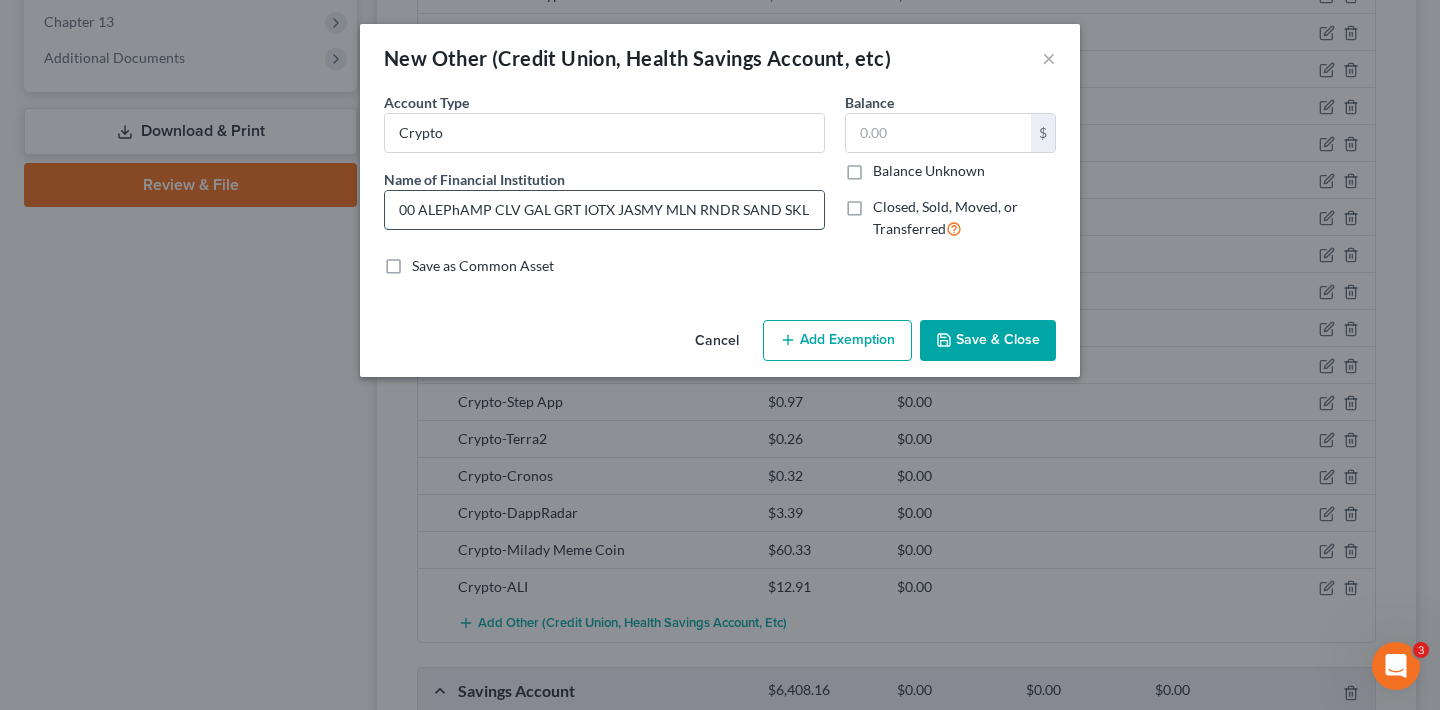 click on "00 ALEPhAMP CLV GAL GRT IOTX JASMY MLN RNDR SAND SKL VET XCN" at bounding box center (604, 210) 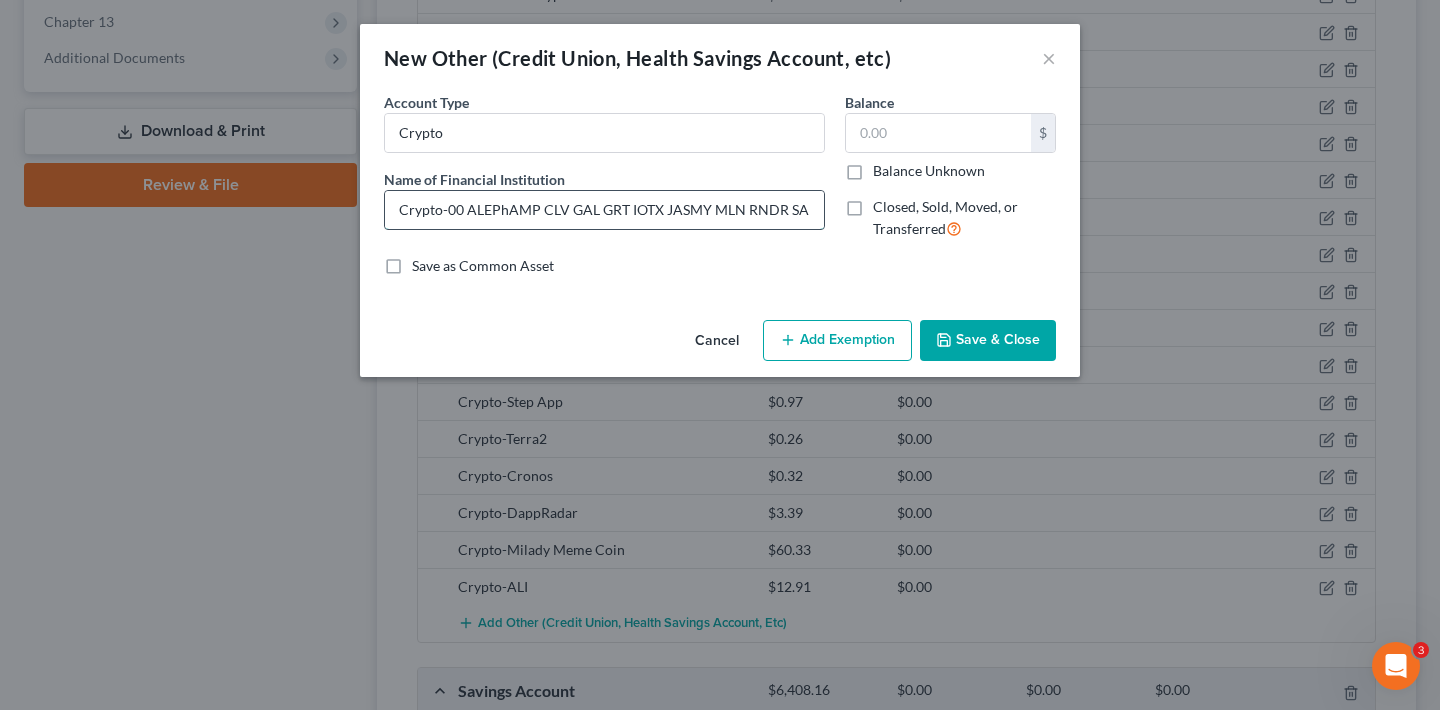click on "Crypto-00 ALEPhAMP CLV GAL GRT IOTX JASMY MLN RNDR SAND SKL VET XCN" at bounding box center [604, 210] 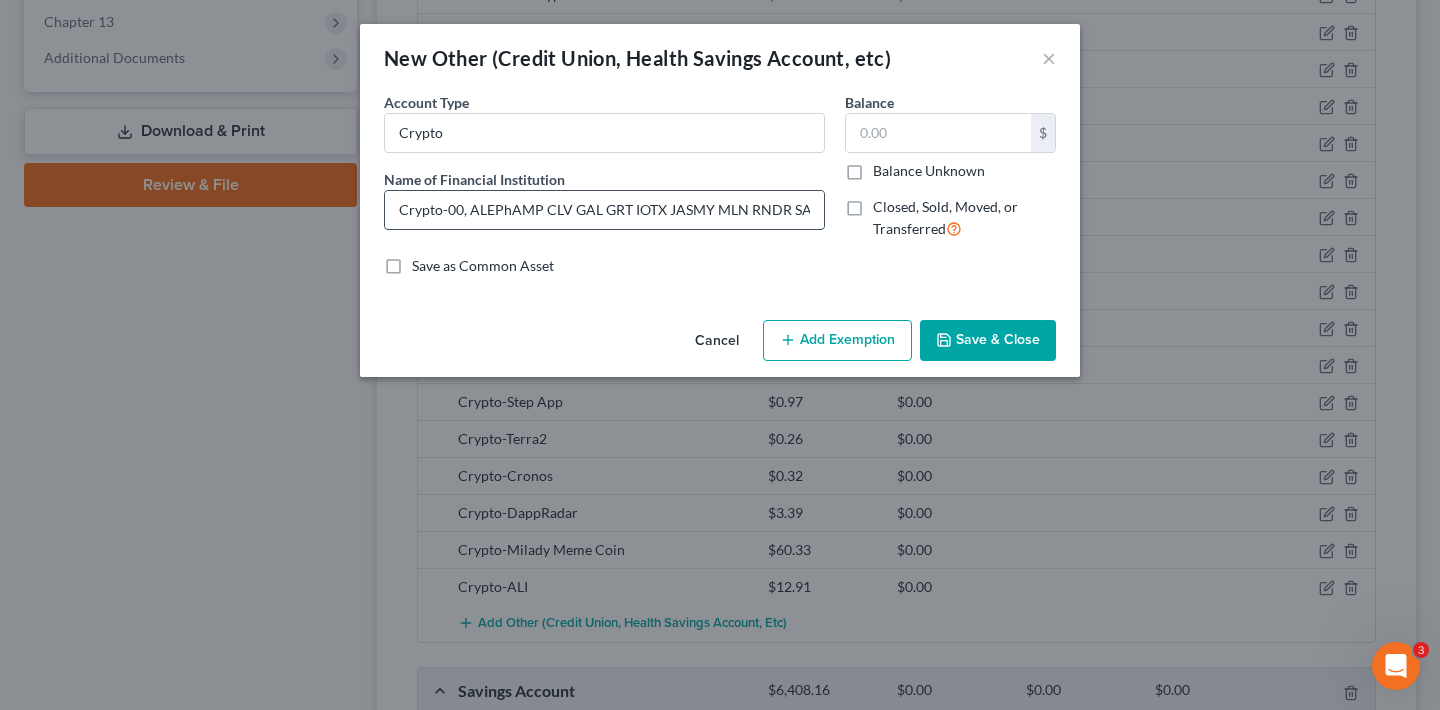 click on "Crypto-00, ALEPhAMP CLV GAL GRT IOTX JASMY MLN RNDR SAND SKL VET XCN" at bounding box center (604, 210) 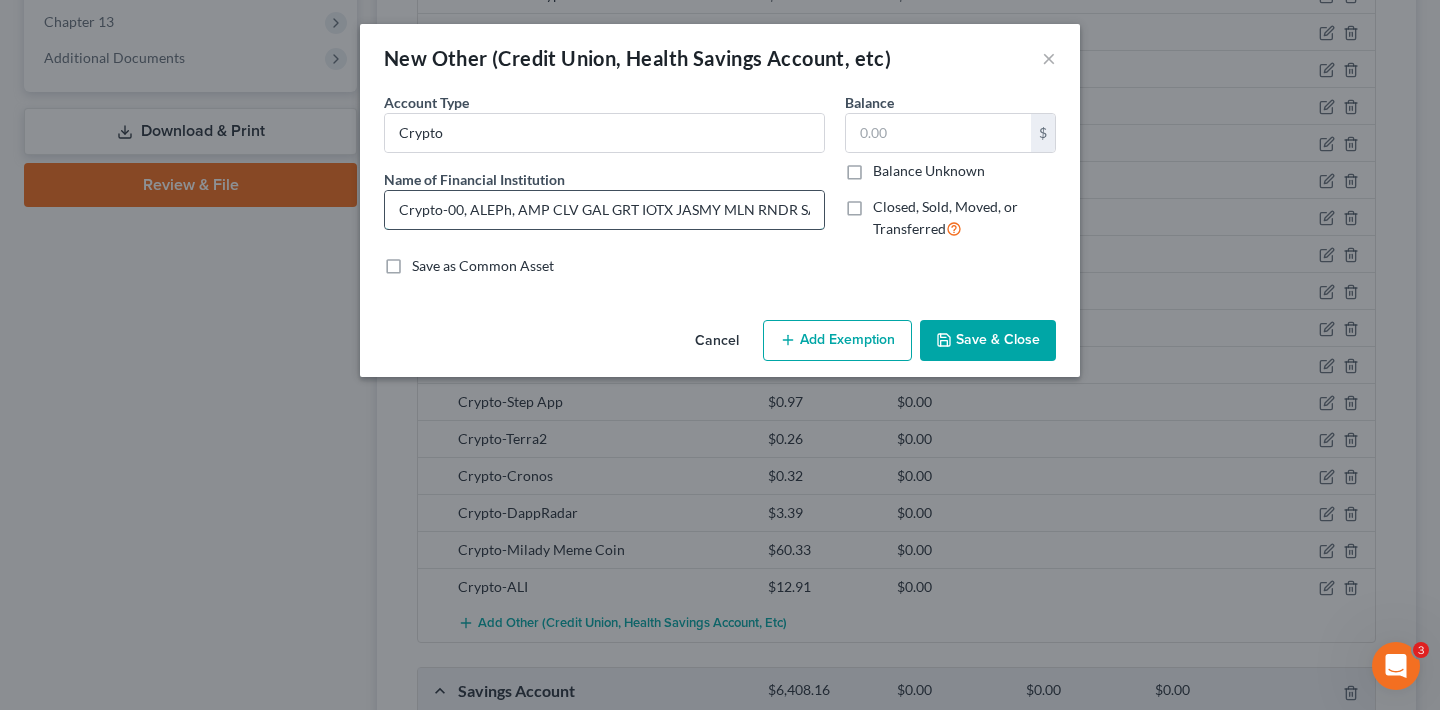 click on "Crypto-00, ALEPh, AMP CLV GAL GRT IOTX JASMY MLN RNDR SAND SKL VET XCN" at bounding box center [604, 210] 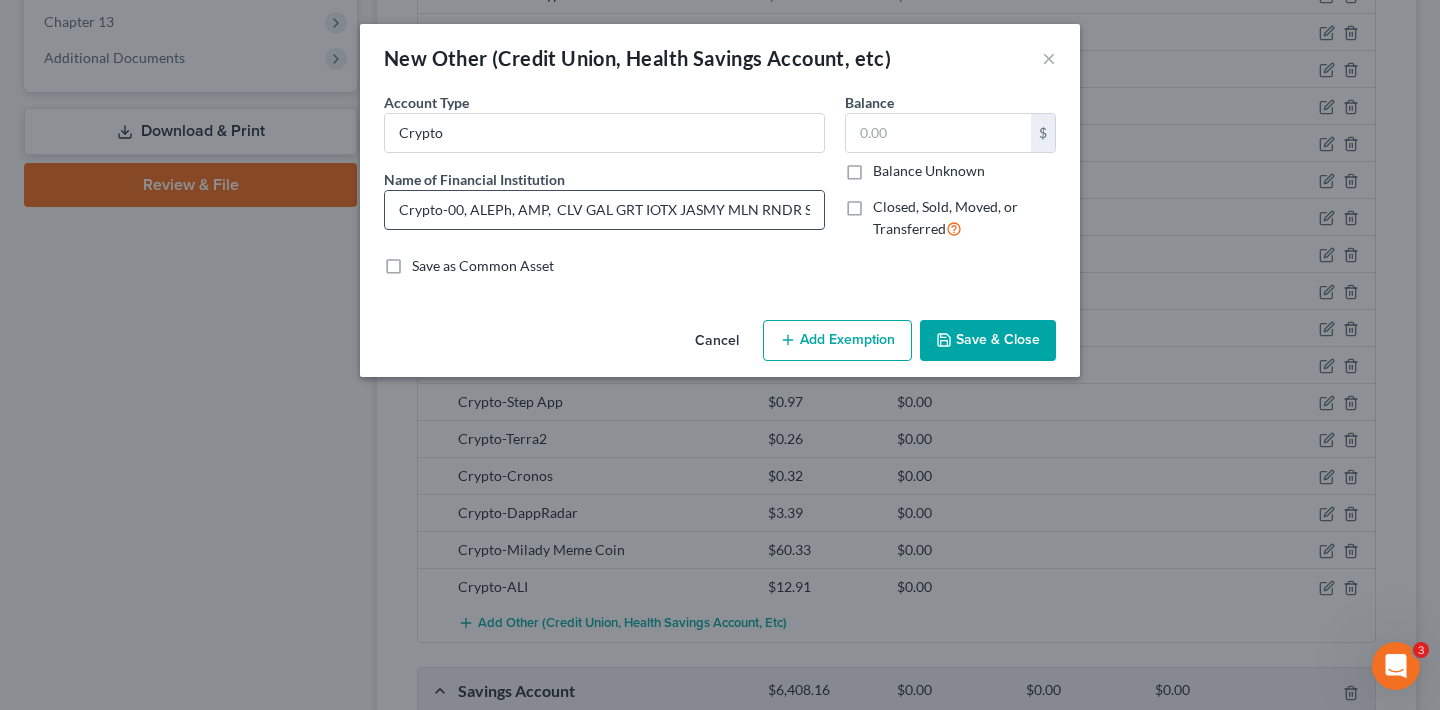 click on "Crypto-00, ALEPh, AMP,  CLV GAL GRT IOTX JASMY MLN RNDR SAND SKL VET XCN" at bounding box center [604, 210] 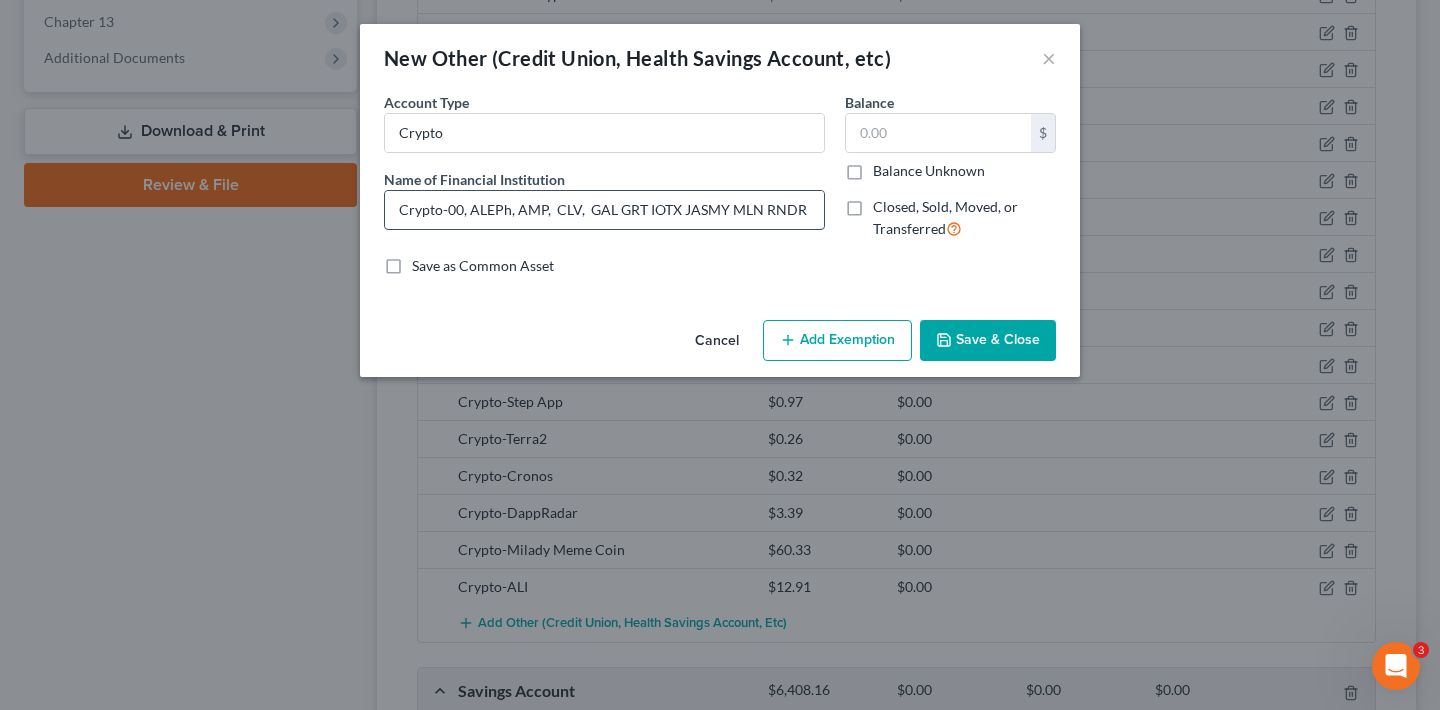click on "Crypto-00, ALEPh, AMP,  CLV,  GAL GRT IOTX JASMY MLN RNDR SAND SKL VET XCN" at bounding box center (604, 210) 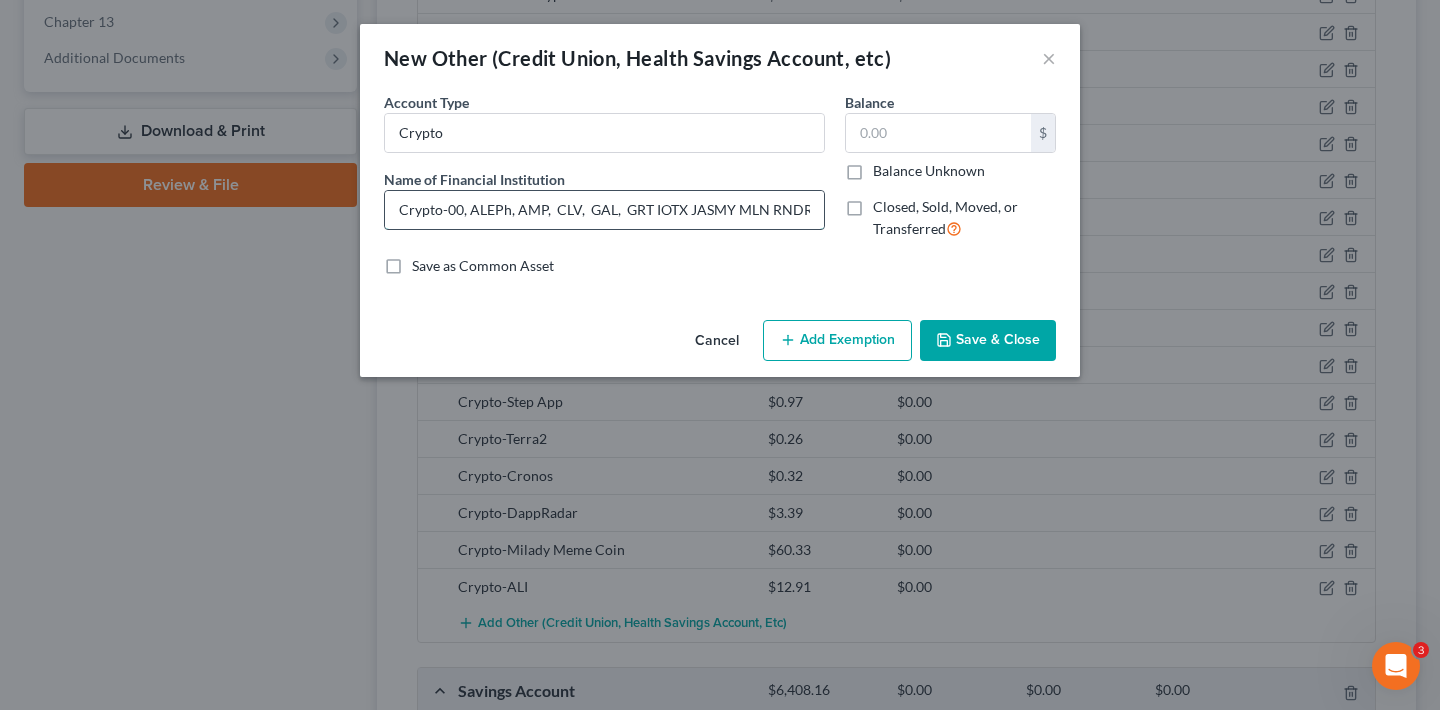 click on "Crypto-00, ALEPh, AMP,  CLV,  GAL,  GRT IOTX JASMY MLN RNDR SAND SKL VET XCN" at bounding box center (604, 210) 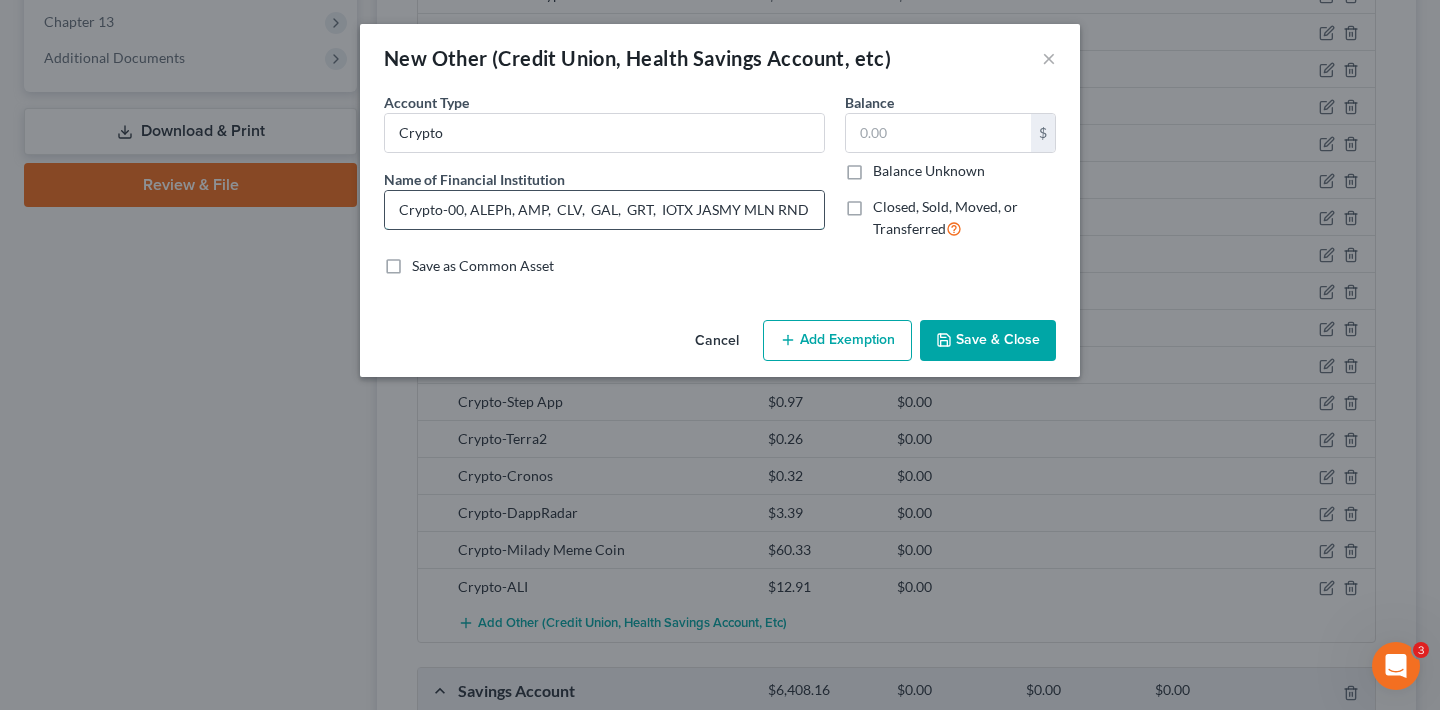 click on "Crypto-00, ALEPh, AMP,  CLV,  GAL,  GRT,  IOTX JASMY MLN RNDR SAND SKL VET XCN" at bounding box center (604, 210) 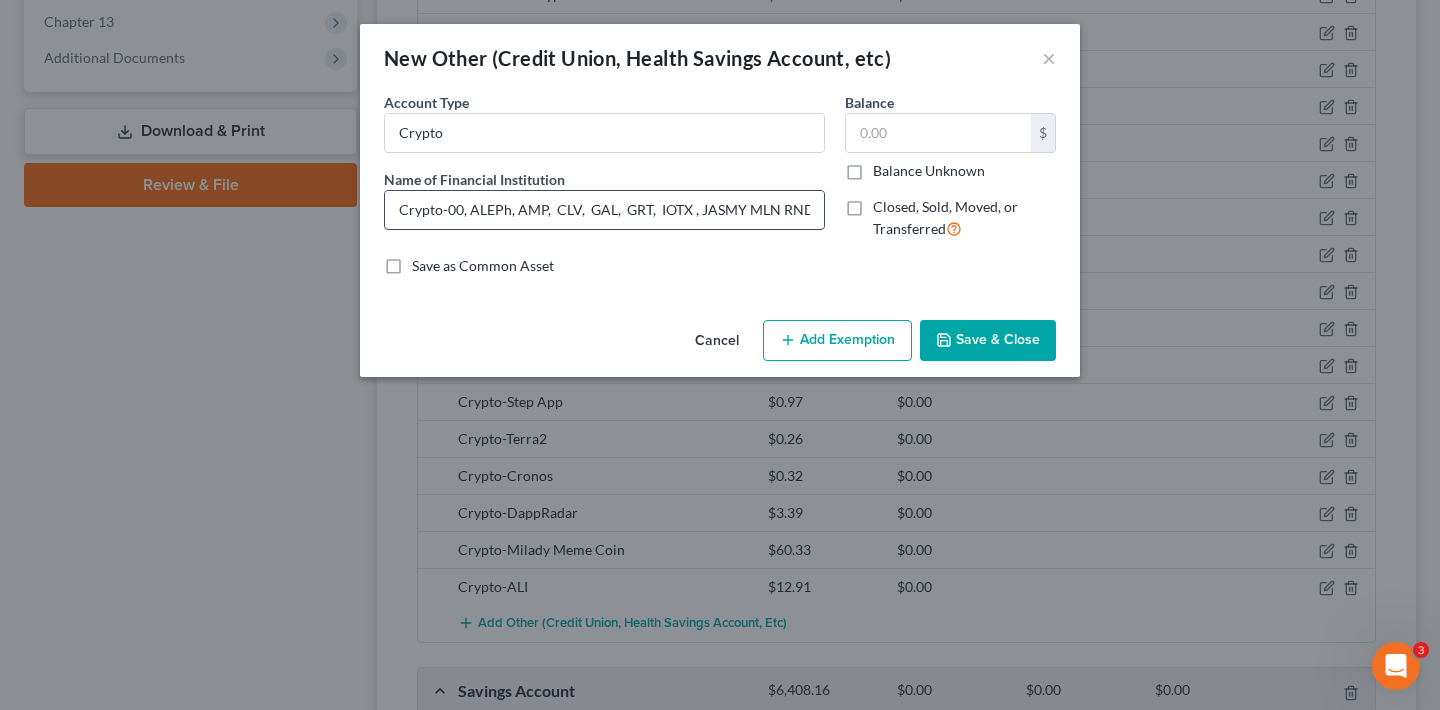 click on "Crypto-00, ALEPh, AMP,  CLV,  GAL,  GRT,  IOTX , JASMY MLN RNDR SAND SKL VET XCN" at bounding box center (604, 210) 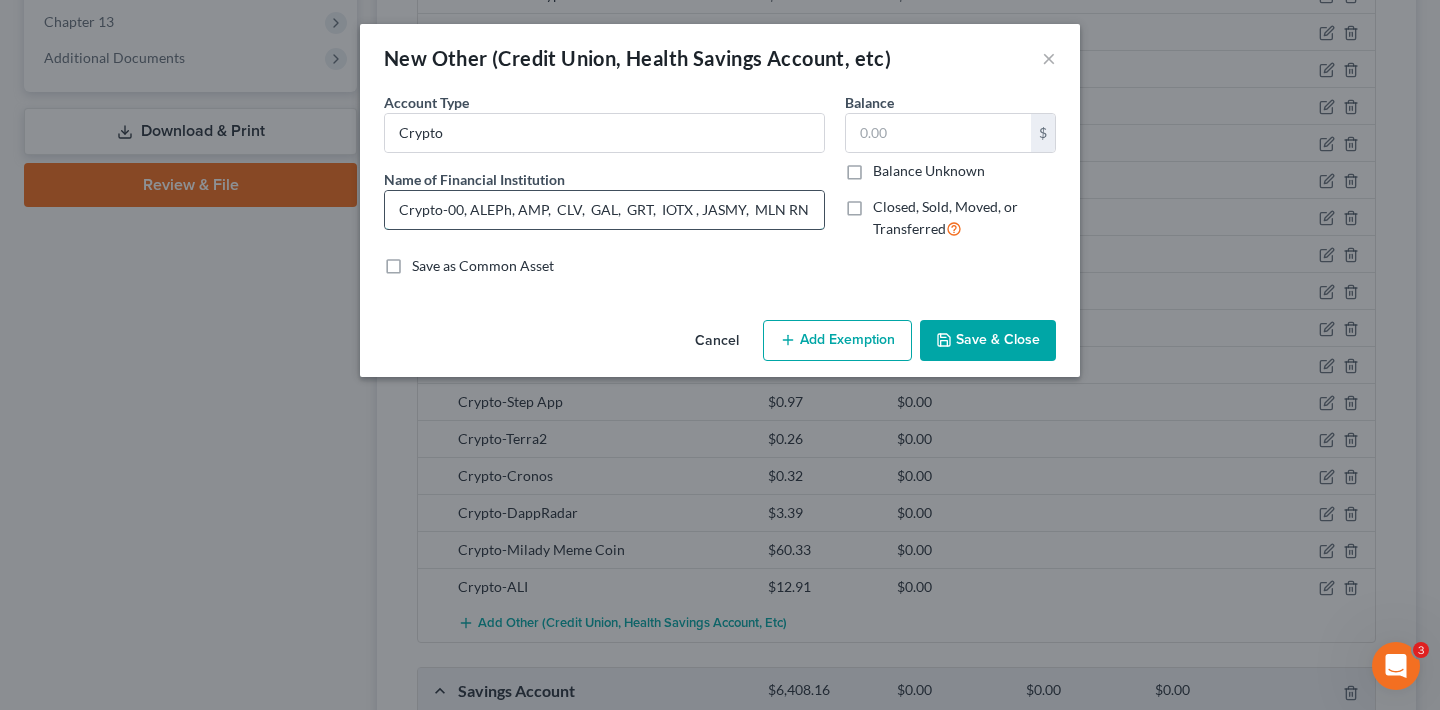 click on "Crypto-00, ALEPh, AMP,  CLV,  GAL,  GRT,  IOTX , JASMY,  MLN RNDR SAND SKL VET XCN" at bounding box center [604, 210] 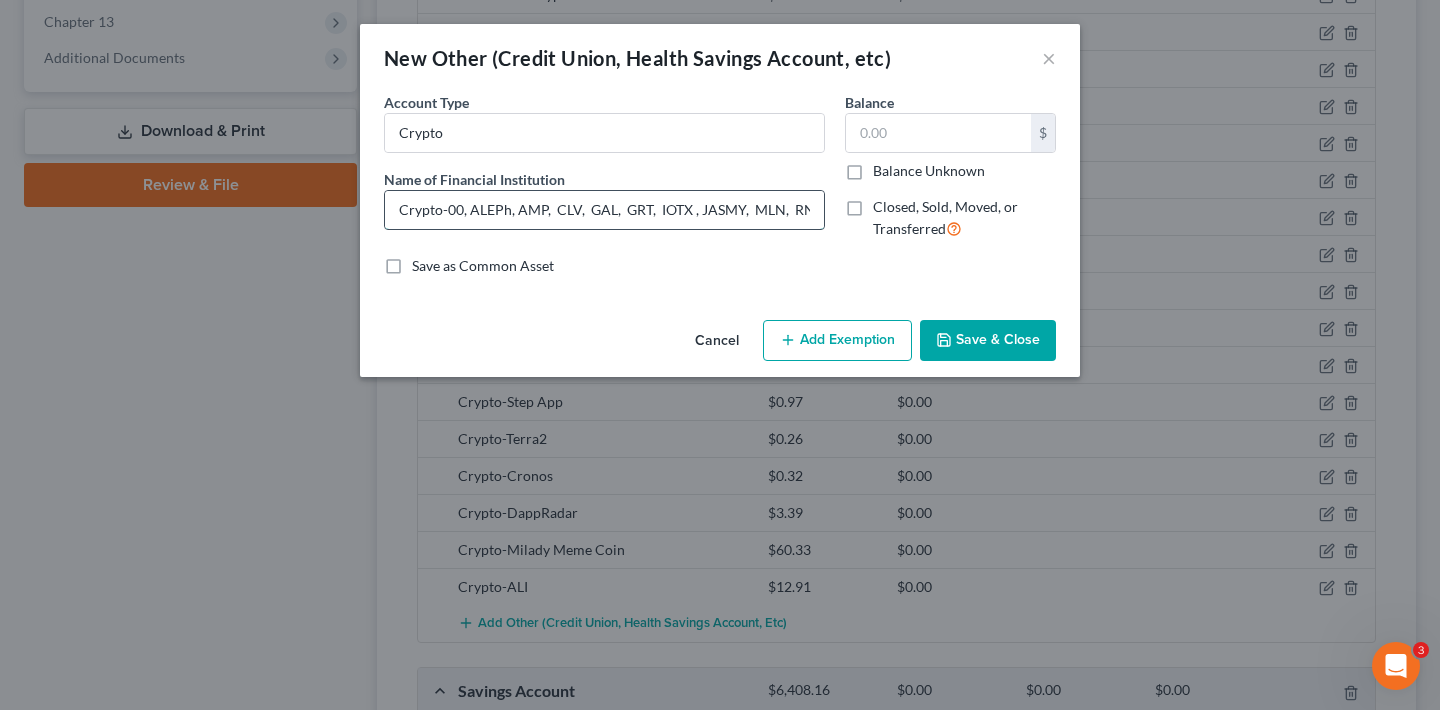 click on "Crypto-00, ALEPh, AMP,  CLV,  GAL,  GRT,  IOTX , JASMY,  MLN,  RNDR, SAND SKL VET XCN" at bounding box center (604, 210) 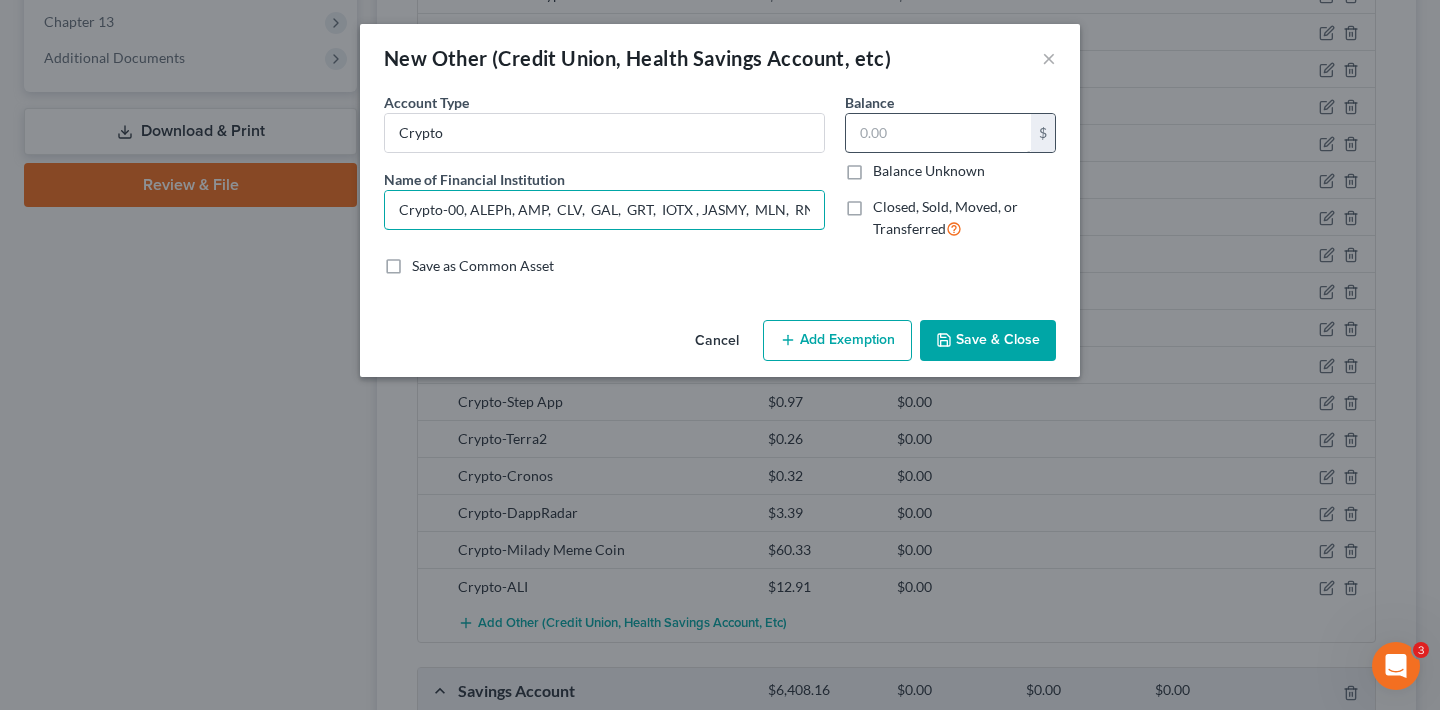 type on "Crypto-00, ALEPh, AMP,  CLV,  GAL,  GRT,  IOTX , JASMY,  MLN,  RNDR, SAND,  SKL,  VET,  XCN- small fraction quantities with no value" 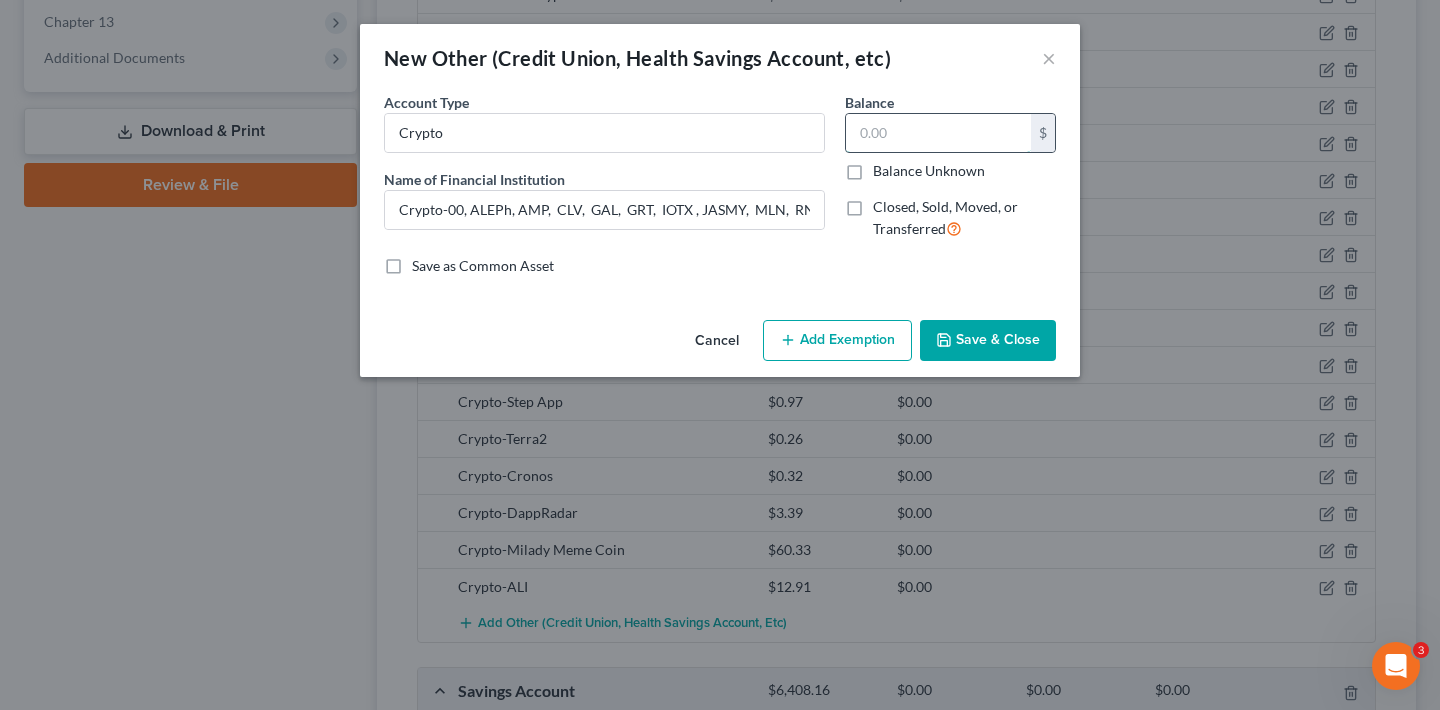click at bounding box center [938, 133] 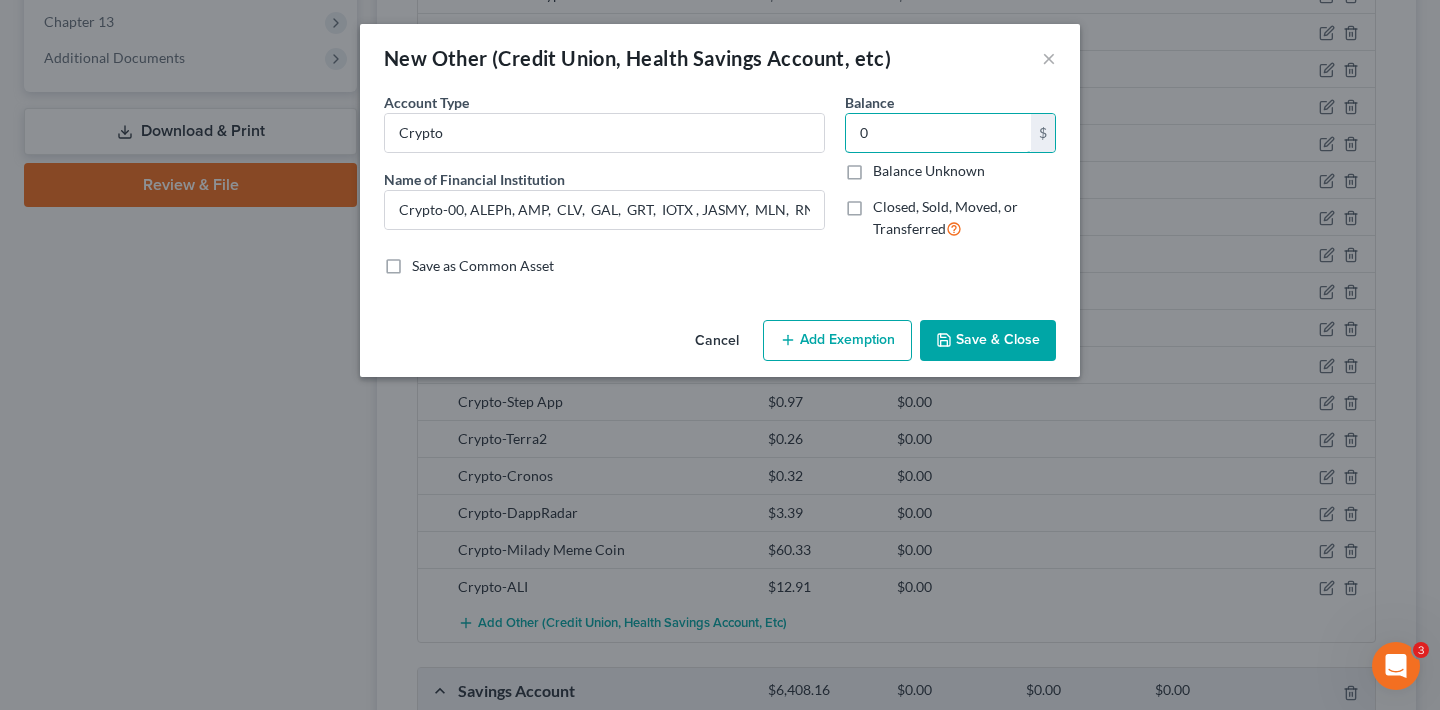 type on "0" 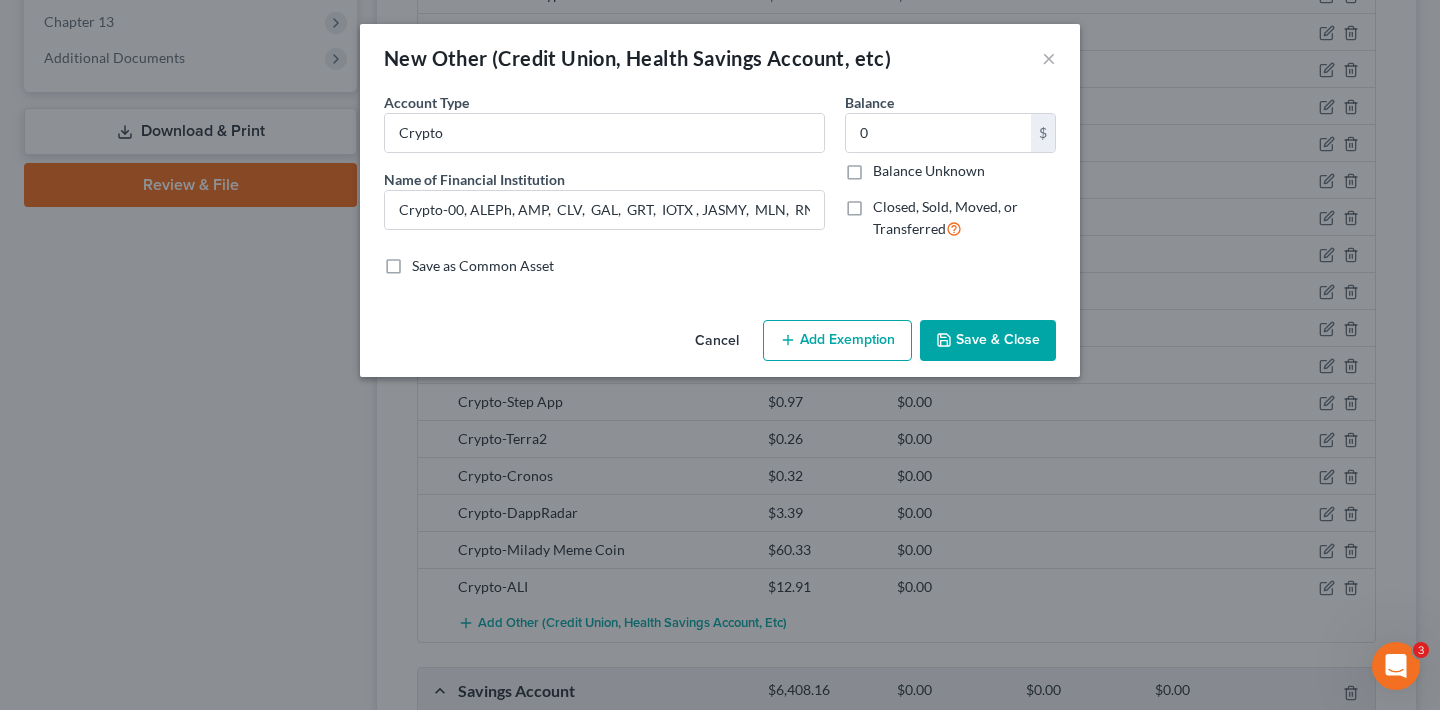 click on "Save & Close" at bounding box center [988, 341] 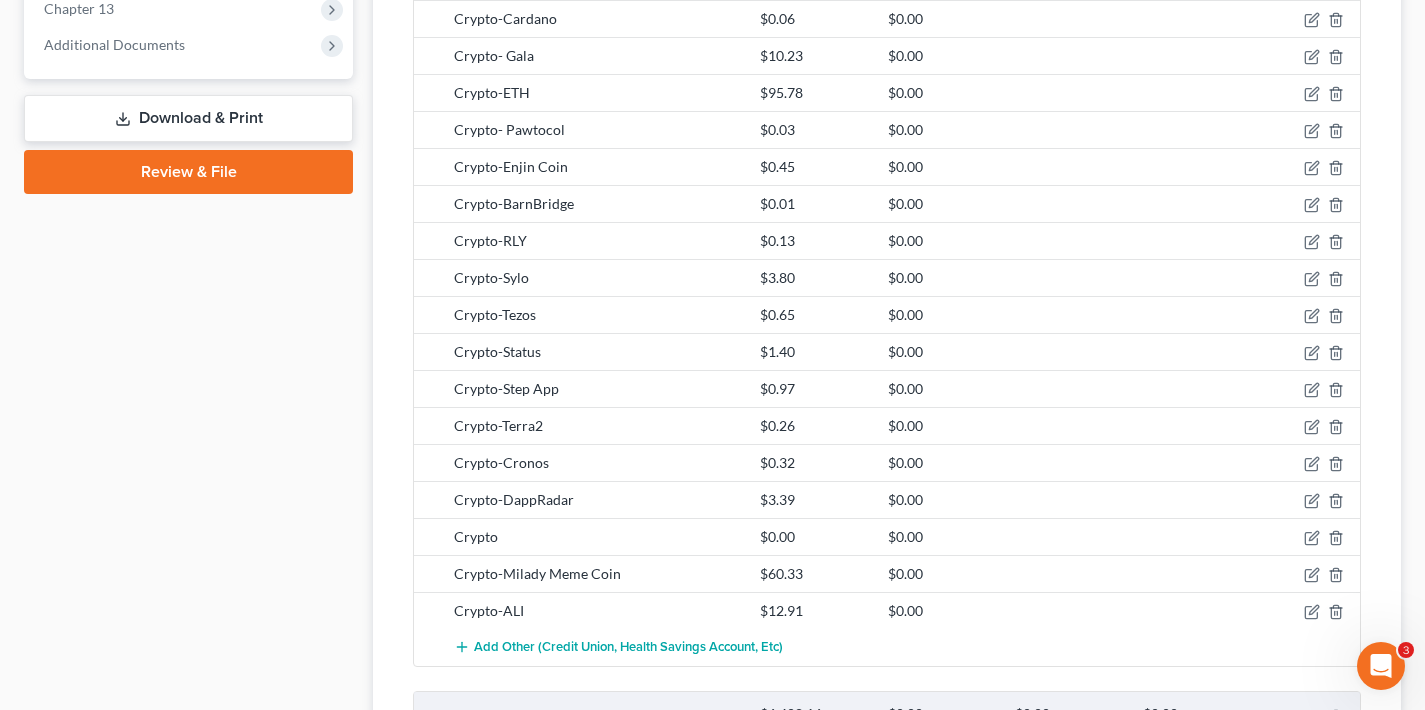 scroll, scrollTop: 1185, scrollLeft: 0, axis: vertical 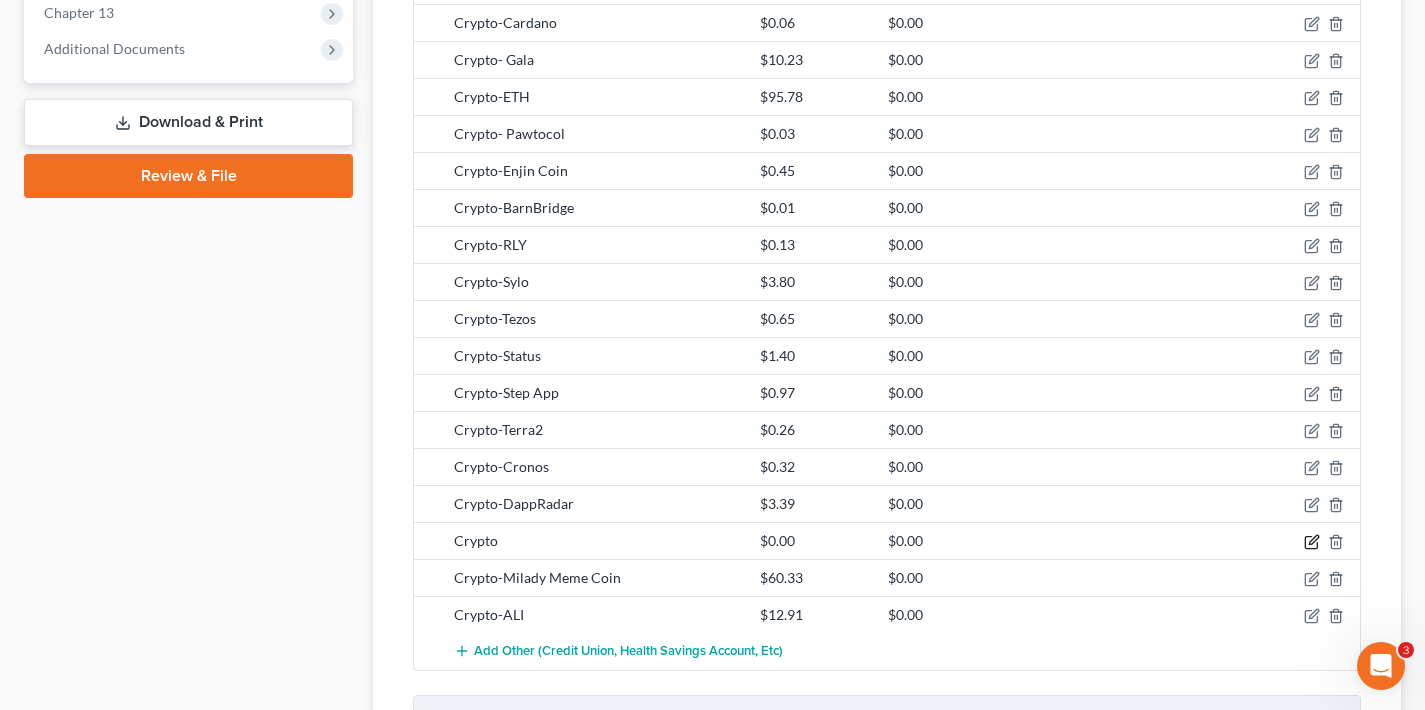 click 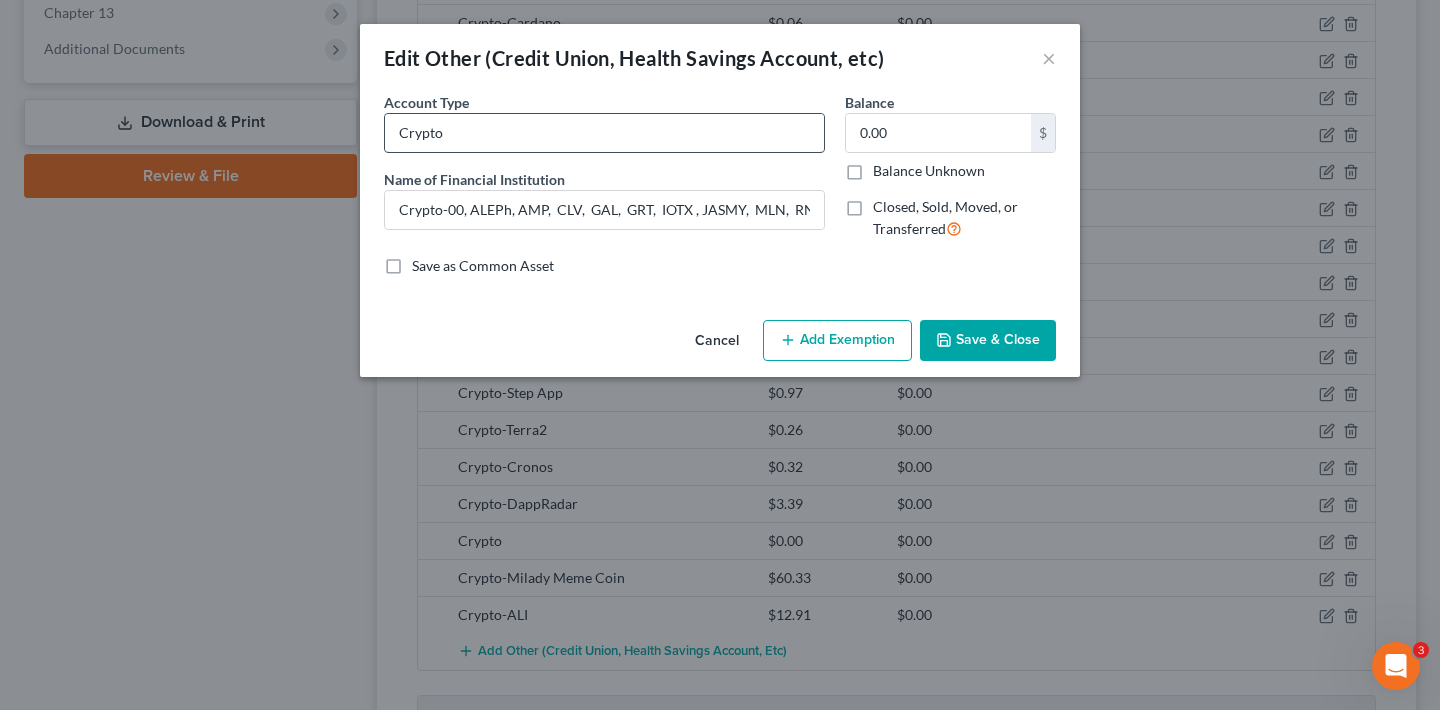 click on "Crypto" at bounding box center (604, 133) 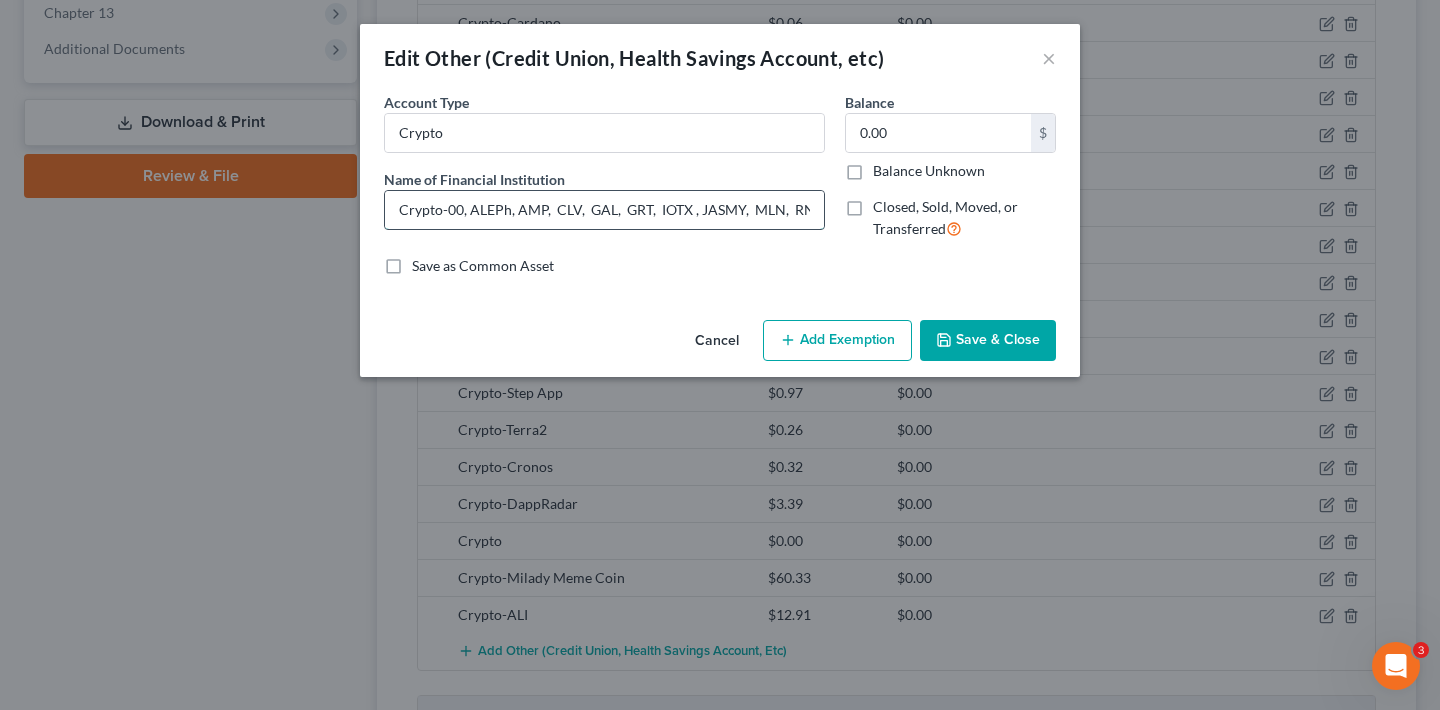 drag, startPoint x: 448, startPoint y: 209, endPoint x: 572, endPoint y: 210, distance: 124.004036 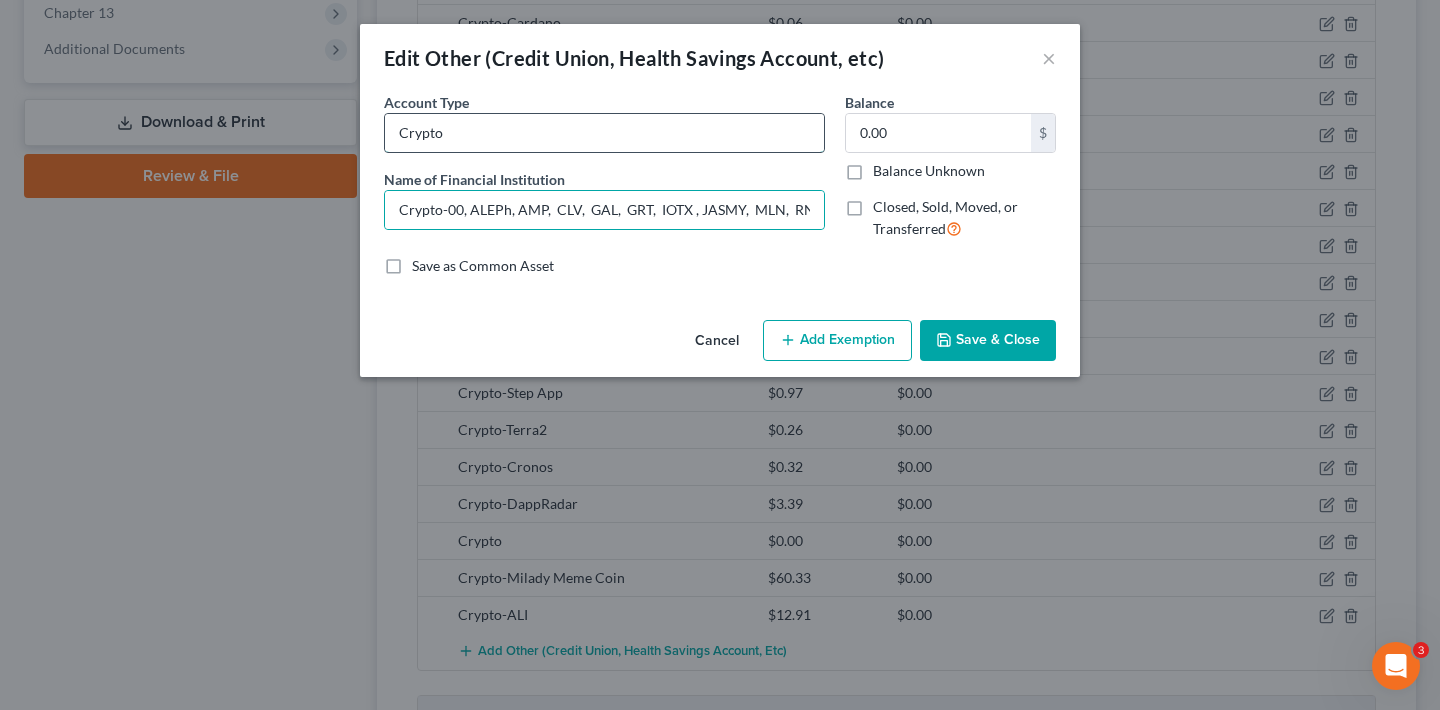 click on "Crypto" at bounding box center (604, 133) 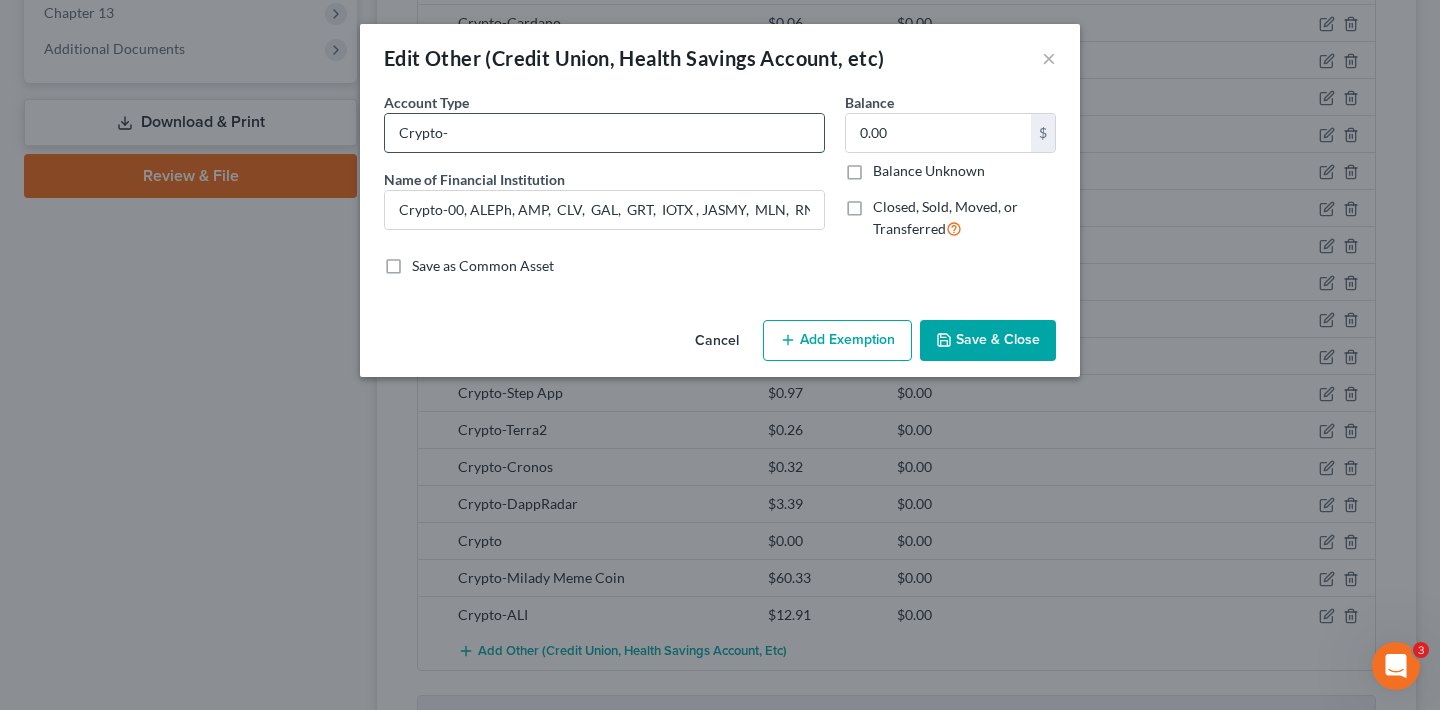 paste on "00, ALEPh, AMP,  CLV,  GAL,  GRT,  IOTX , JASMY,  MLN,  RNDR, SAND,  SKL,  VET,  XCN-" 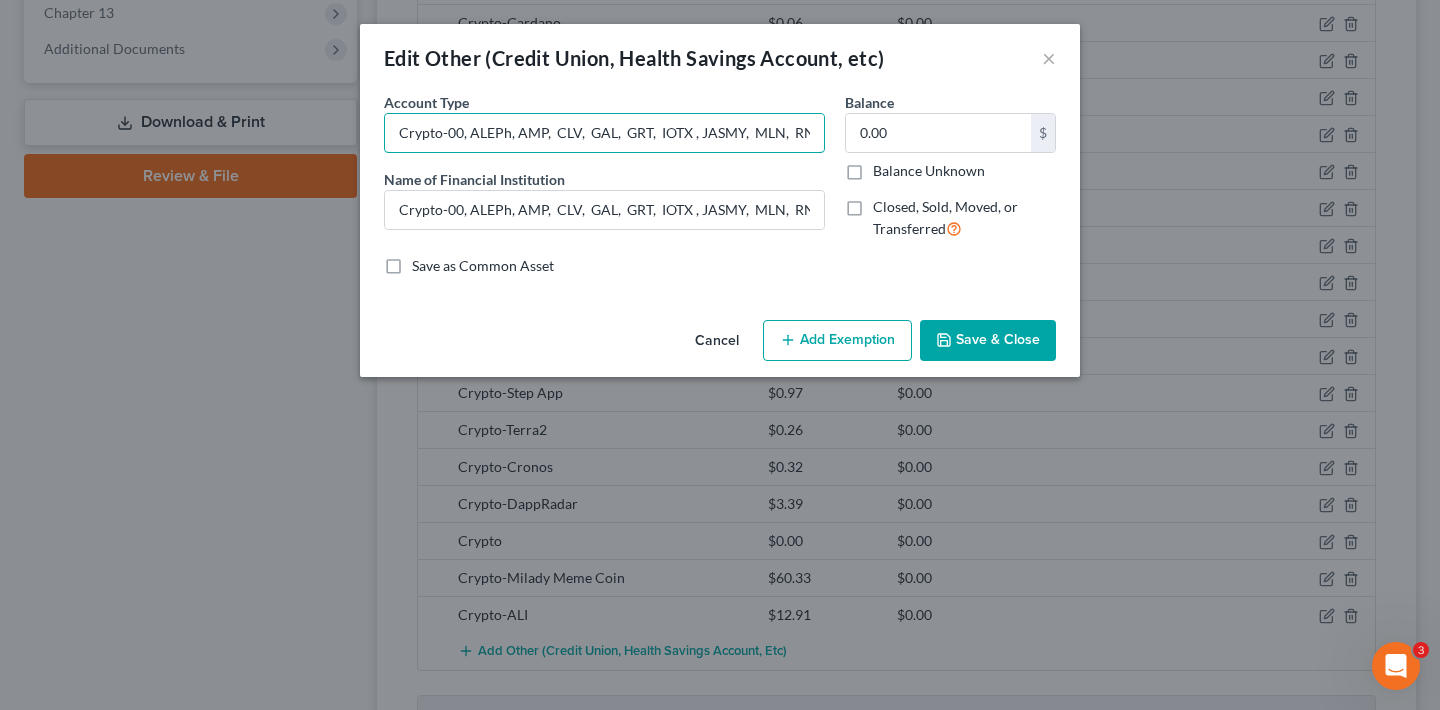 type on "Crypto-00, ALEPh, AMP,  CLV,  GAL,  GRT,  IOTX , JASMY,  MLN,  RNDR, SAND,  SKL,  VET,  XCN" 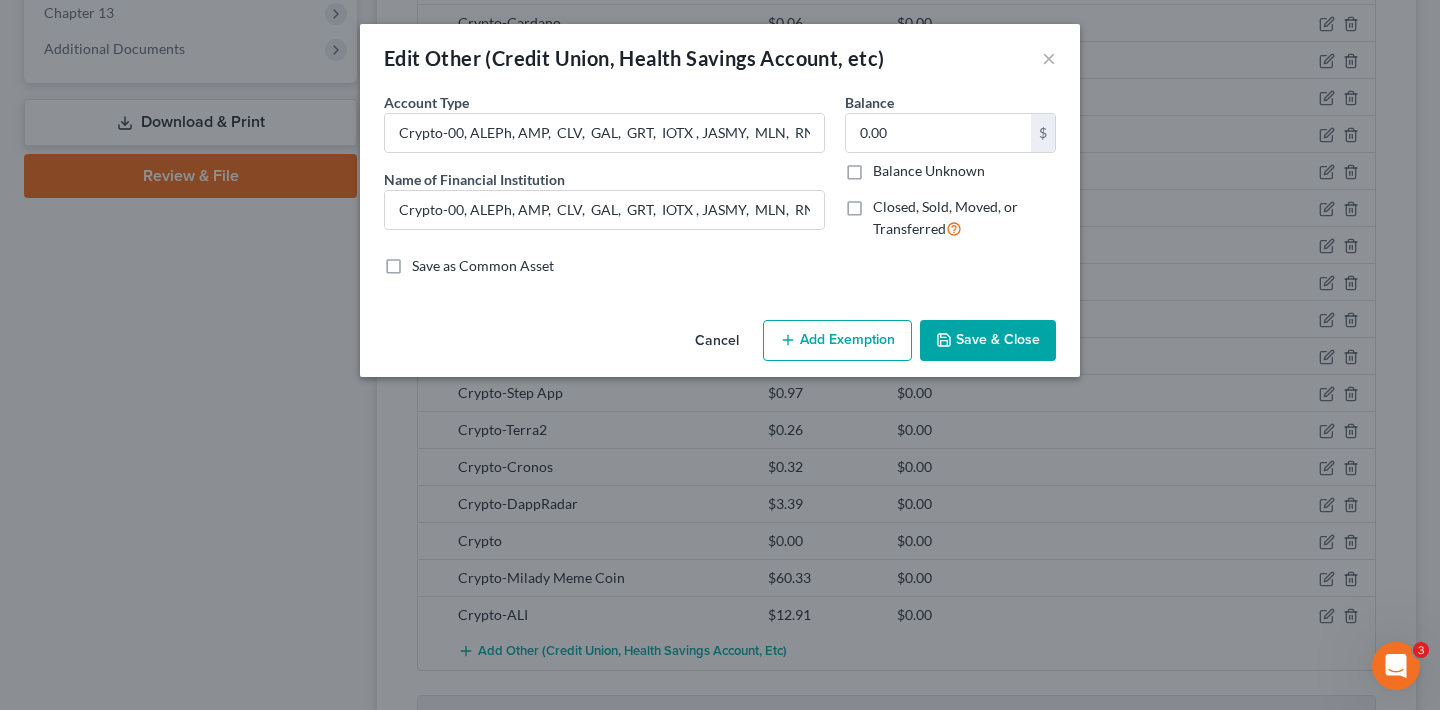 click on "Save & Close" at bounding box center (988, 341) 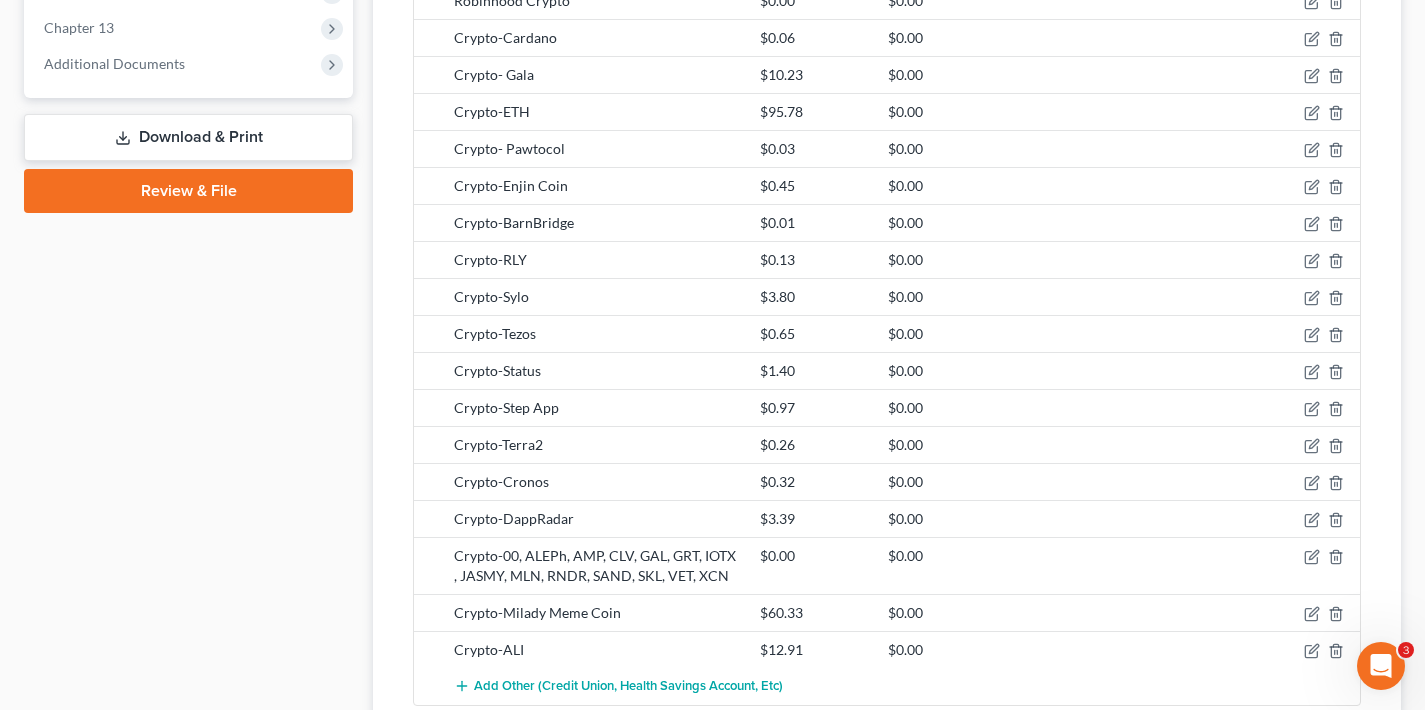 scroll, scrollTop: 1303, scrollLeft: 0, axis: vertical 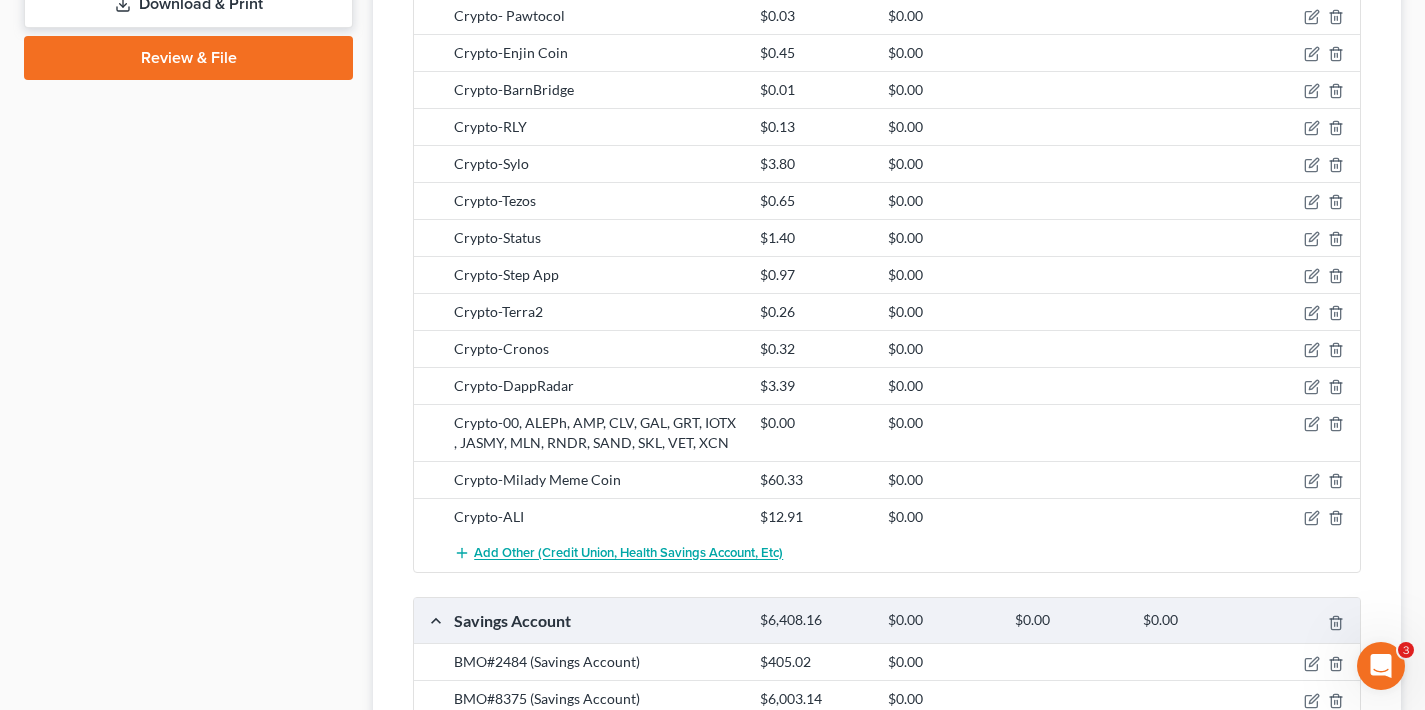click on "Add Other (Credit Union, Health Savings Account, etc)" at bounding box center (628, 554) 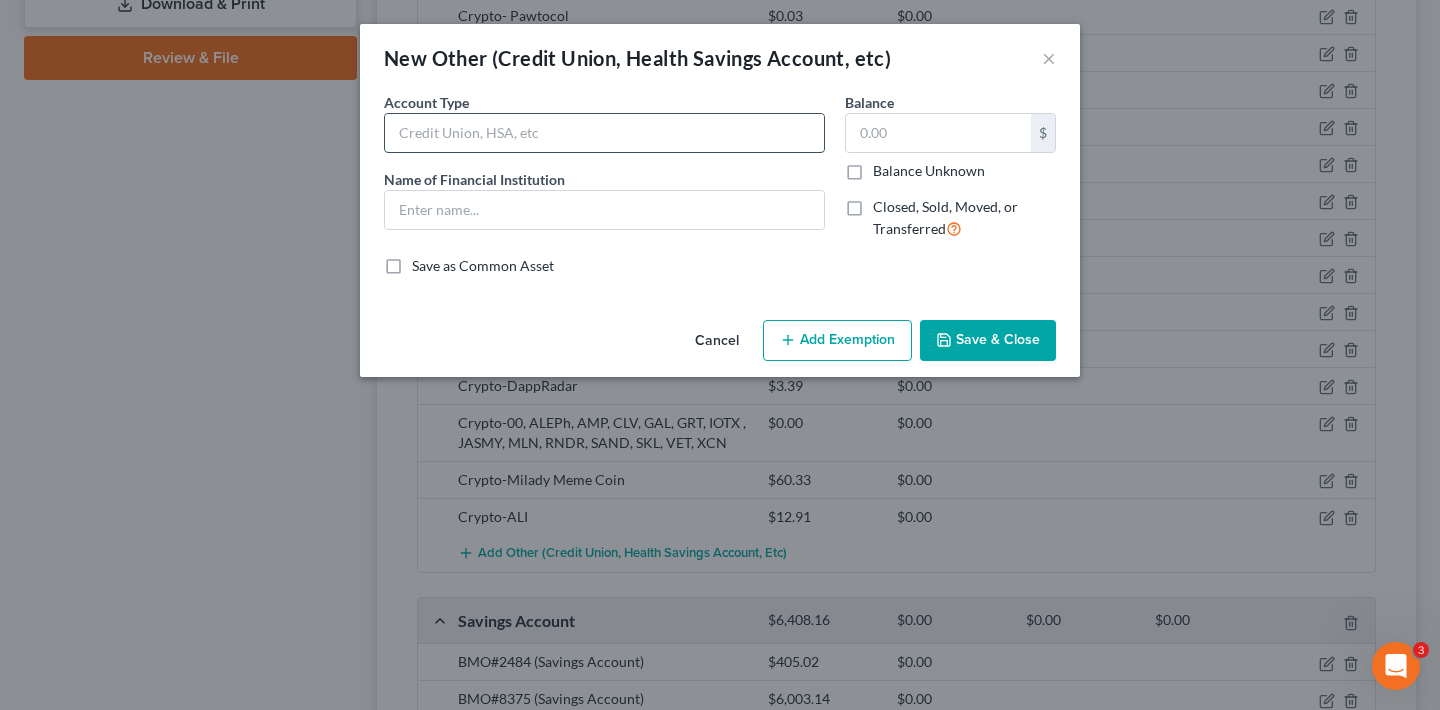 click at bounding box center [604, 133] 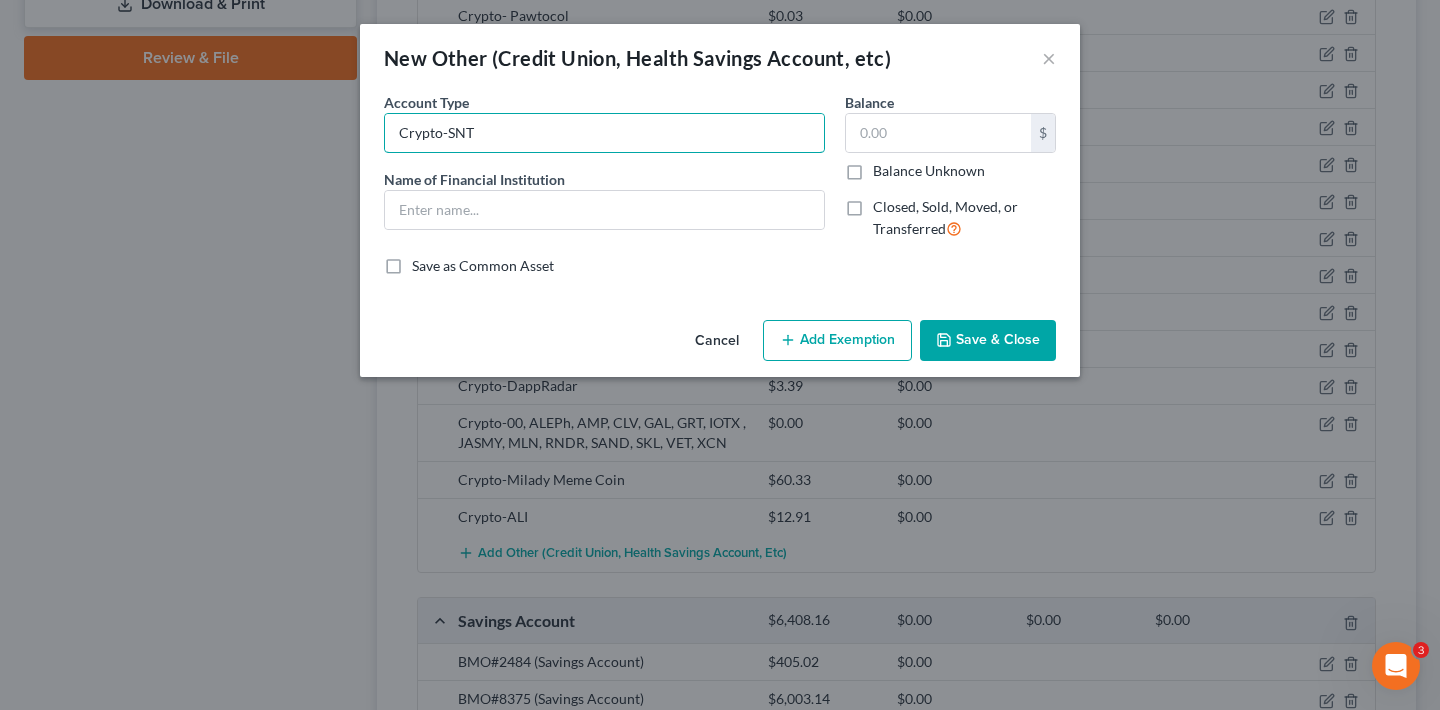 drag, startPoint x: 482, startPoint y: 133, endPoint x: 383, endPoint y: 133, distance: 99 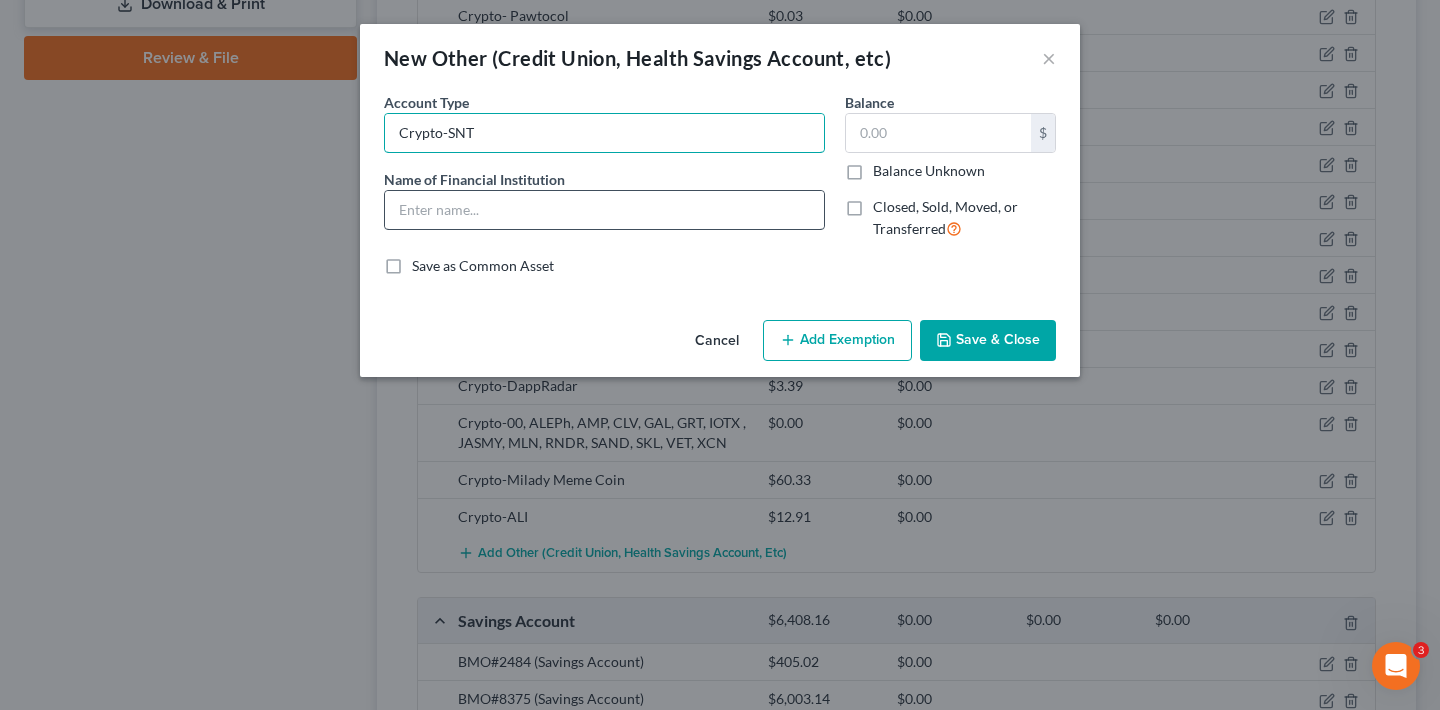 type on "Crypto-SNT" 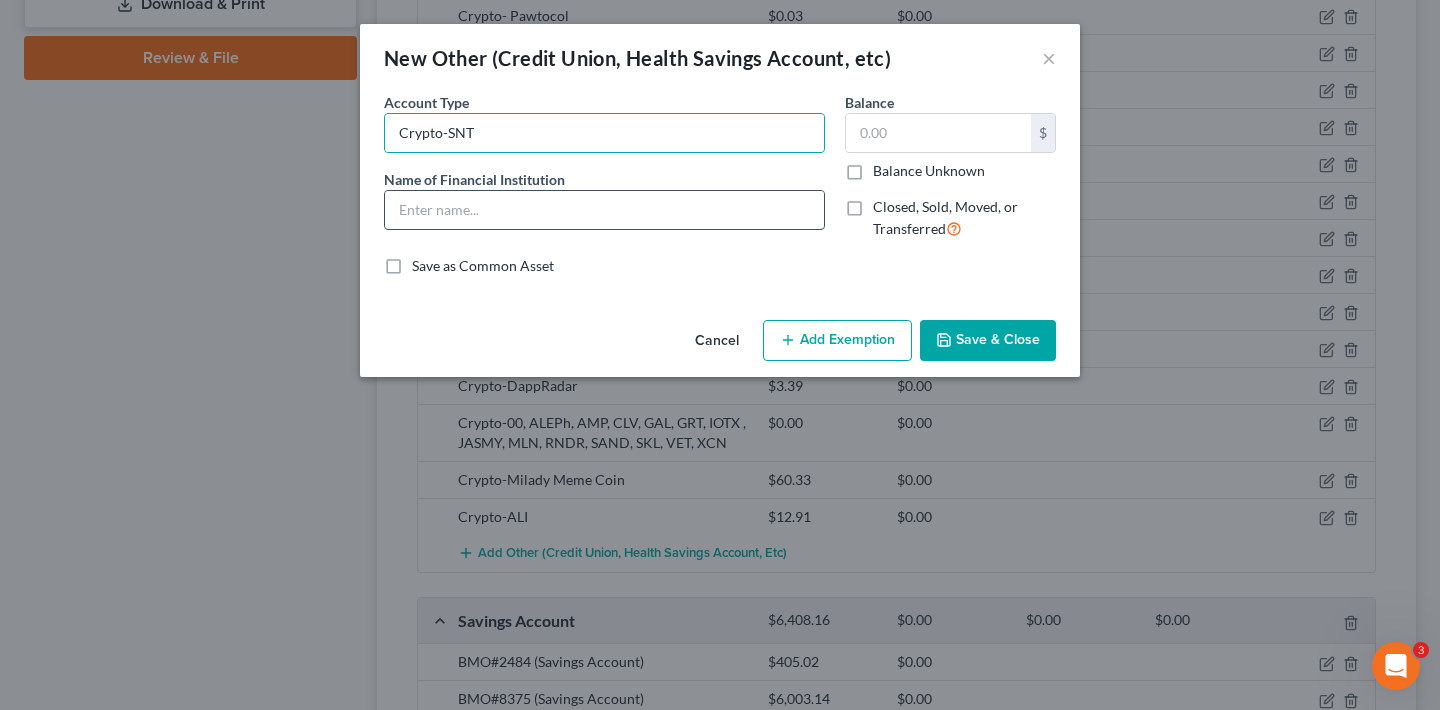 click at bounding box center (604, 210) 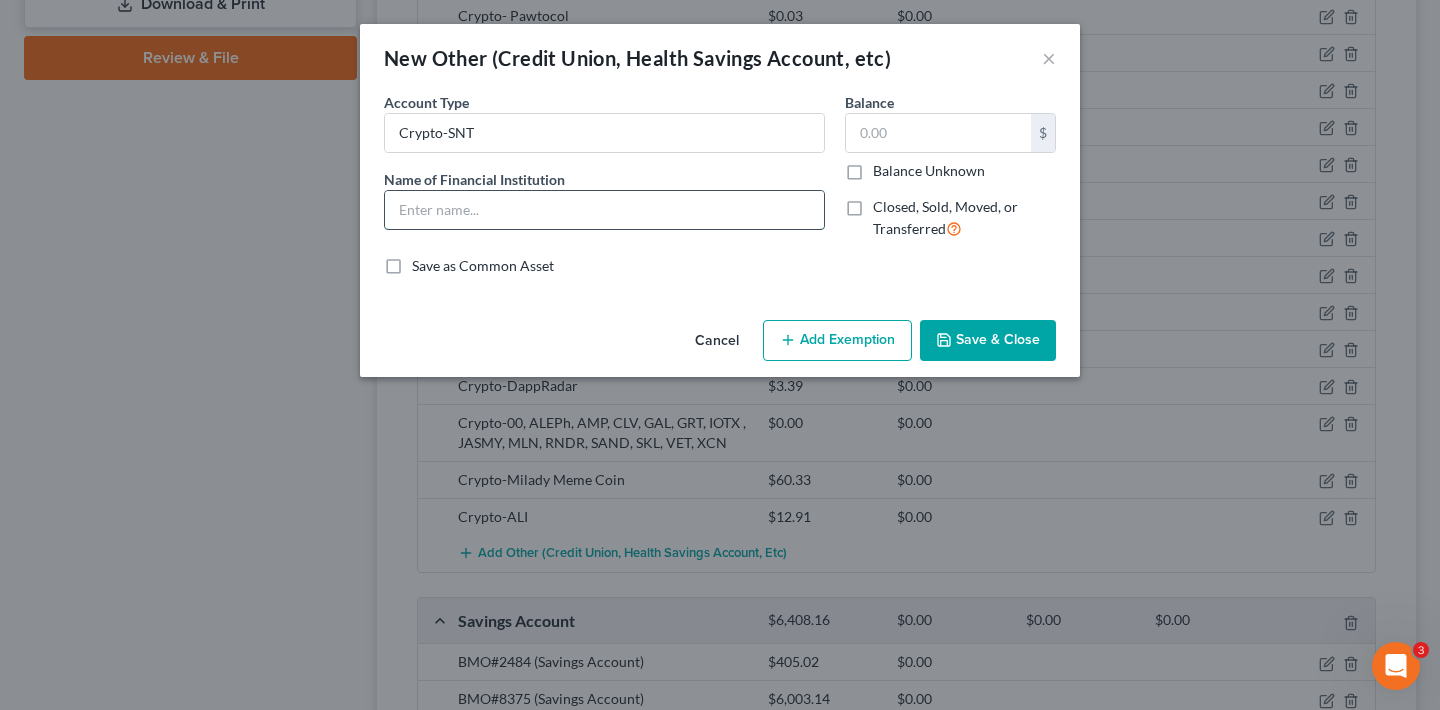 paste on "Crypto-SNT" 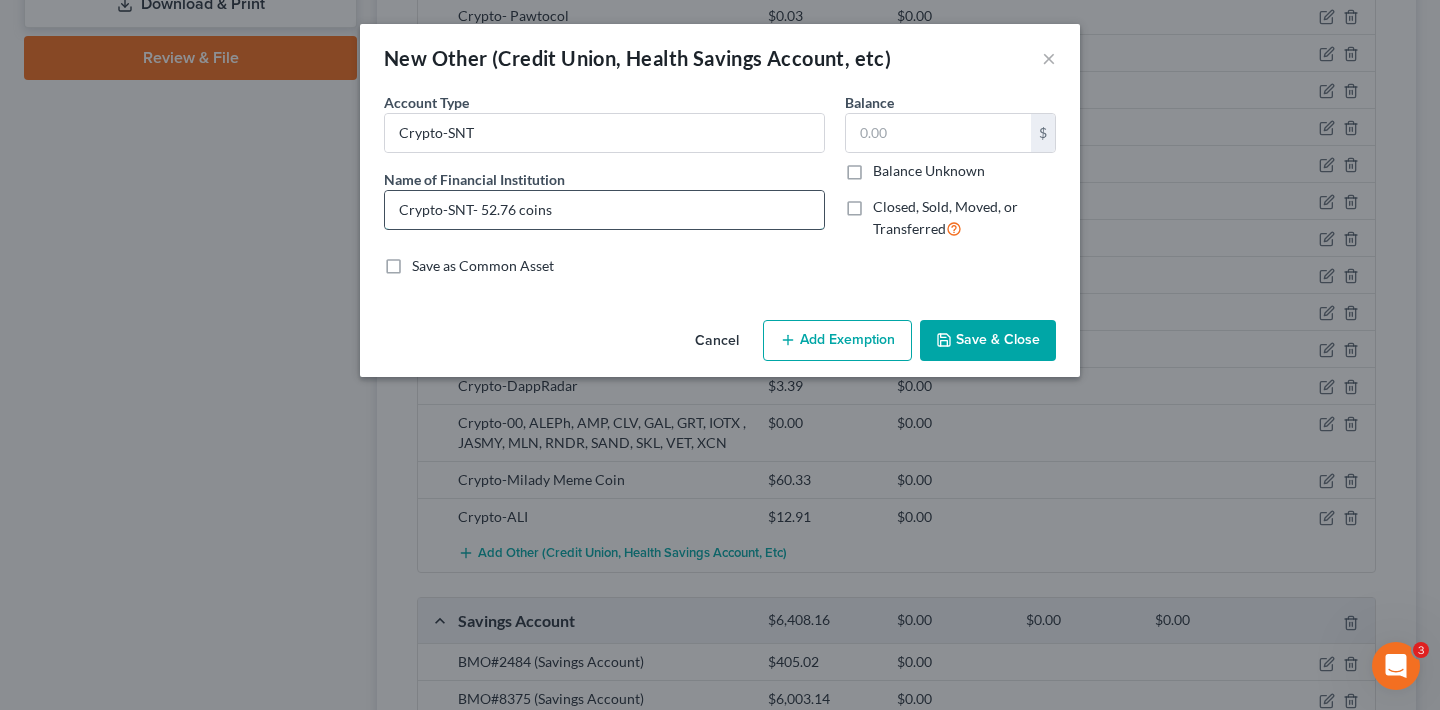type on "Crypto-SNT- 52.76 coins" 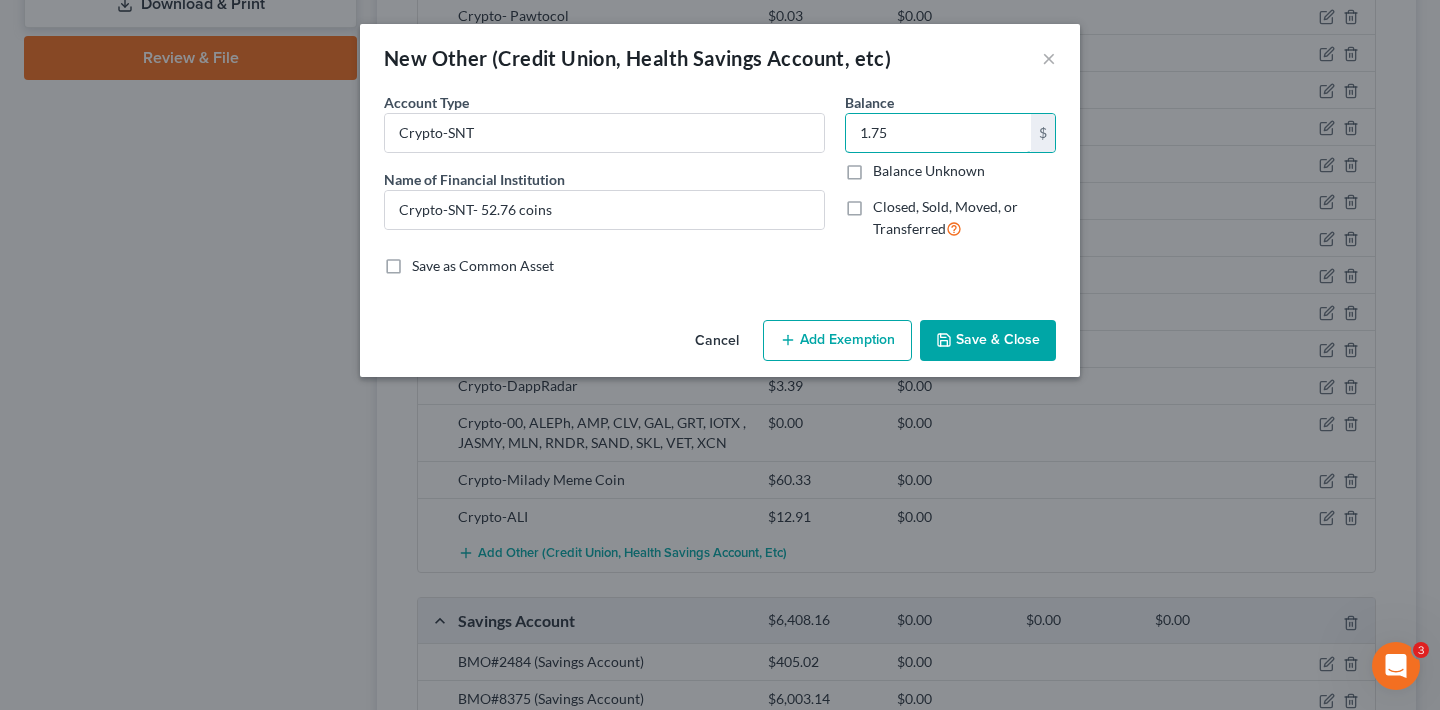 type on "1.75" 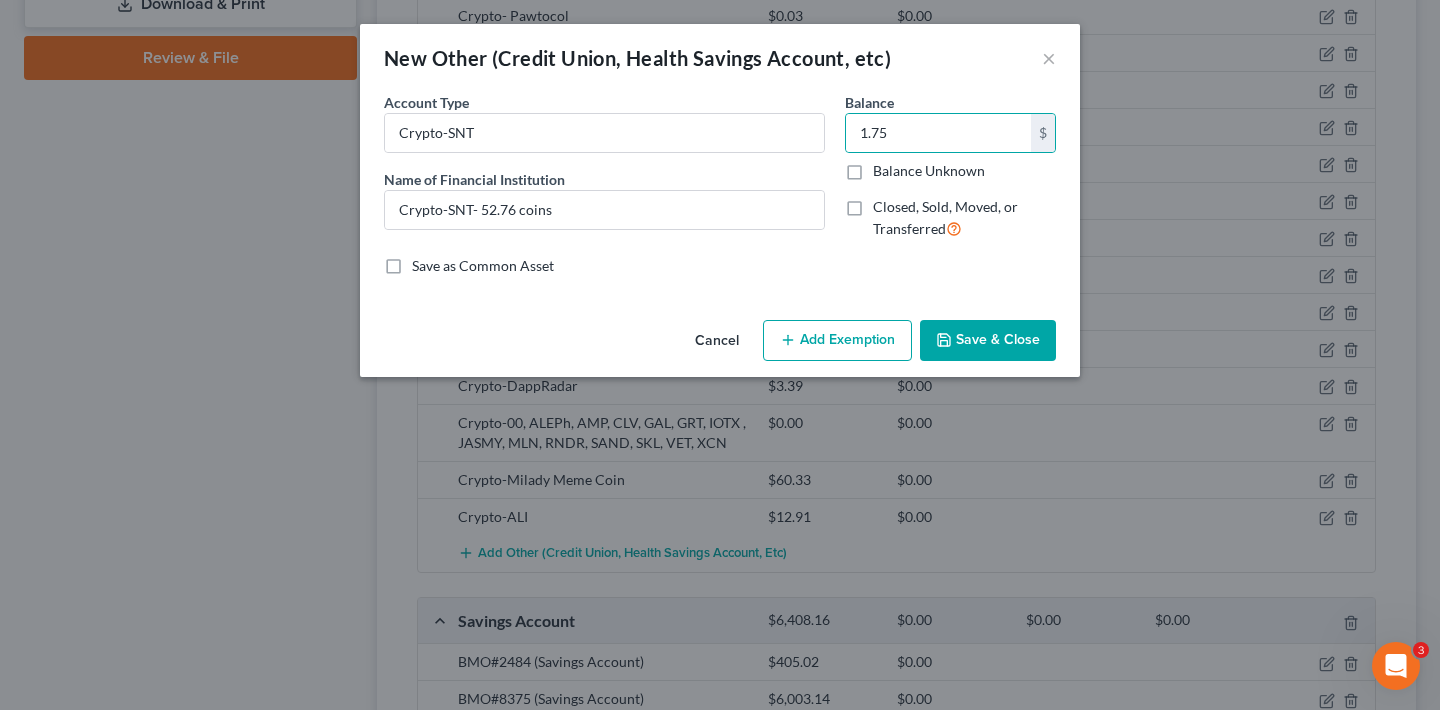 click on "Save & Close" at bounding box center (988, 341) 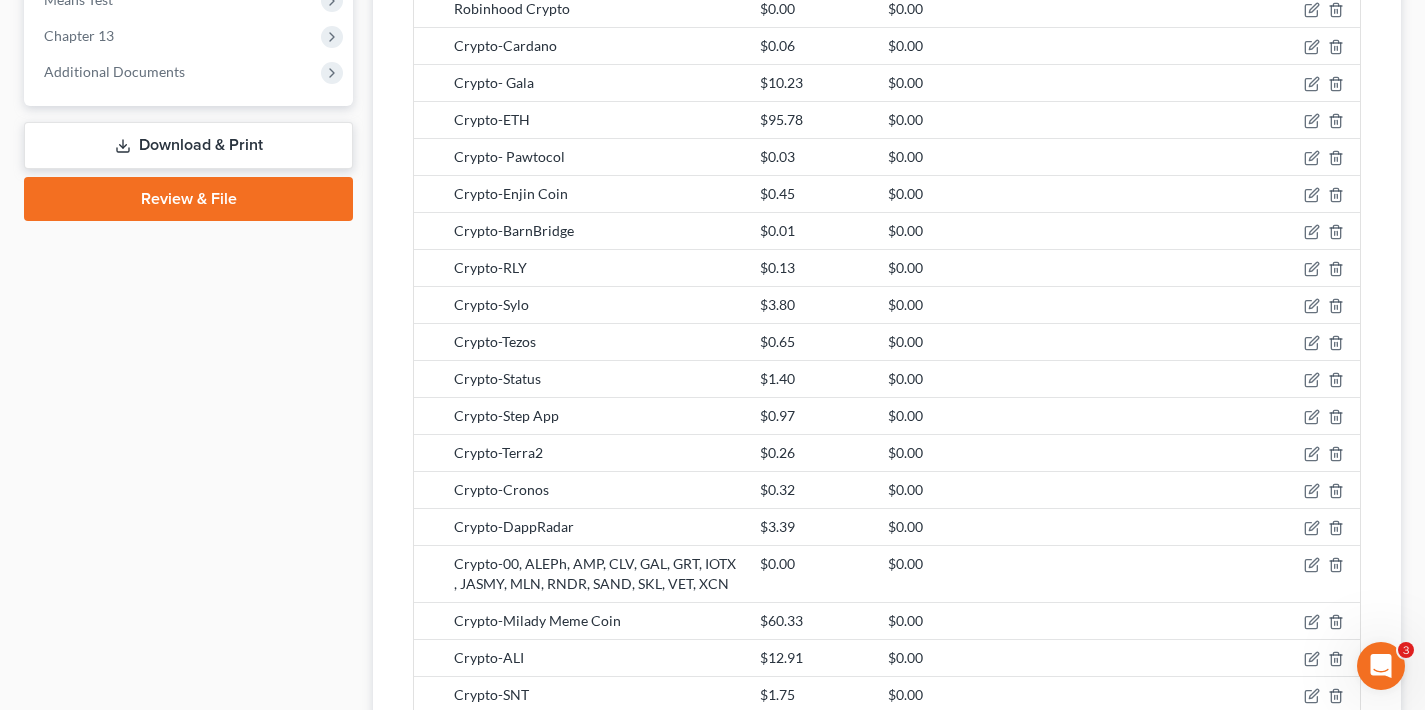 scroll, scrollTop: 1125, scrollLeft: 0, axis: vertical 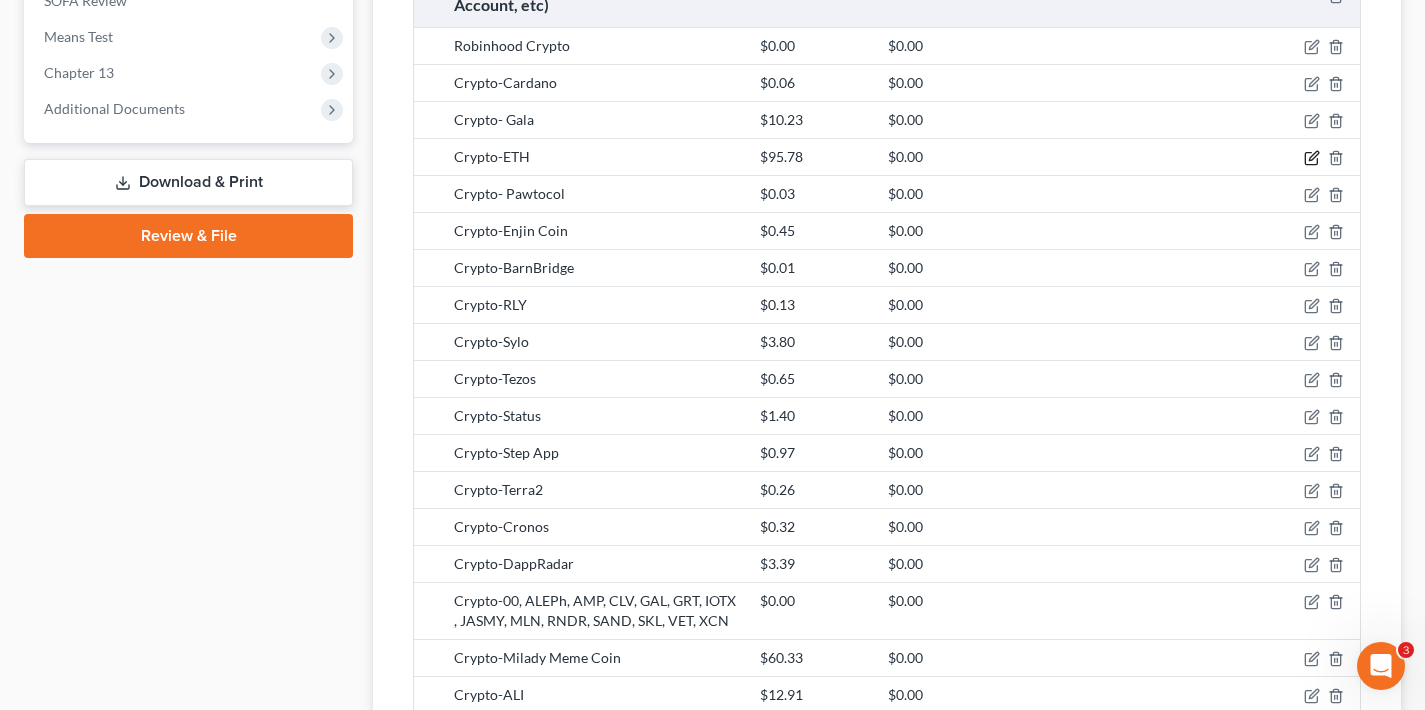 click 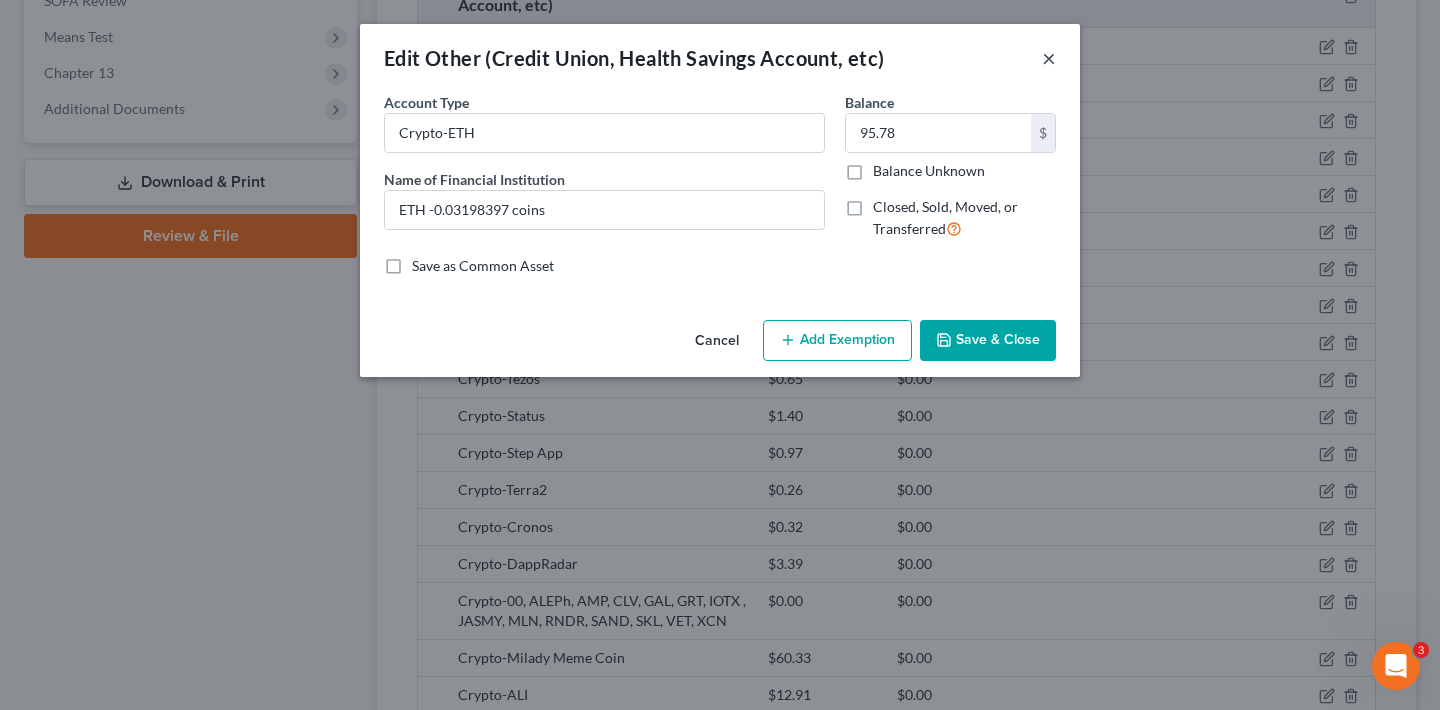 click on "×" at bounding box center [1049, 58] 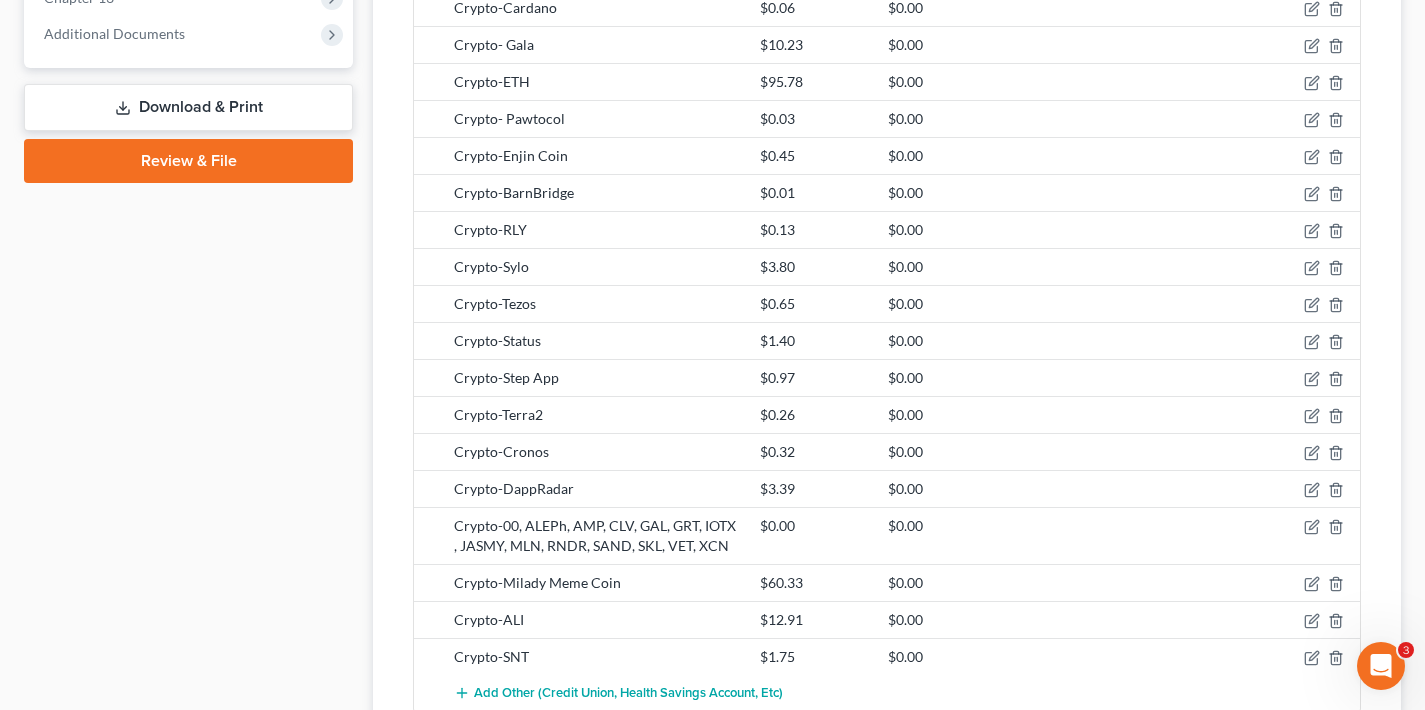 scroll, scrollTop: 1492, scrollLeft: 0, axis: vertical 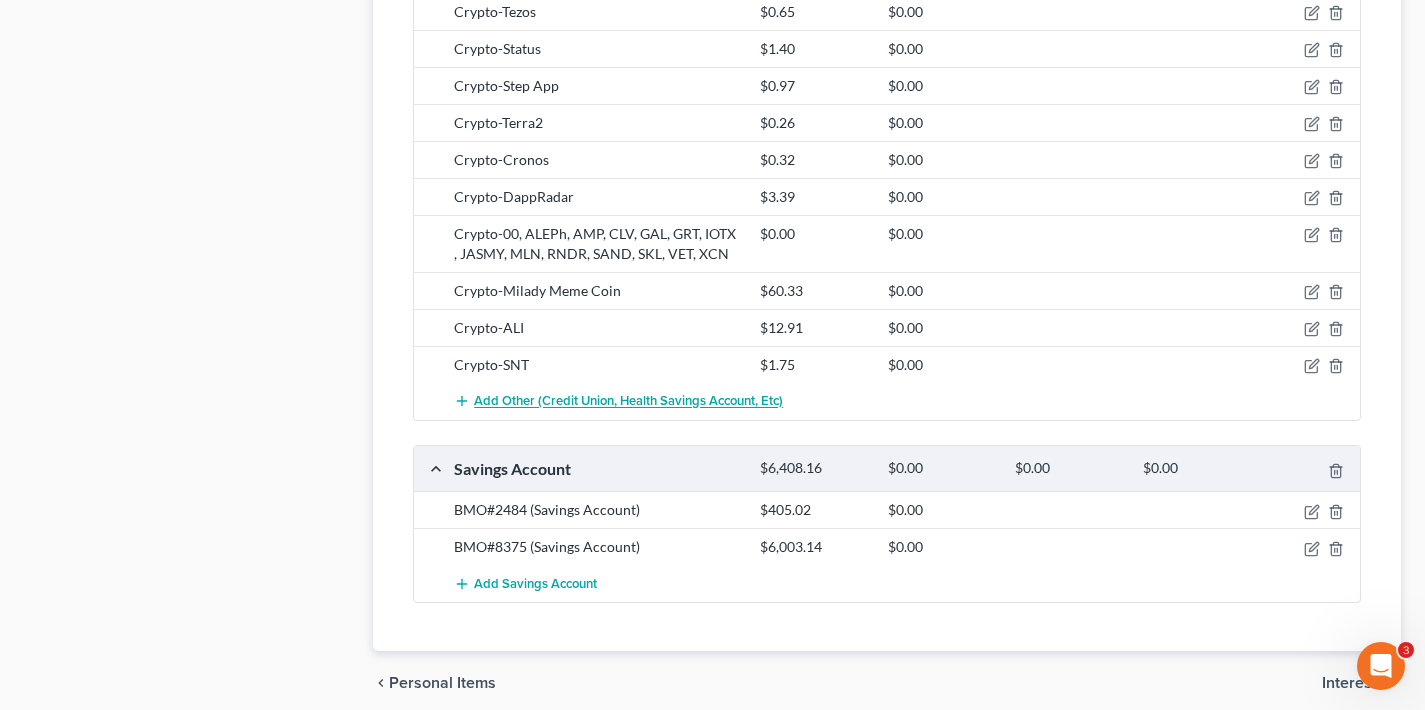 click on "Add Other (Credit Union, Health Savings Account, etc)" at bounding box center [628, 402] 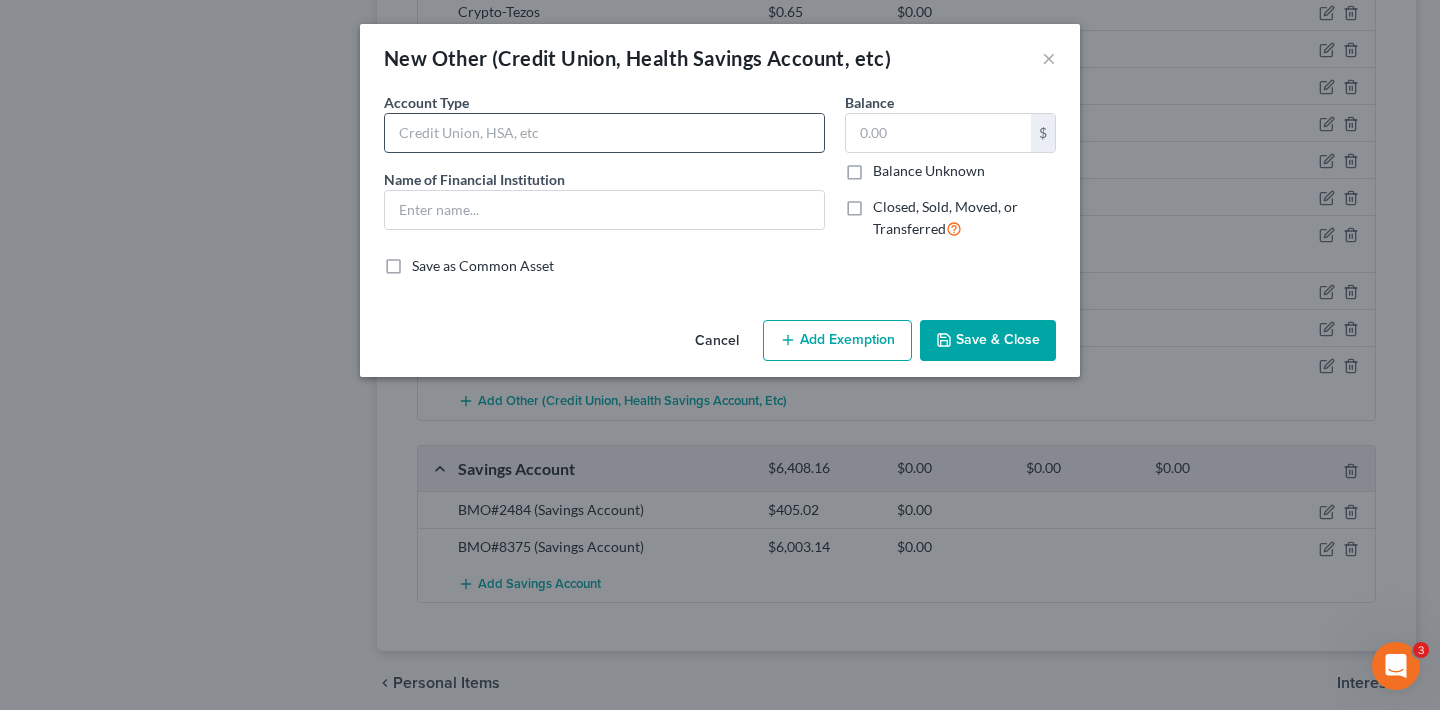 click at bounding box center [604, 133] 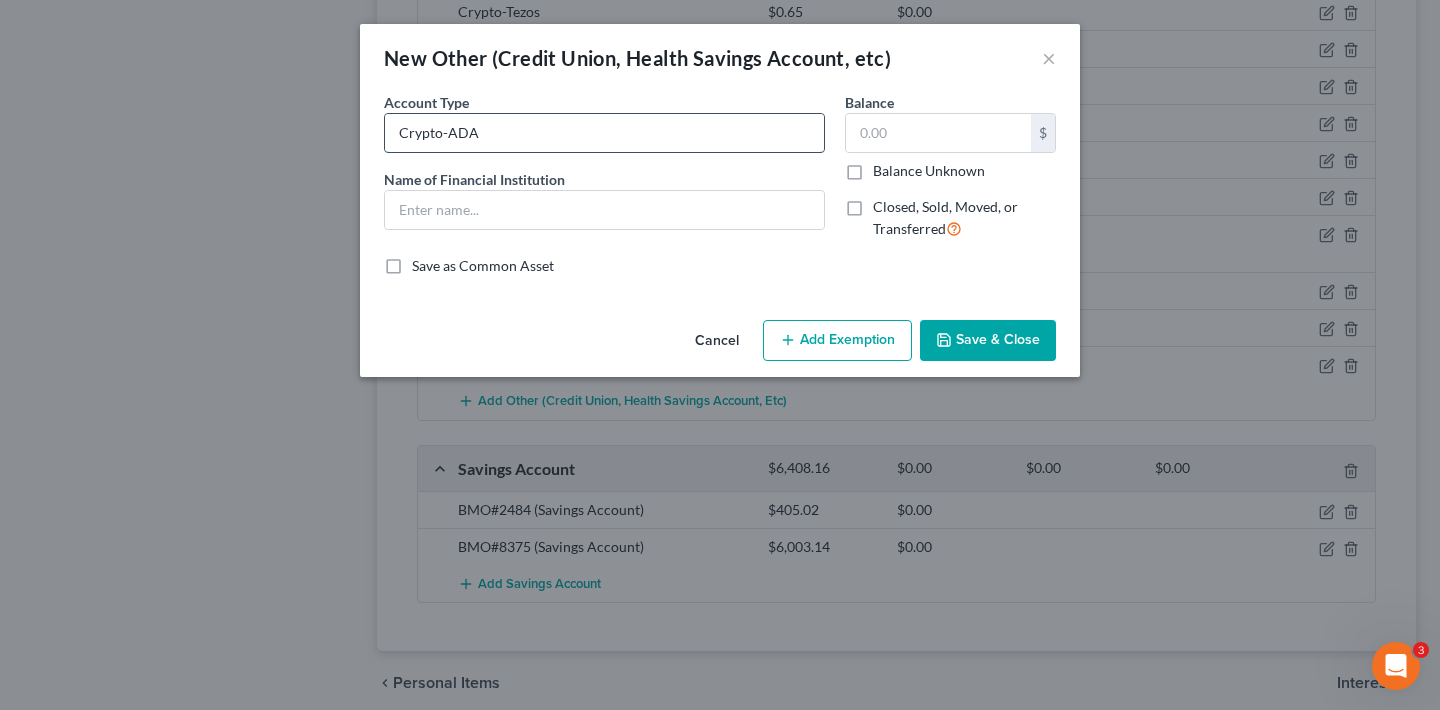 drag, startPoint x: 484, startPoint y: 141, endPoint x: 391, endPoint y: 137, distance: 93.08598 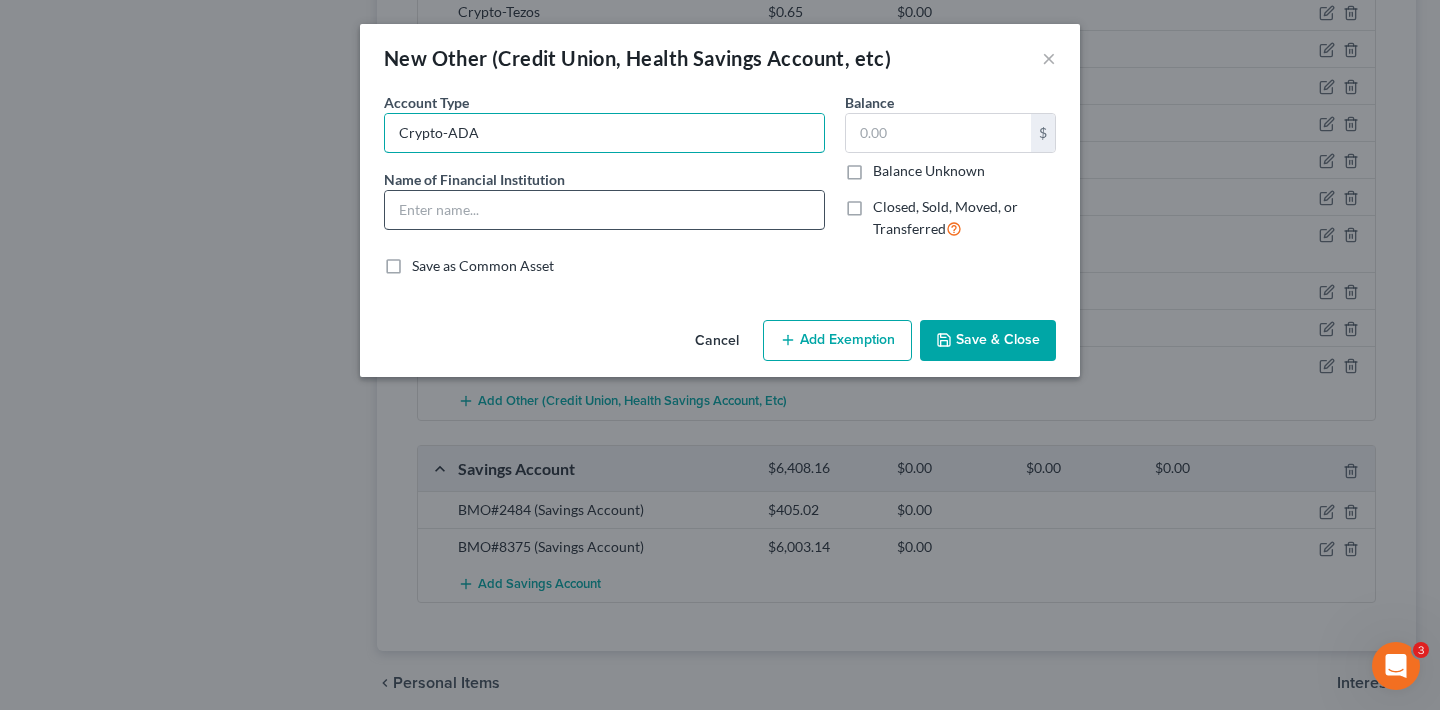 type on "Crypto-ADA" 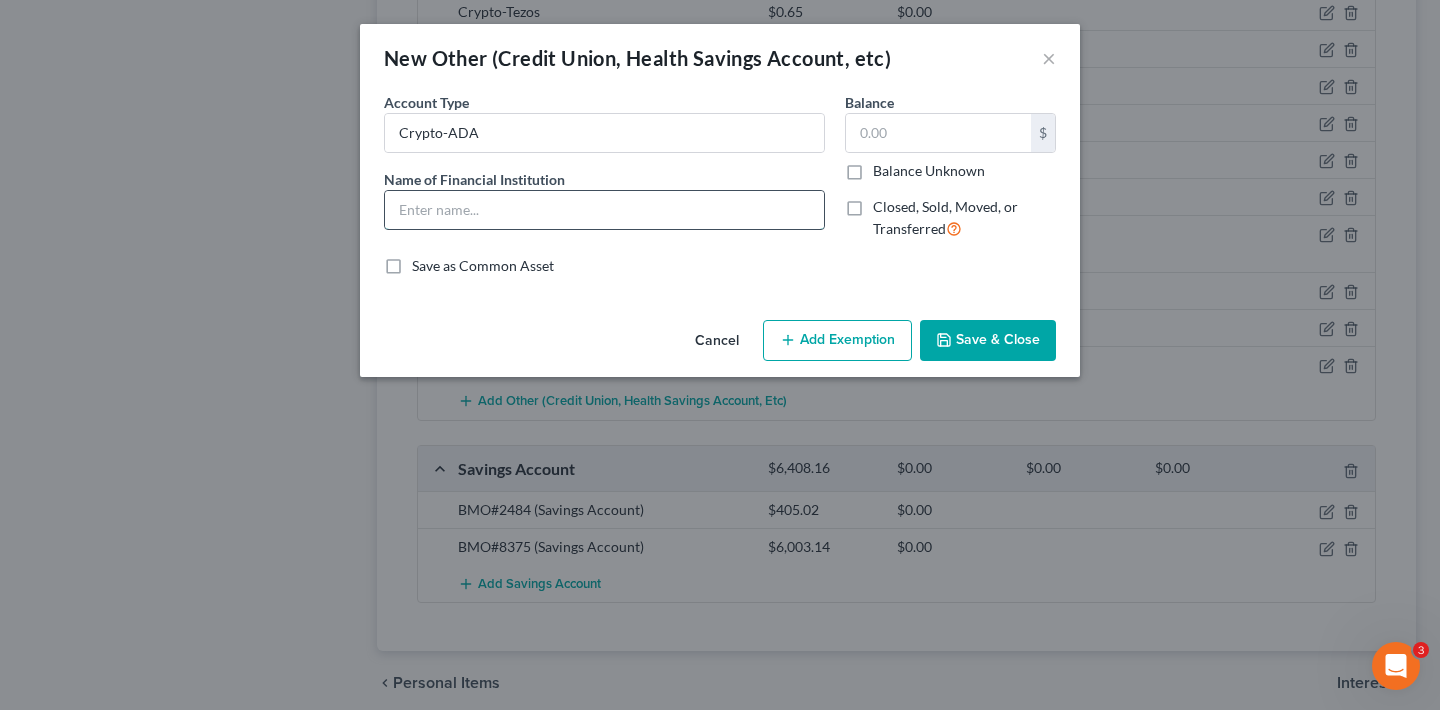 click at bounding box center [604, 210] 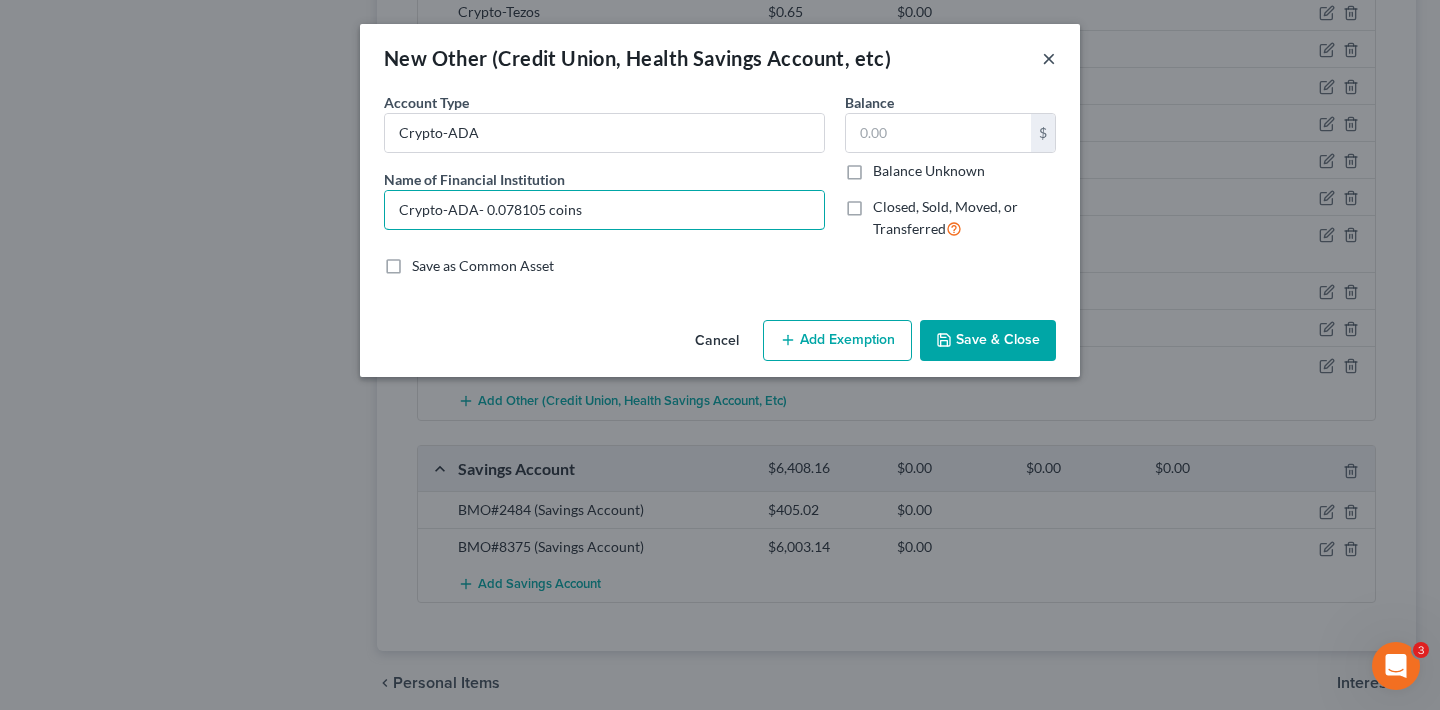 type on "Crypto-ADA- 0.078105 coins" 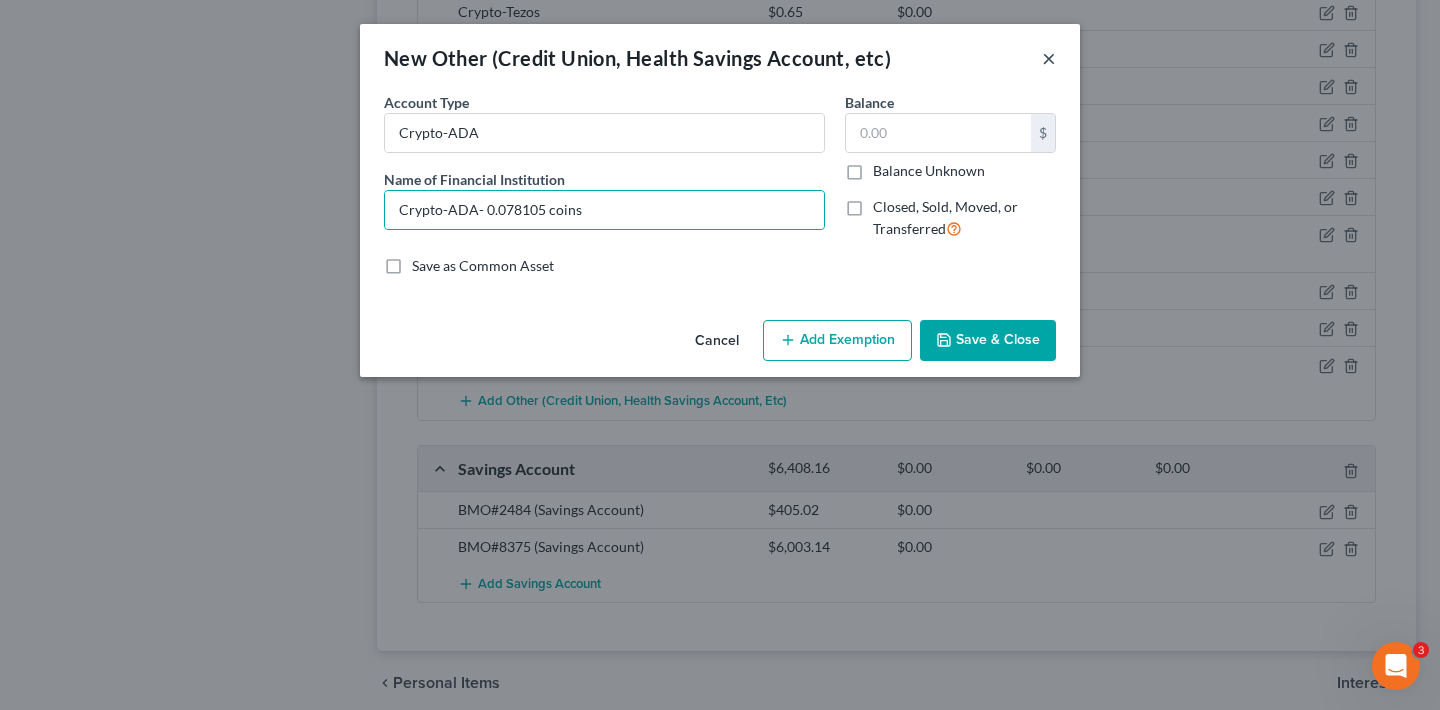 click on "×" at bounding box center (1049, 58) 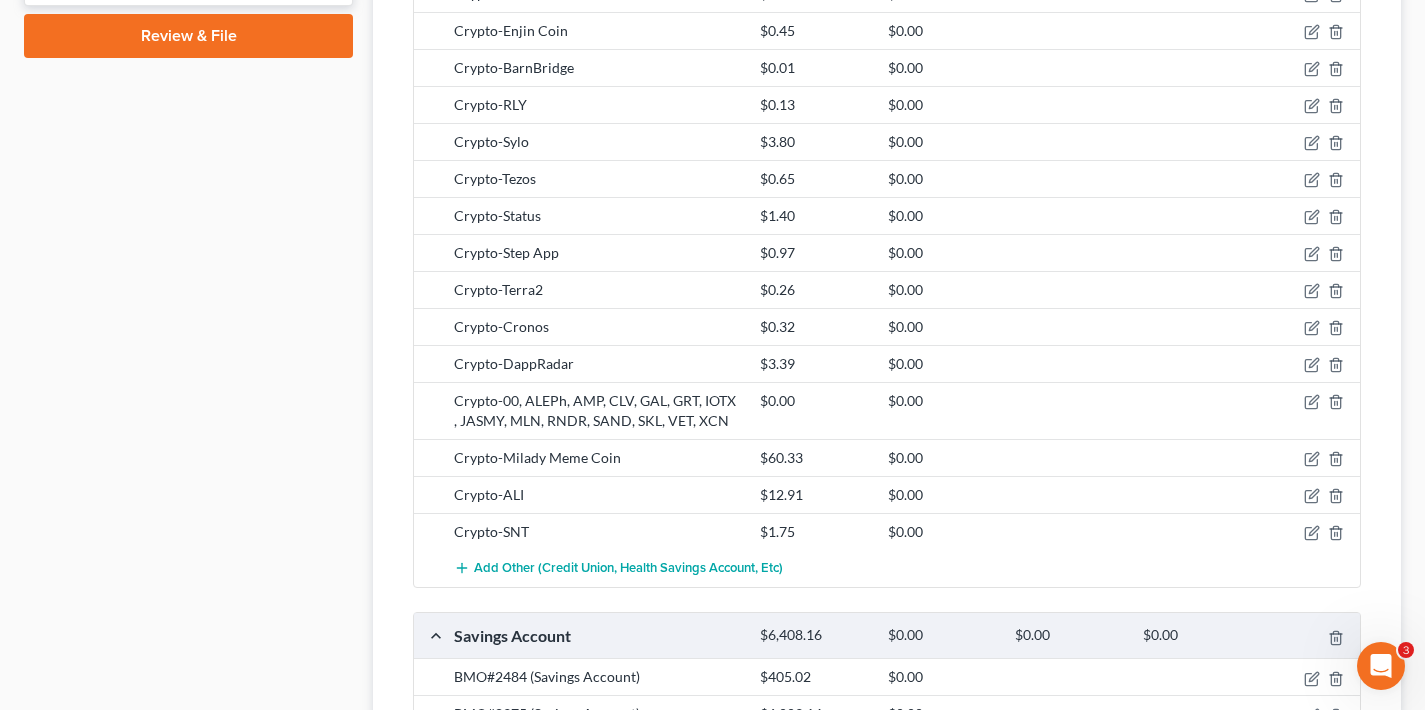 scroll, scrollTop: 993, scrollLeft: 0, axis: vertical 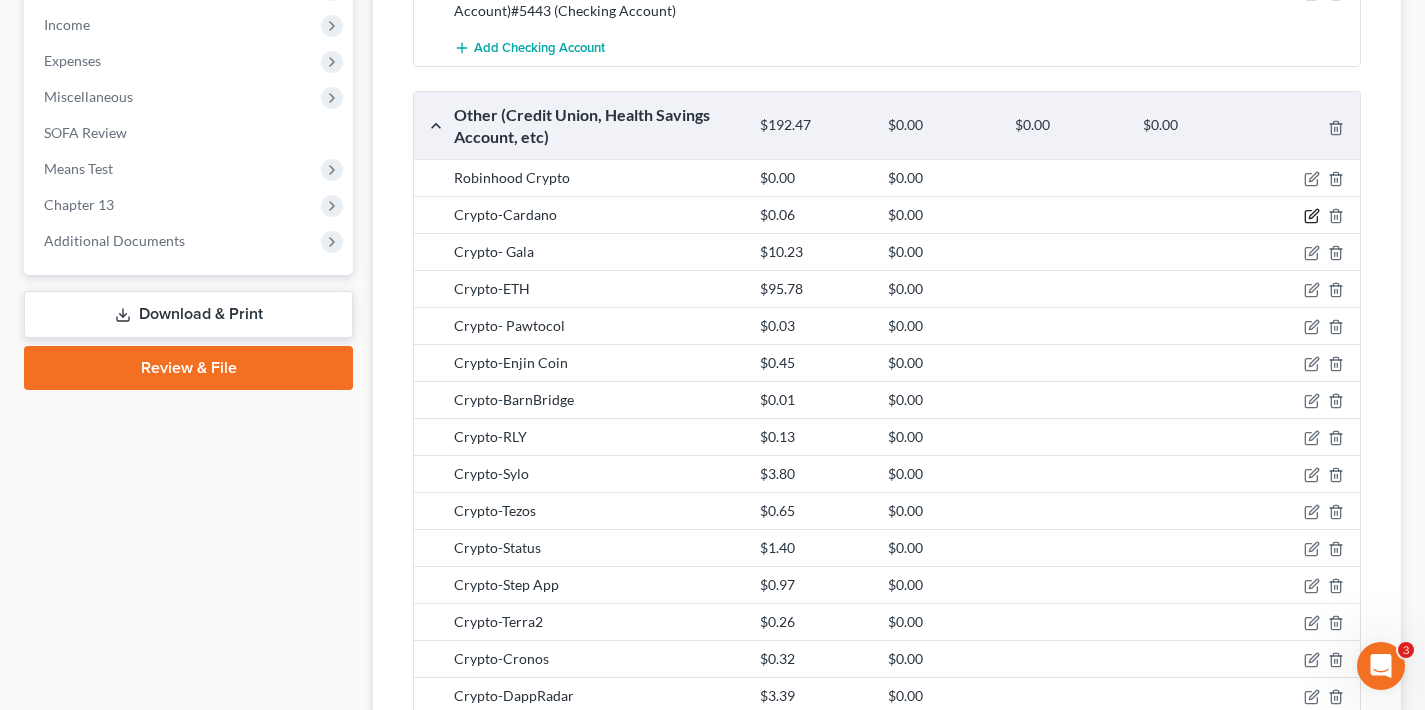 click 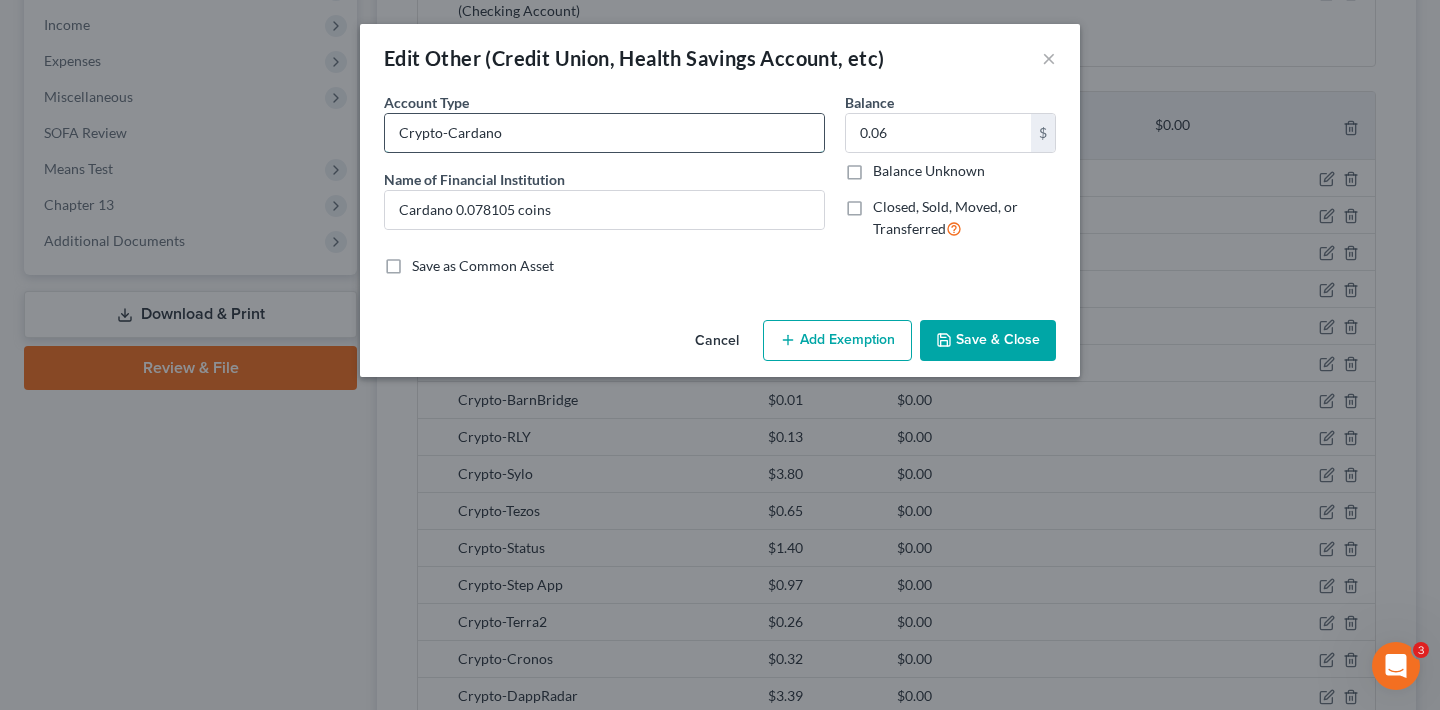 click on "Crypto-Cardano" at bounding box center (604, 133) 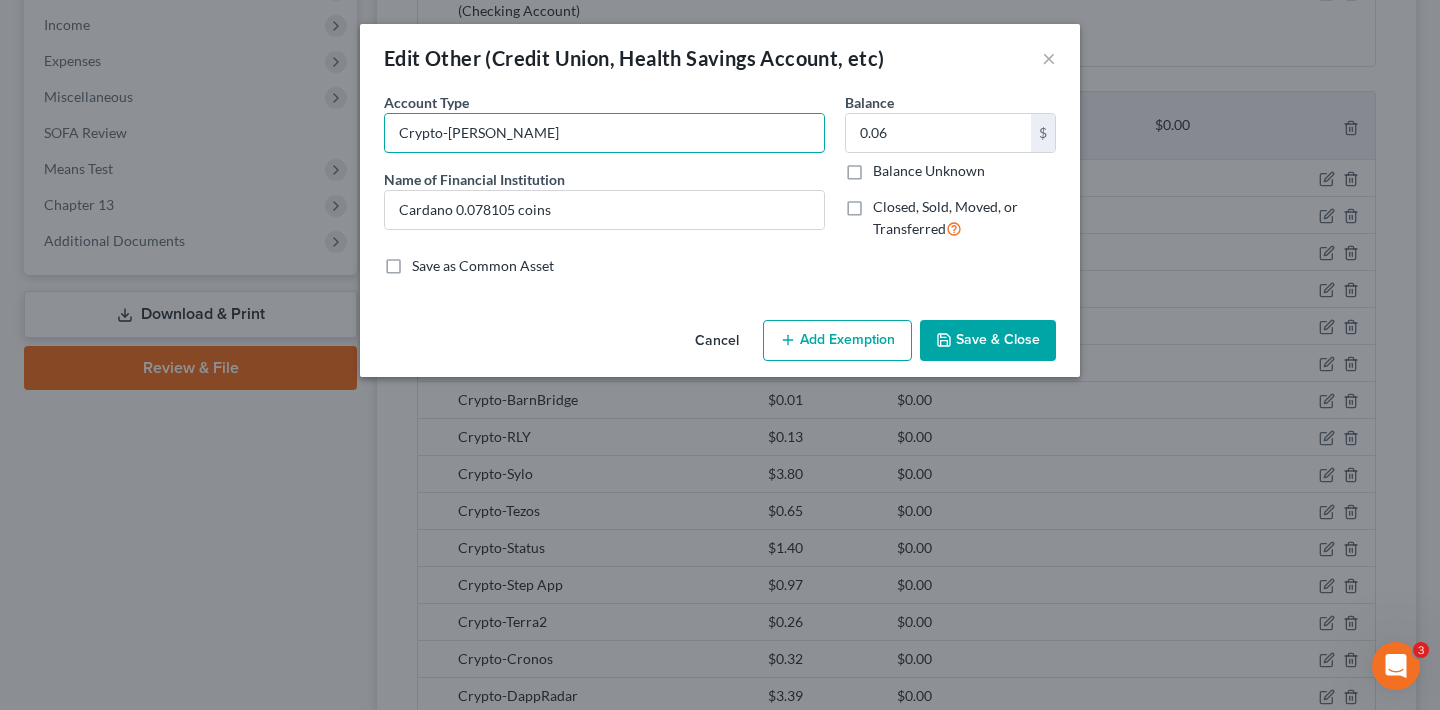 type on "Crypto-ADA Cardano" 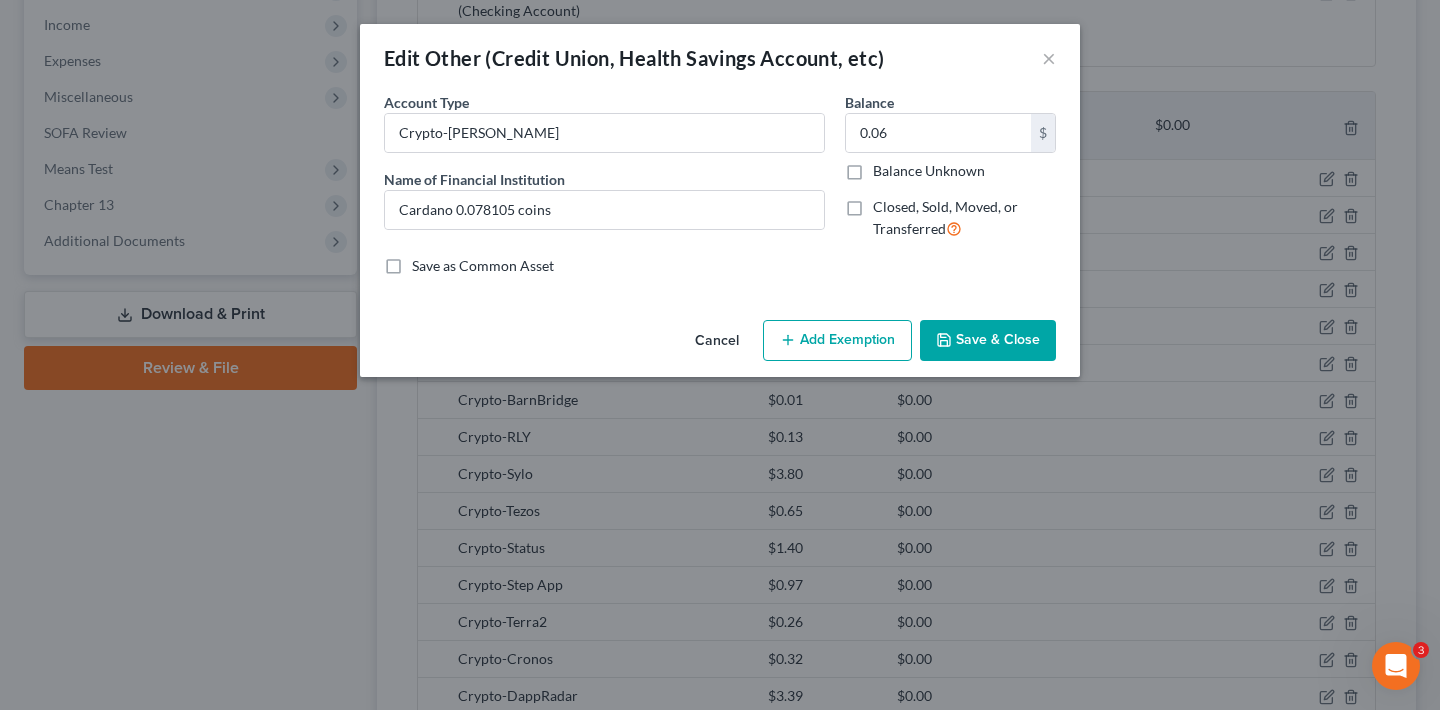 click on "Save & Close" at bounding box center (988, 341) 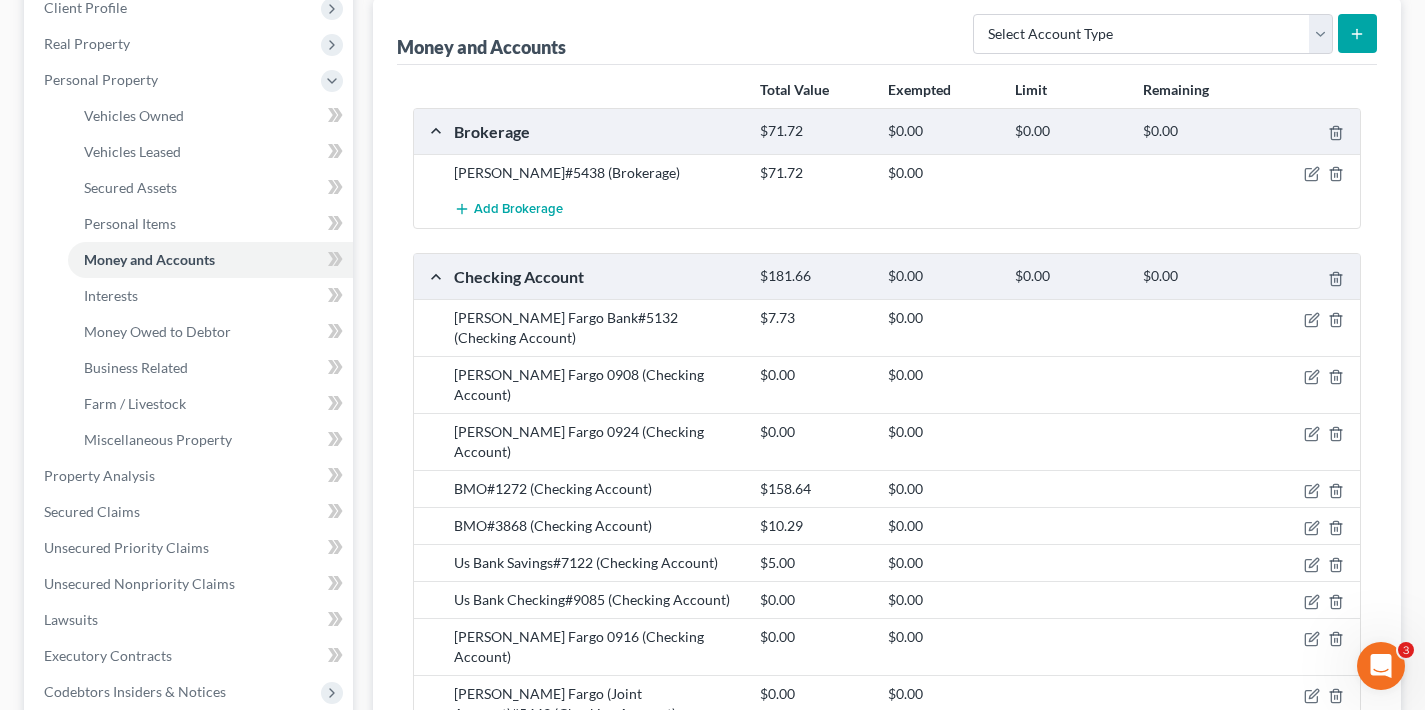 scroll, scrollTop: 286, scrollLeft: 0, axis: vertical 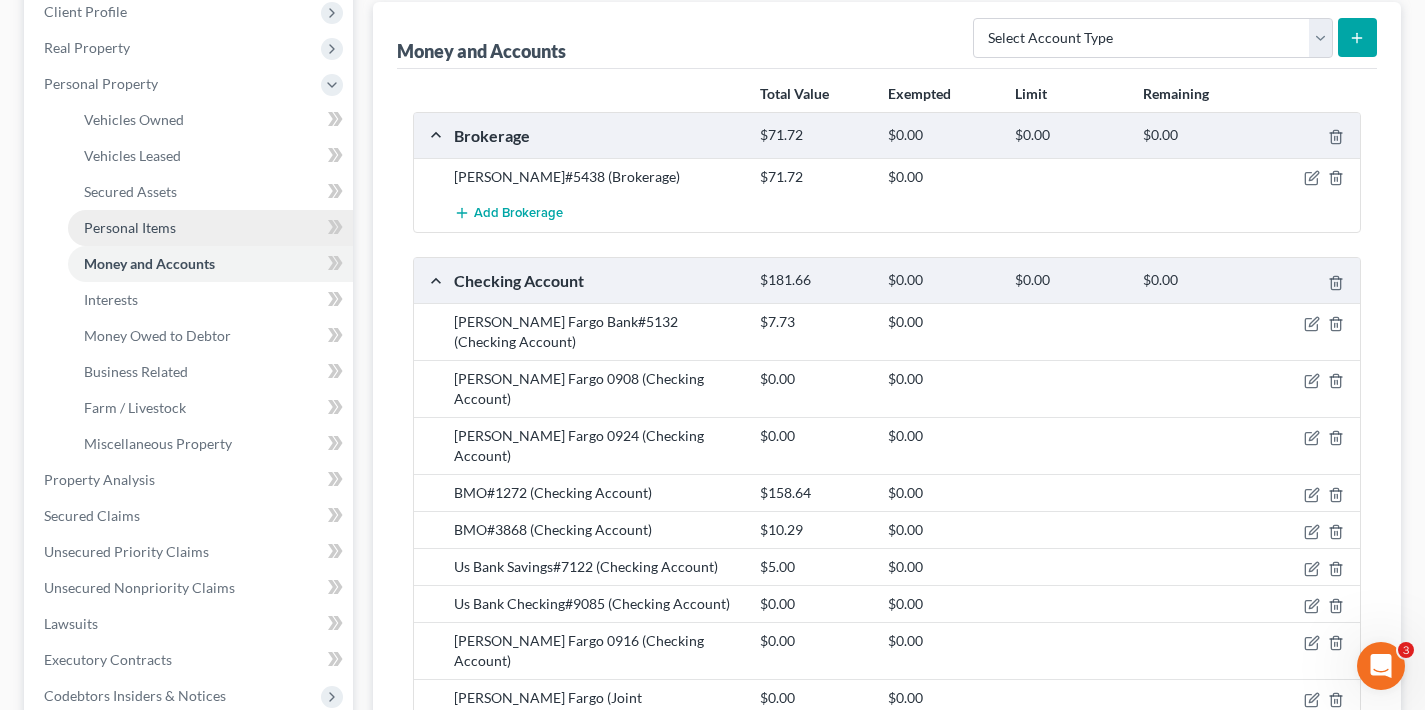 click on "Personal Items" at bounding box center [130, 227] 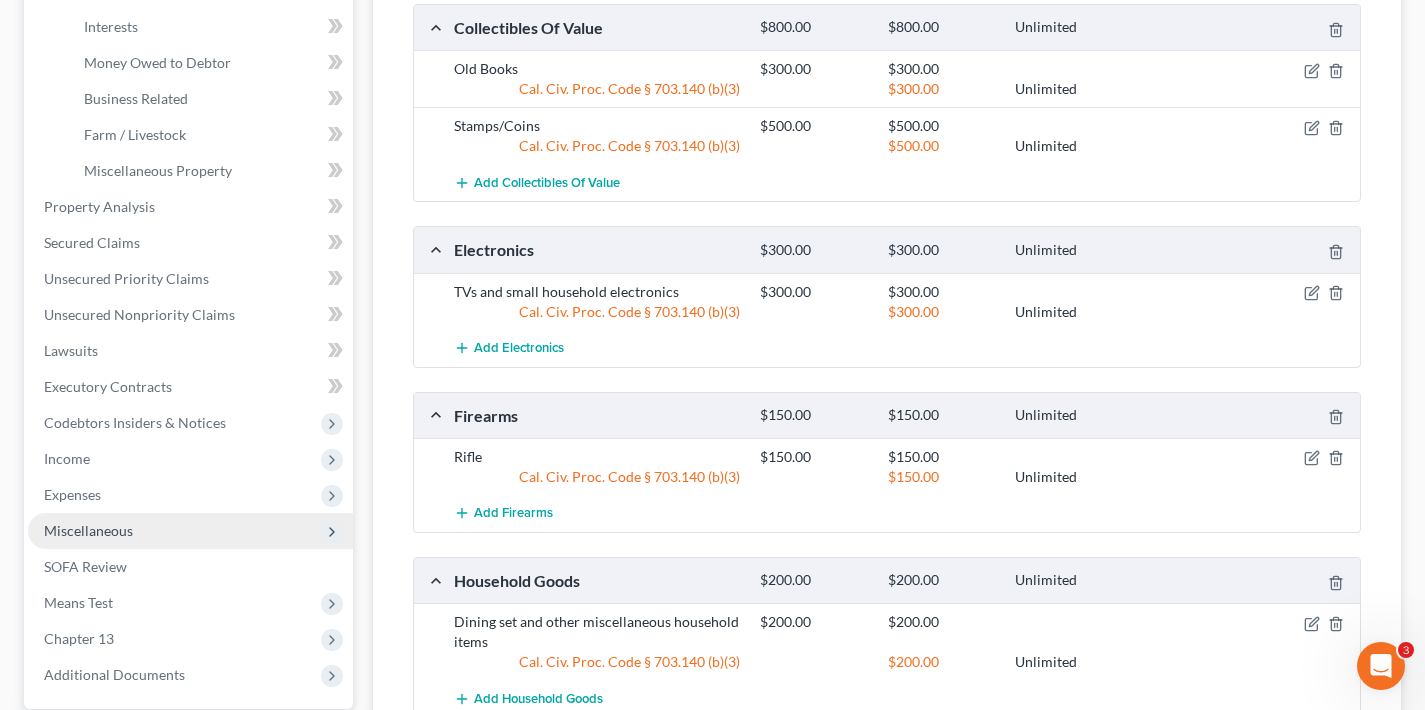 scroll, scrollTop: 563, scrollLeft: 0, axis: vertical 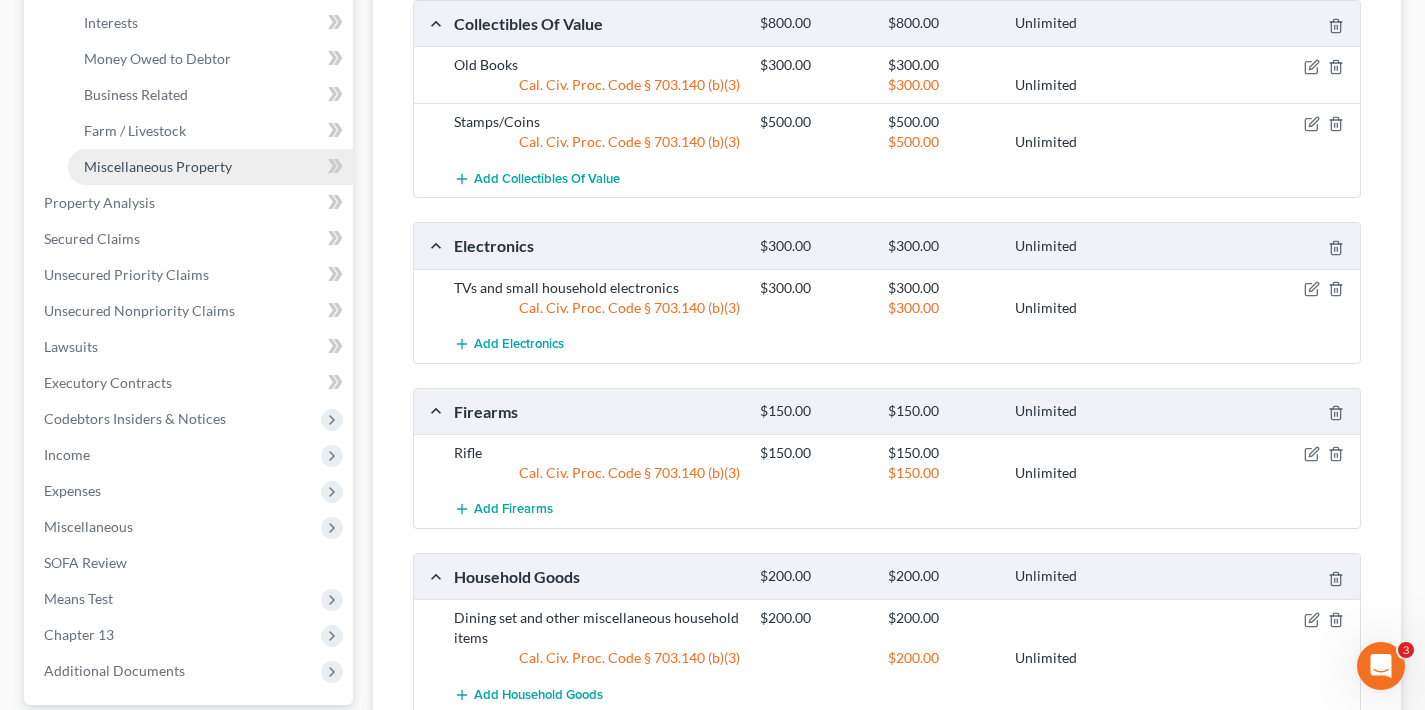 click on "Miscellaneous Property" at bounding box center [158, 166] 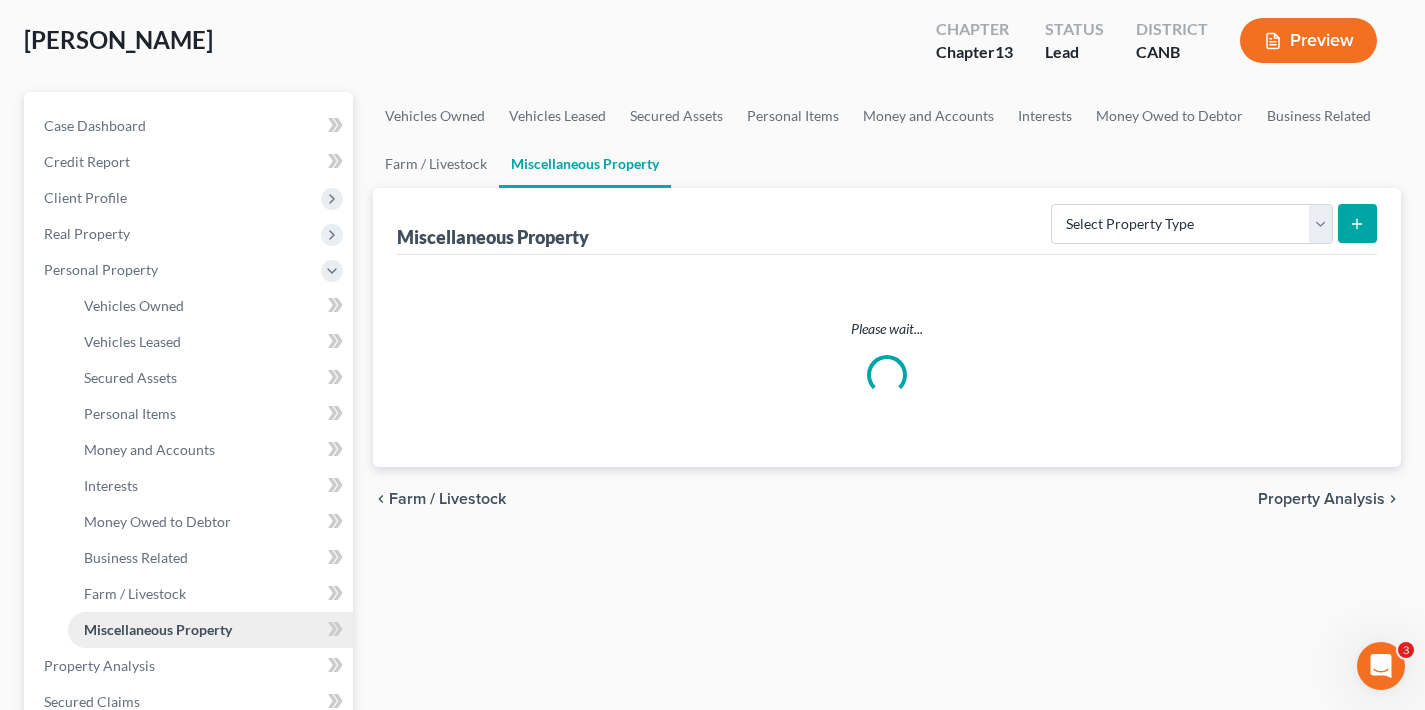 scroll, scrollTop: 0, scrollLeft: 0, axis: both 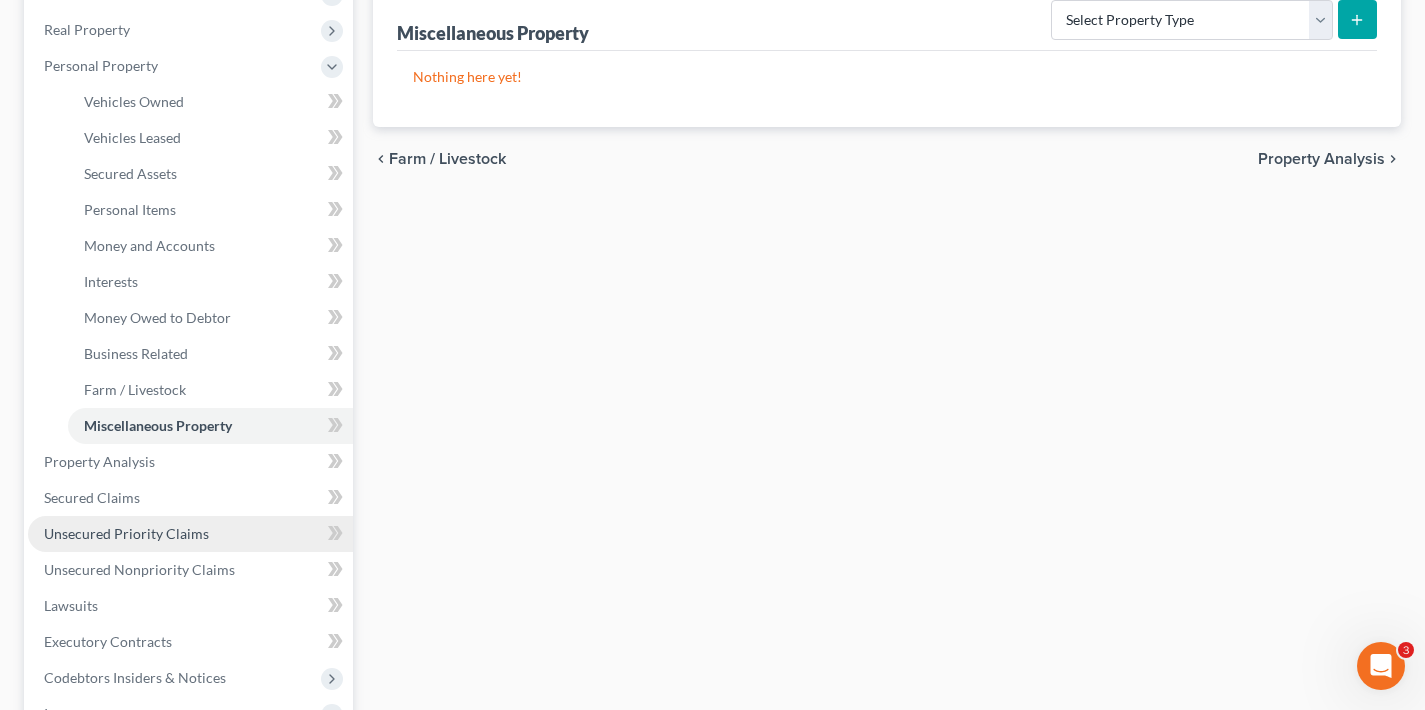 click on "Unsecured Priority Claims" at bounding box center [190, 534] 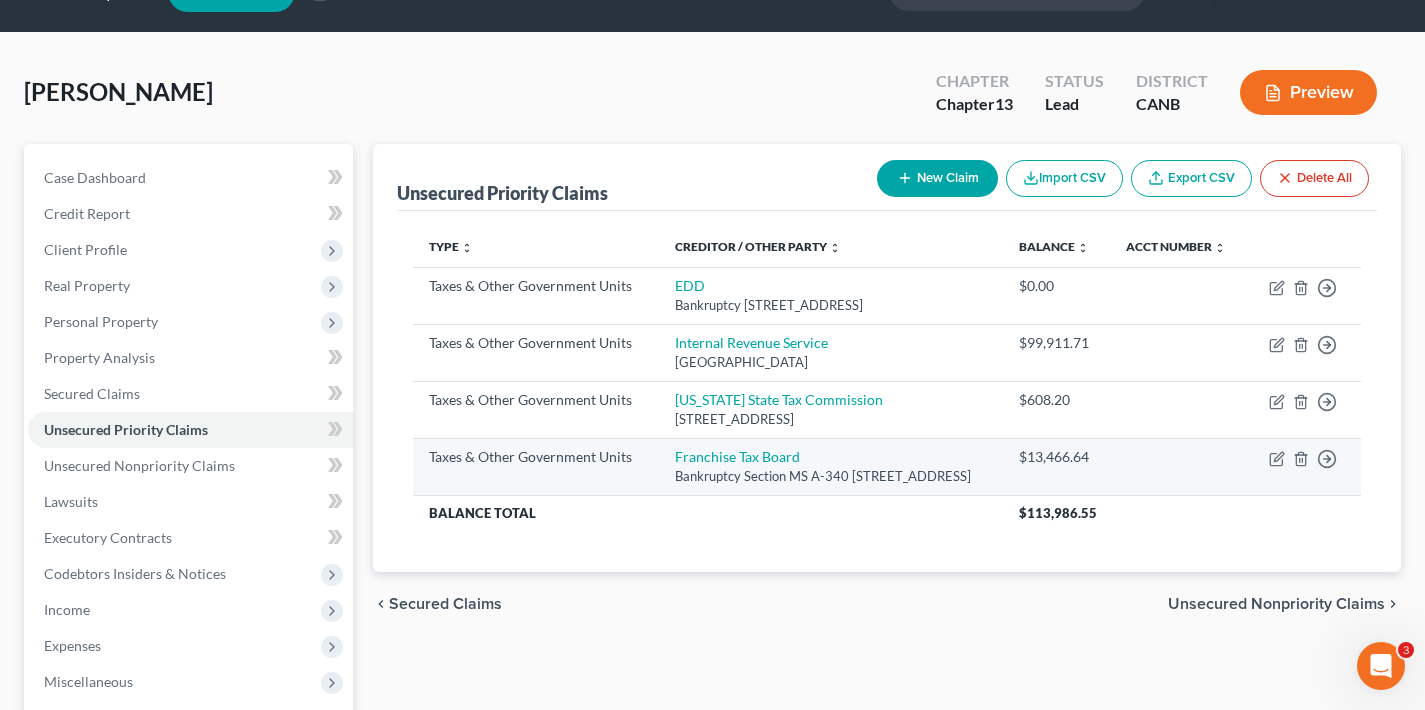 scroll, scrollTop: 52, scrollLeft: 0, axis: vertical 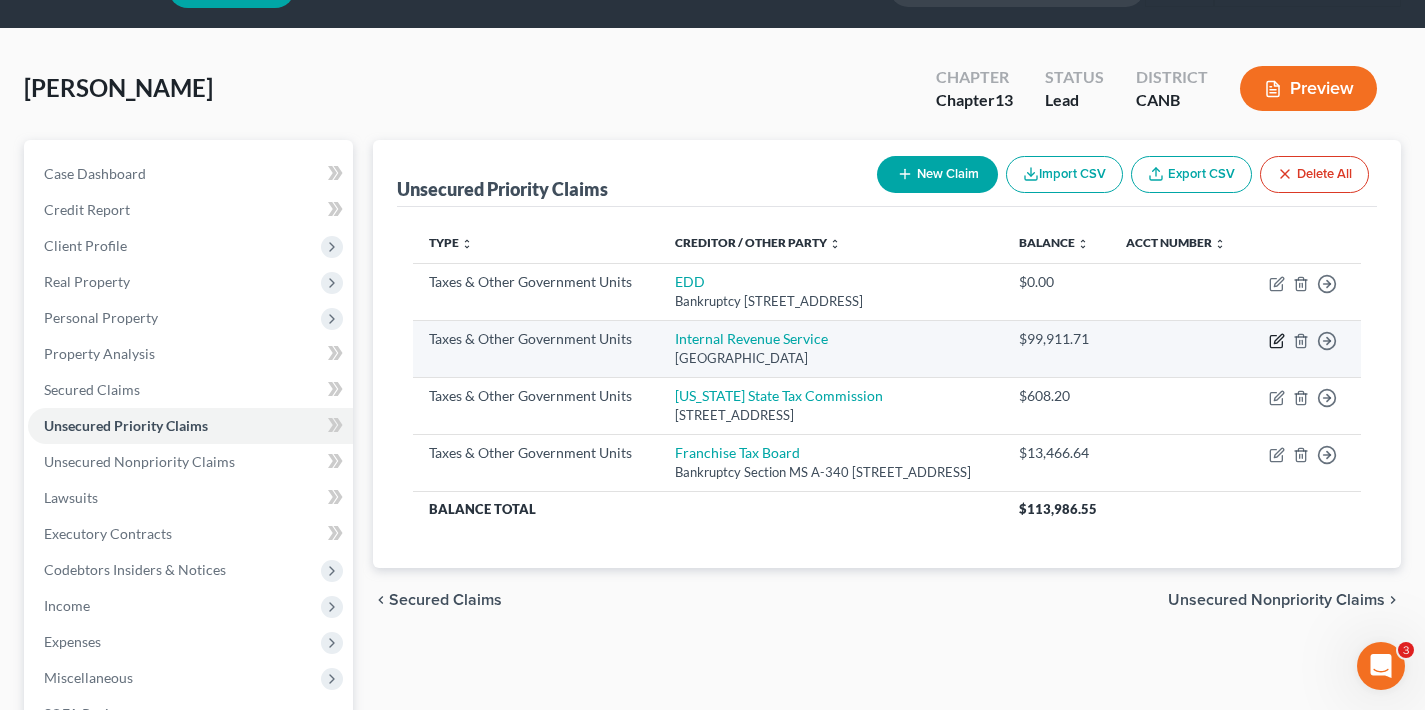 click 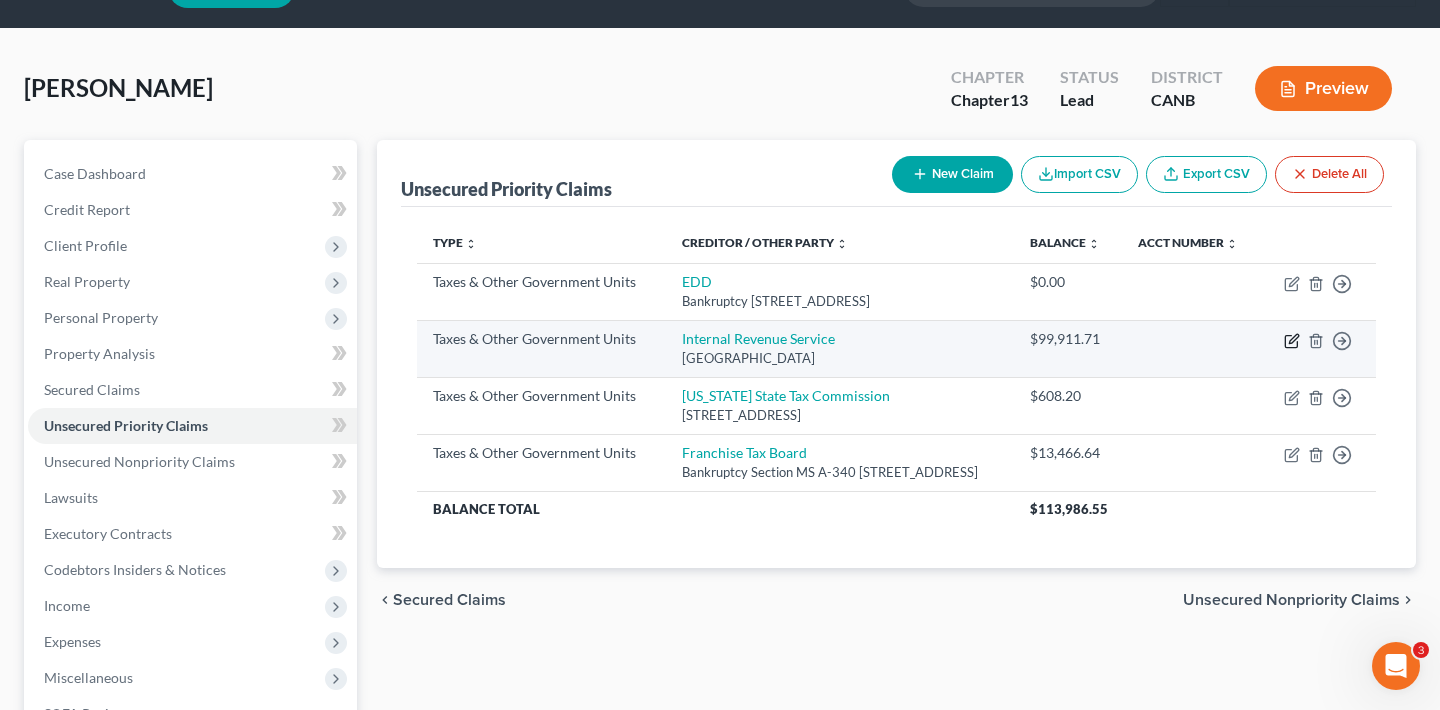 select on "0" 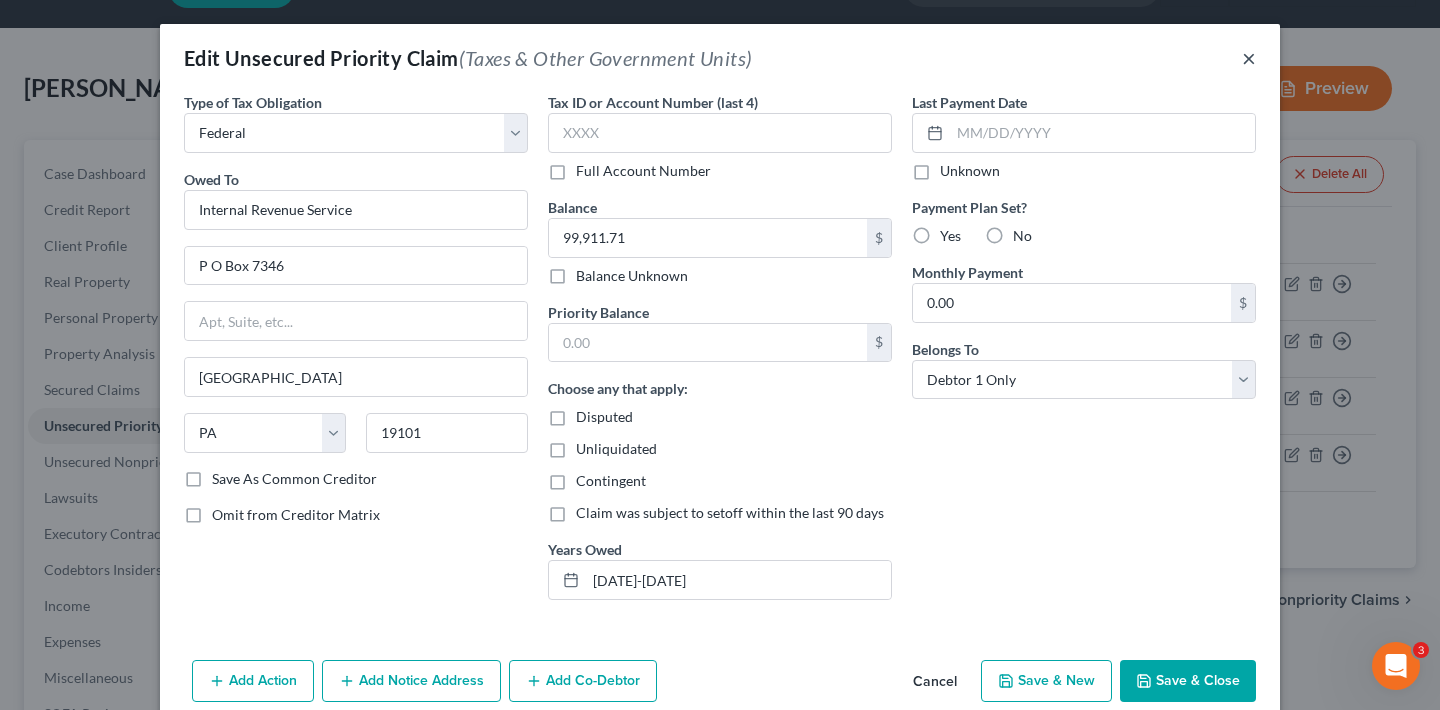 click on "×" at bounding box center (1249, 58) 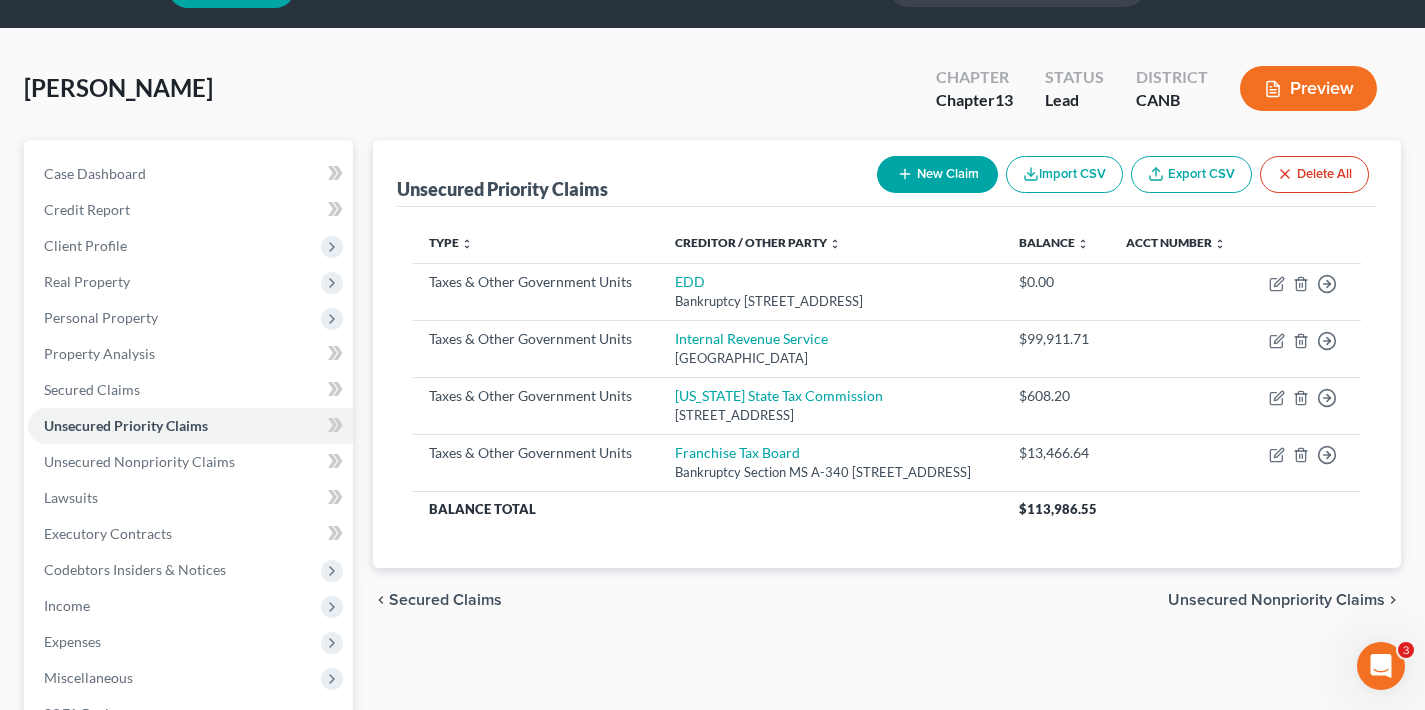 click on "New Claim" at bounding box center [937, 174] 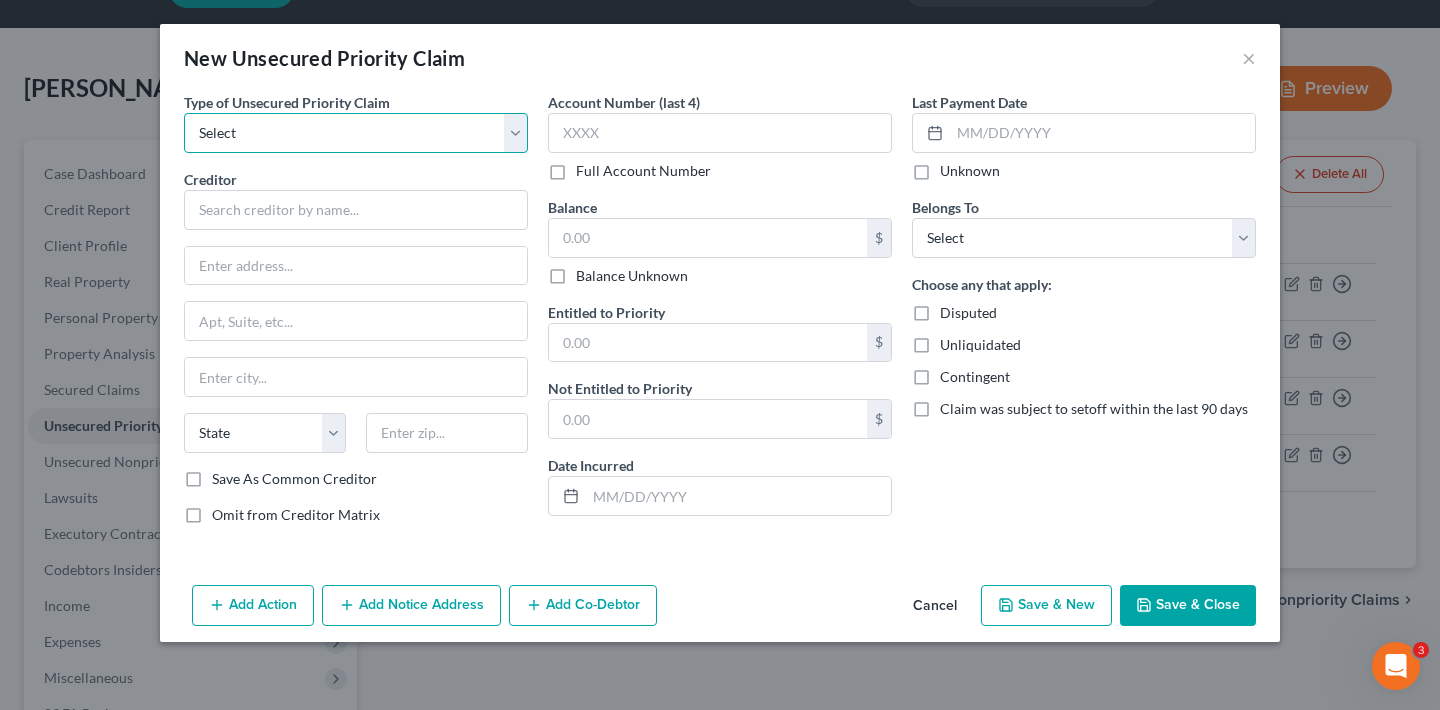 select on "0" 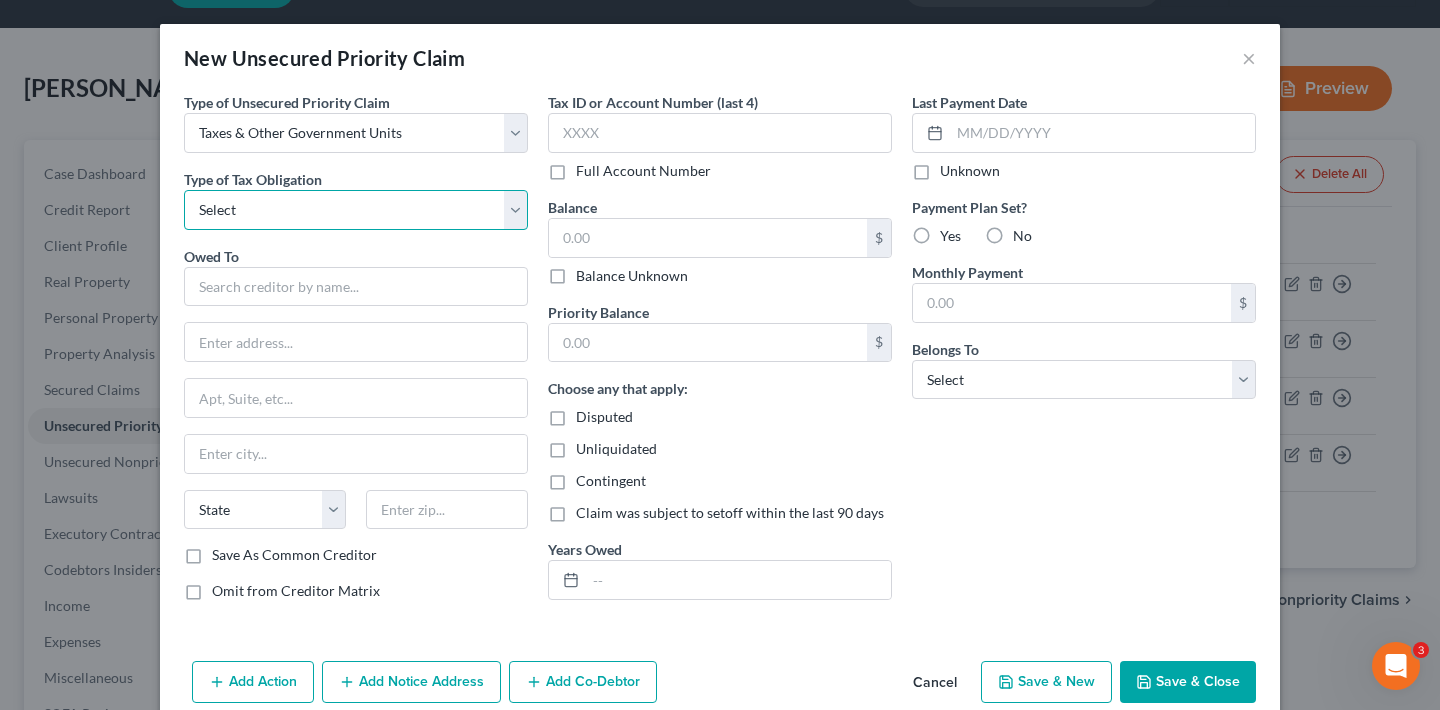 select on "0" 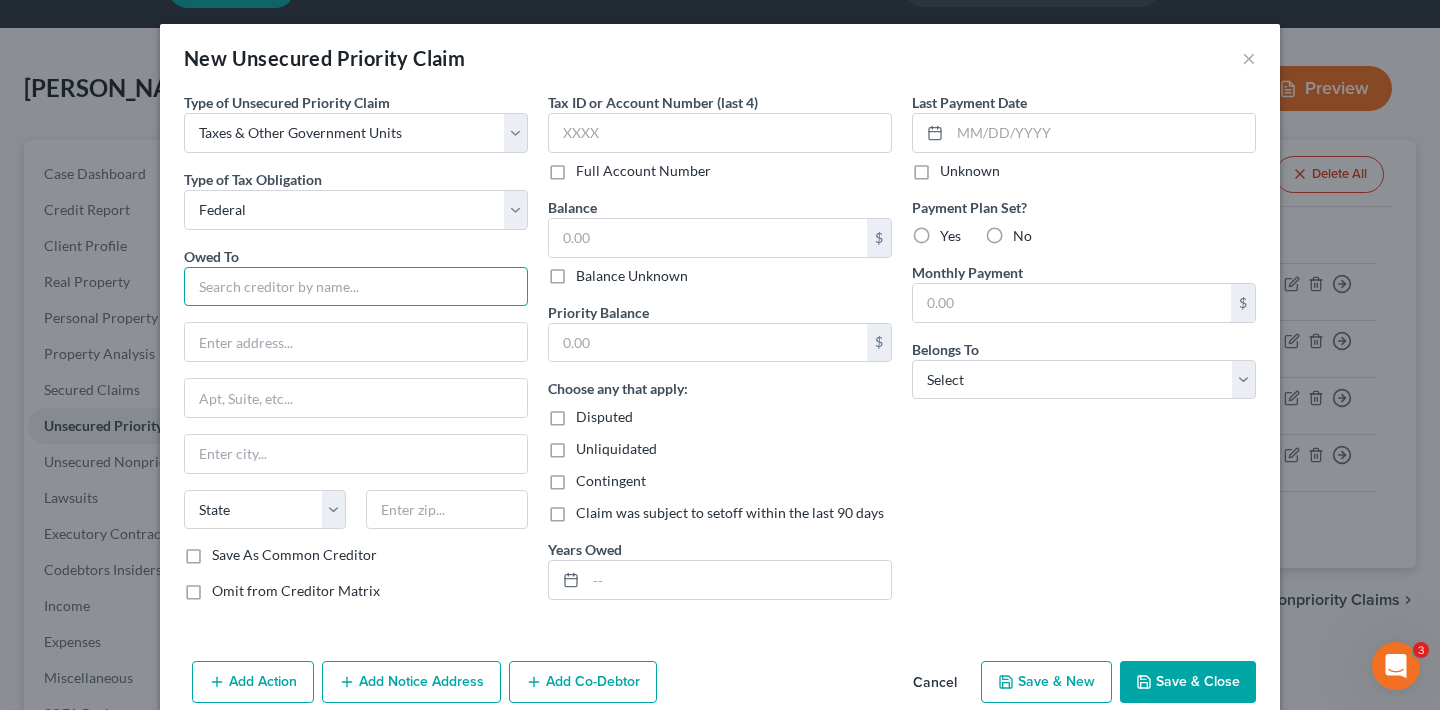 click at bounding box center [356, 287] 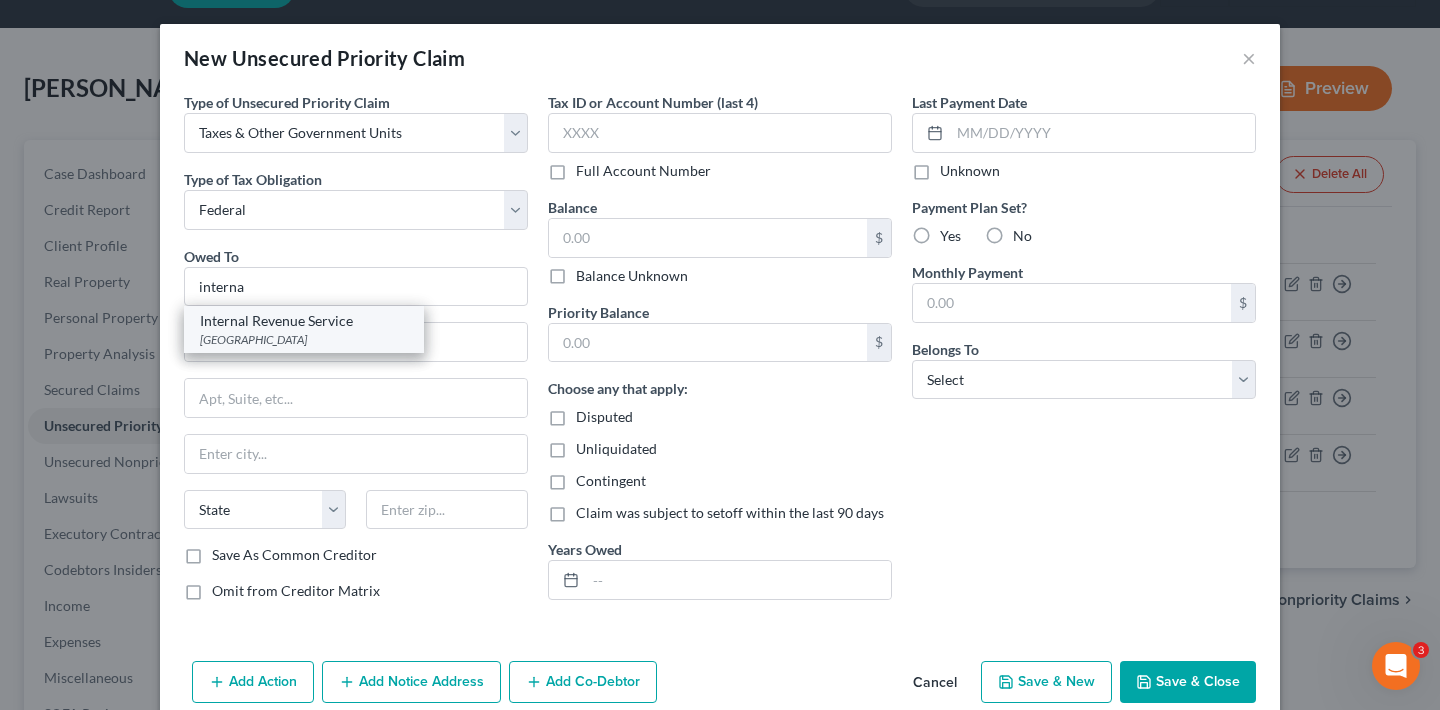 click on "Internal Revenue Service" at bounding box center (304, 321) 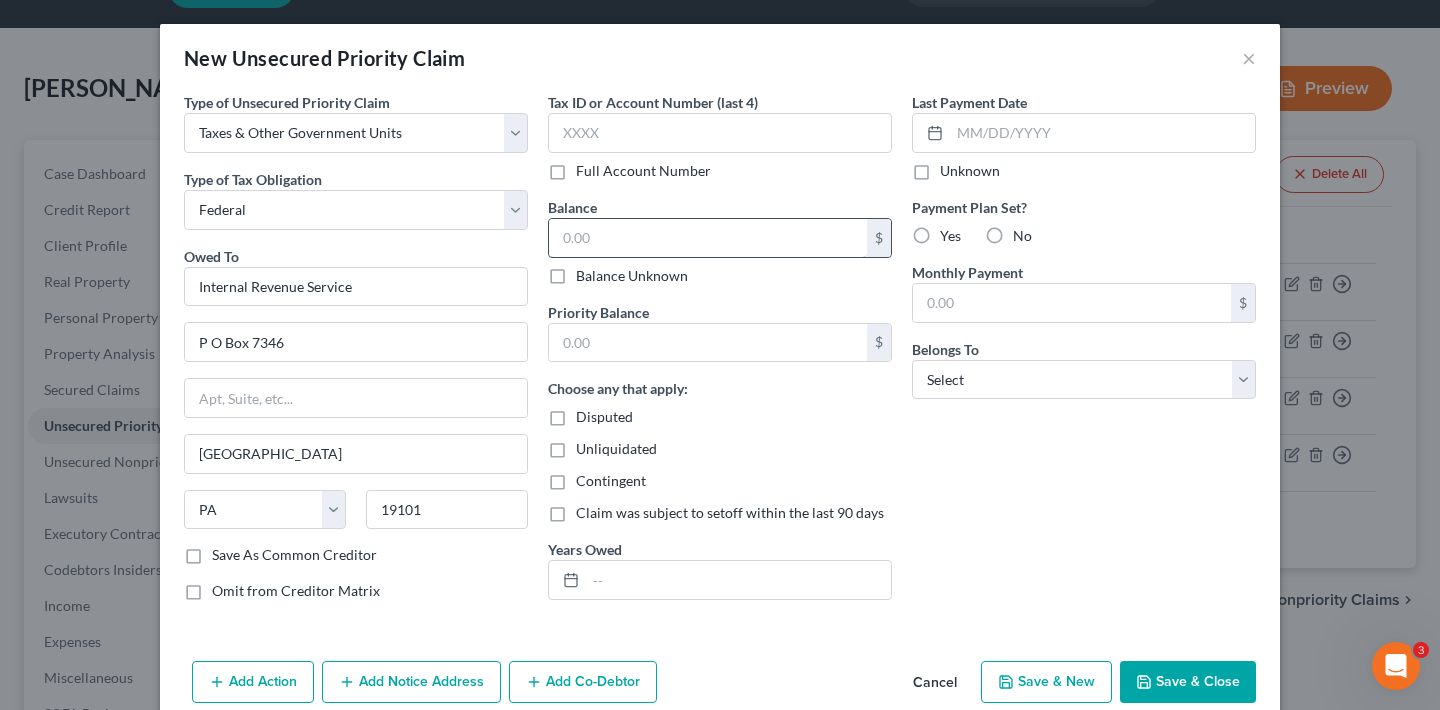 click at bounding box center (708, 238) 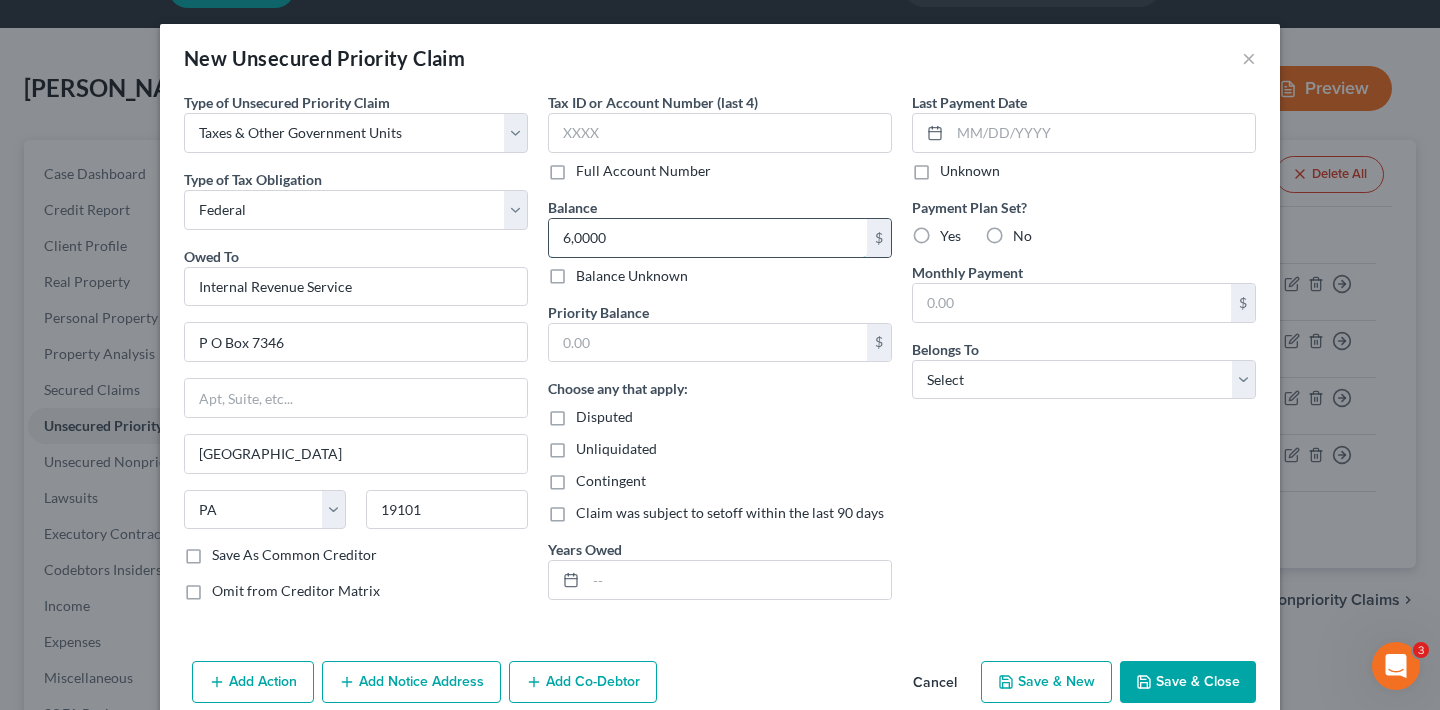 type on "60,000" 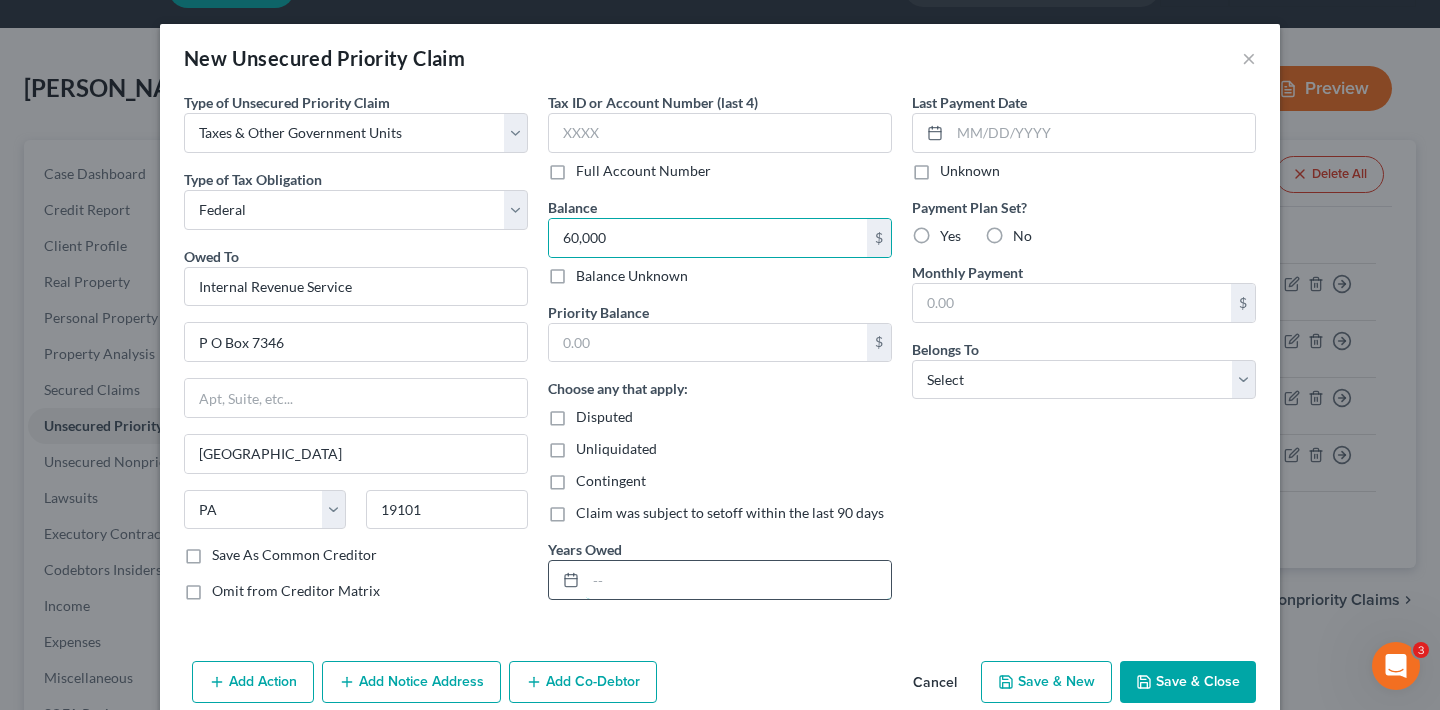 click at bounding box center (738, 580) 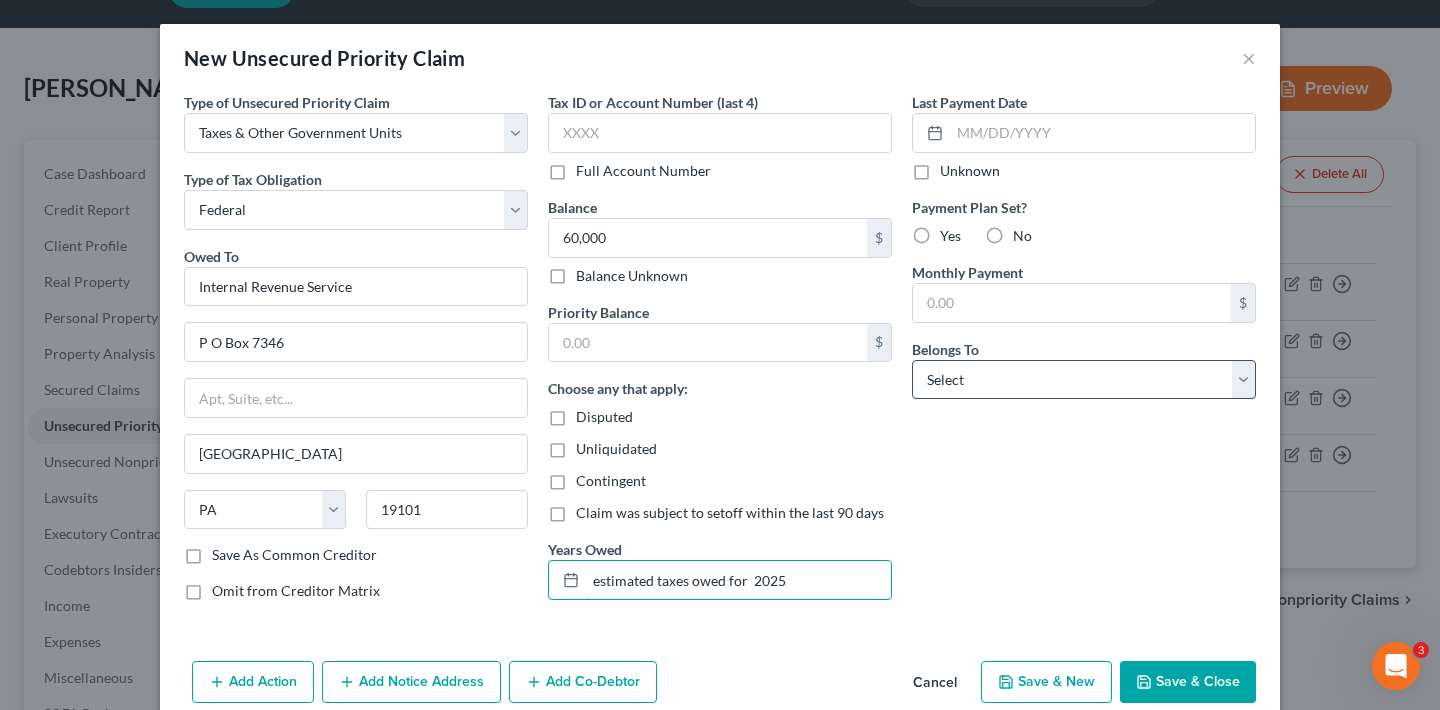 type on "estimated taxes owed for  2025" 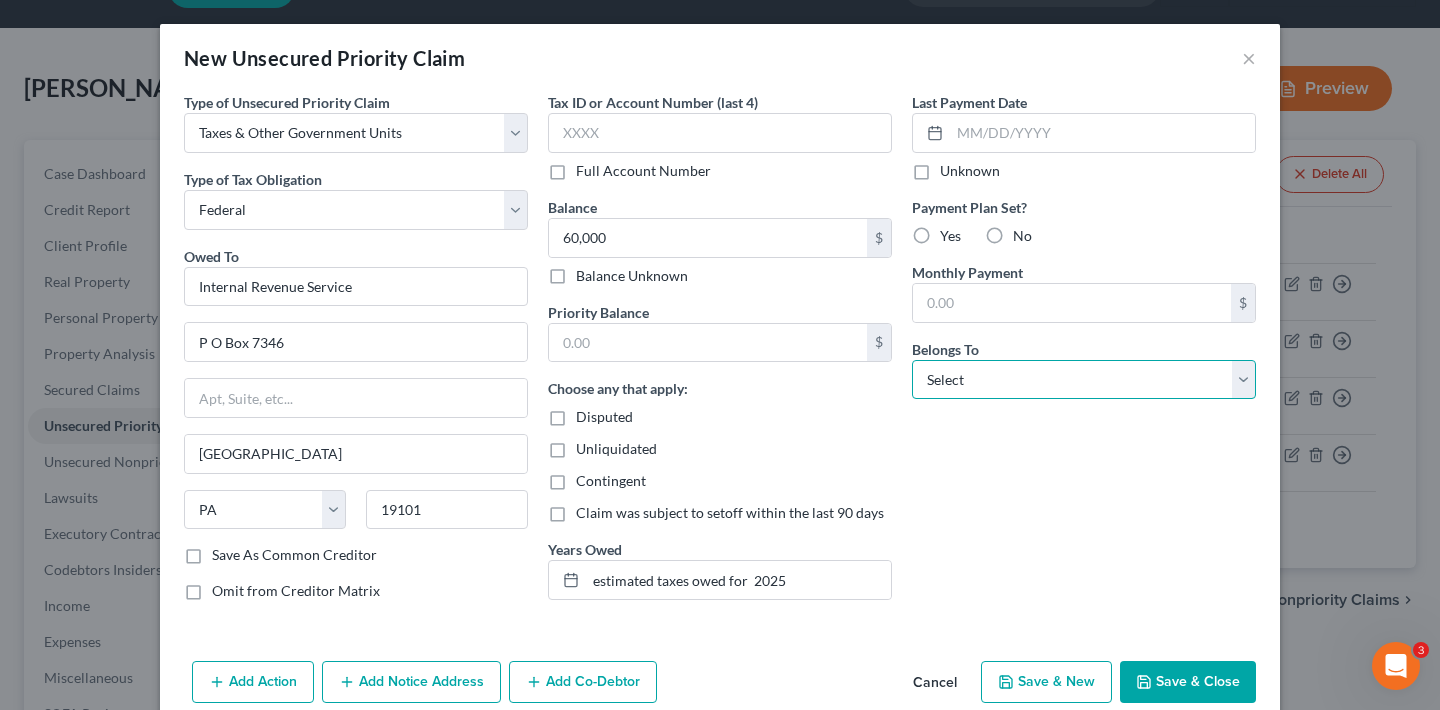 select on "0" 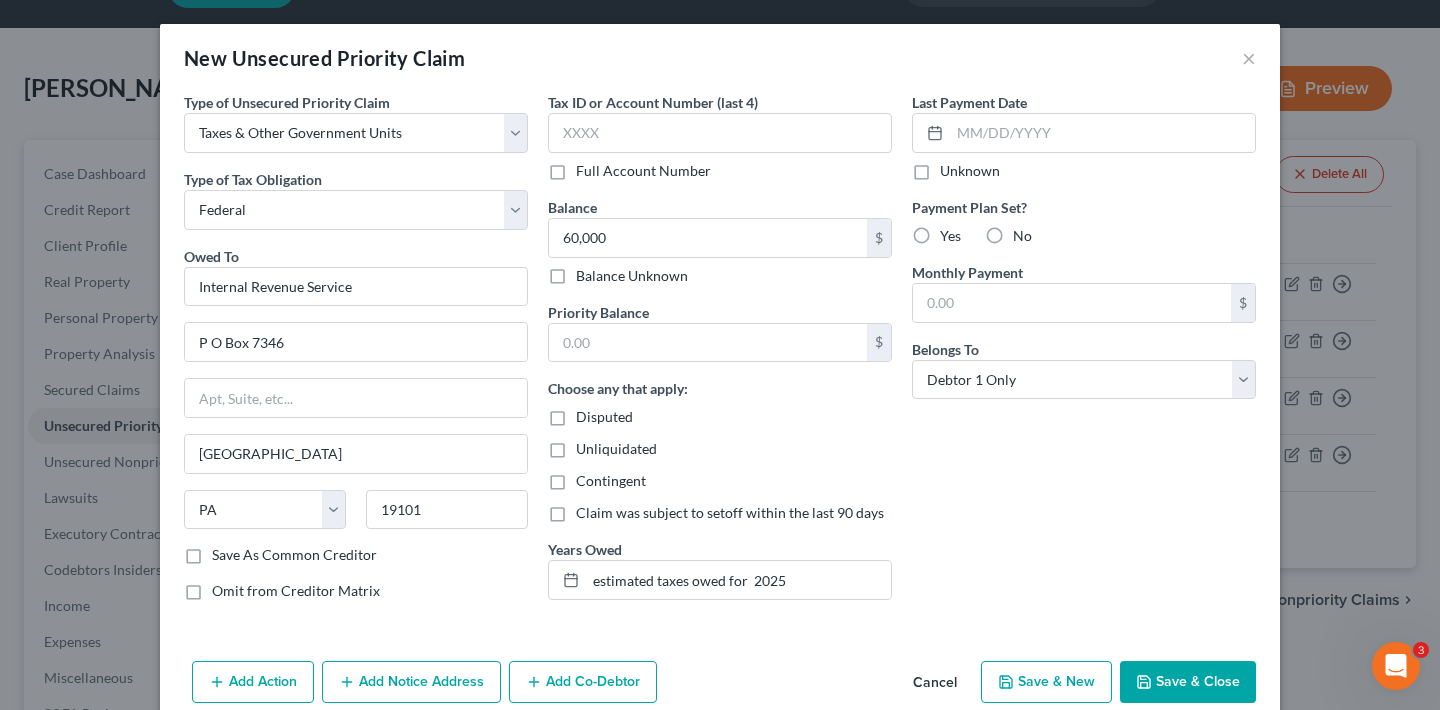 click on "Save & Close" at bounding box center (1188, 682) 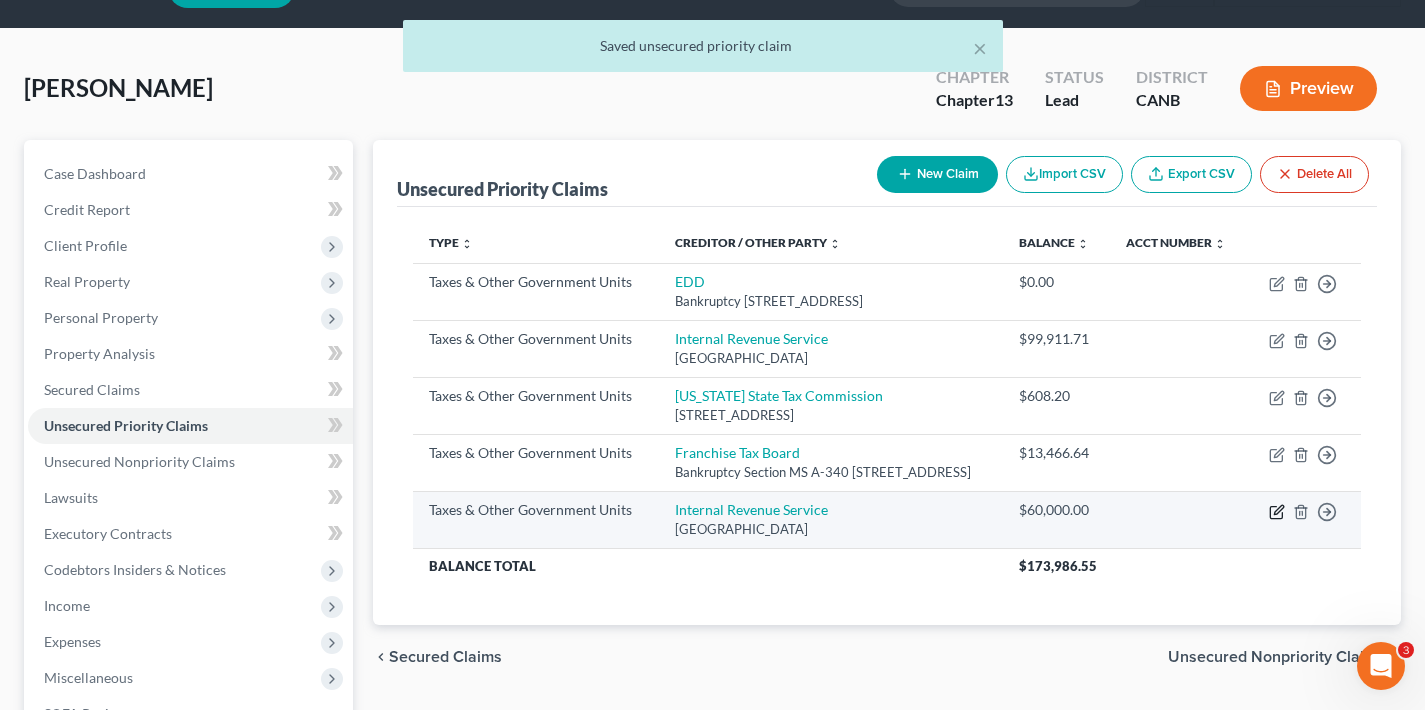 click 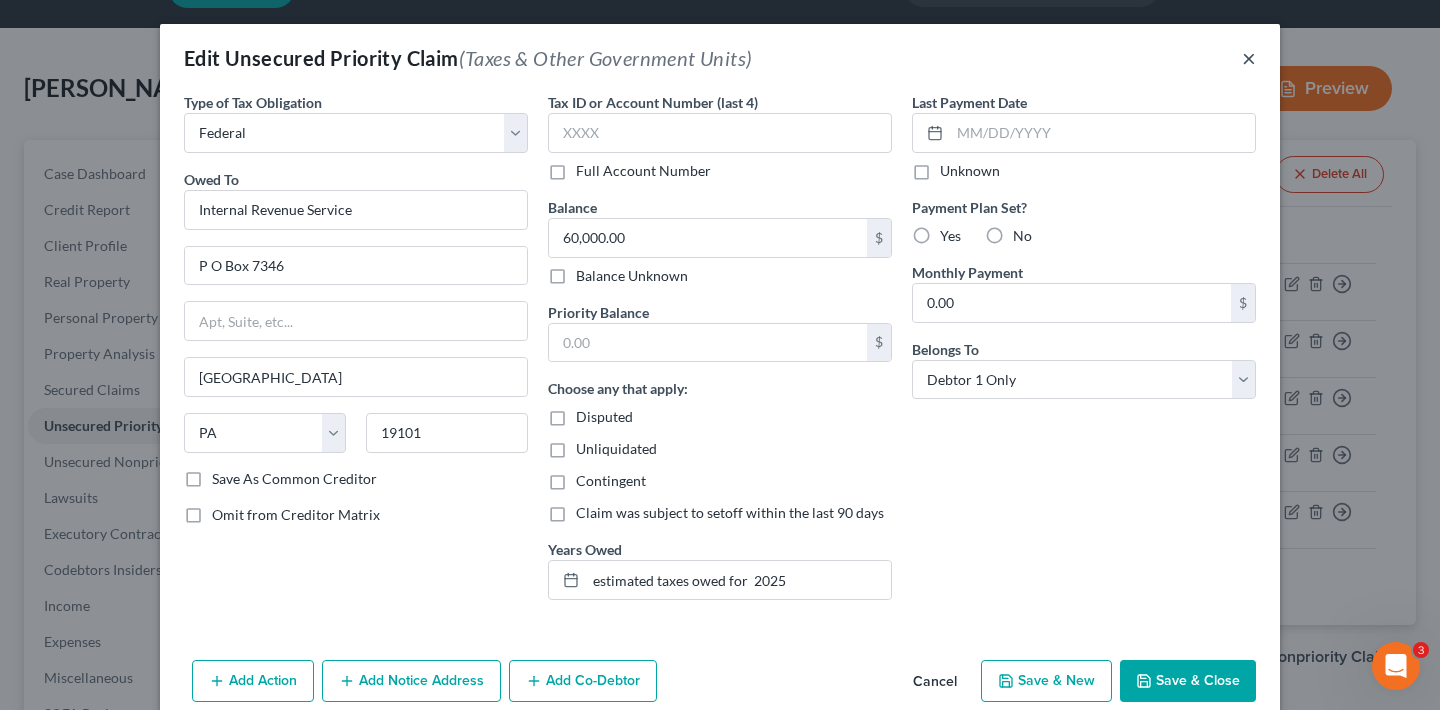click on "×" at bounding box center [1249, 58] 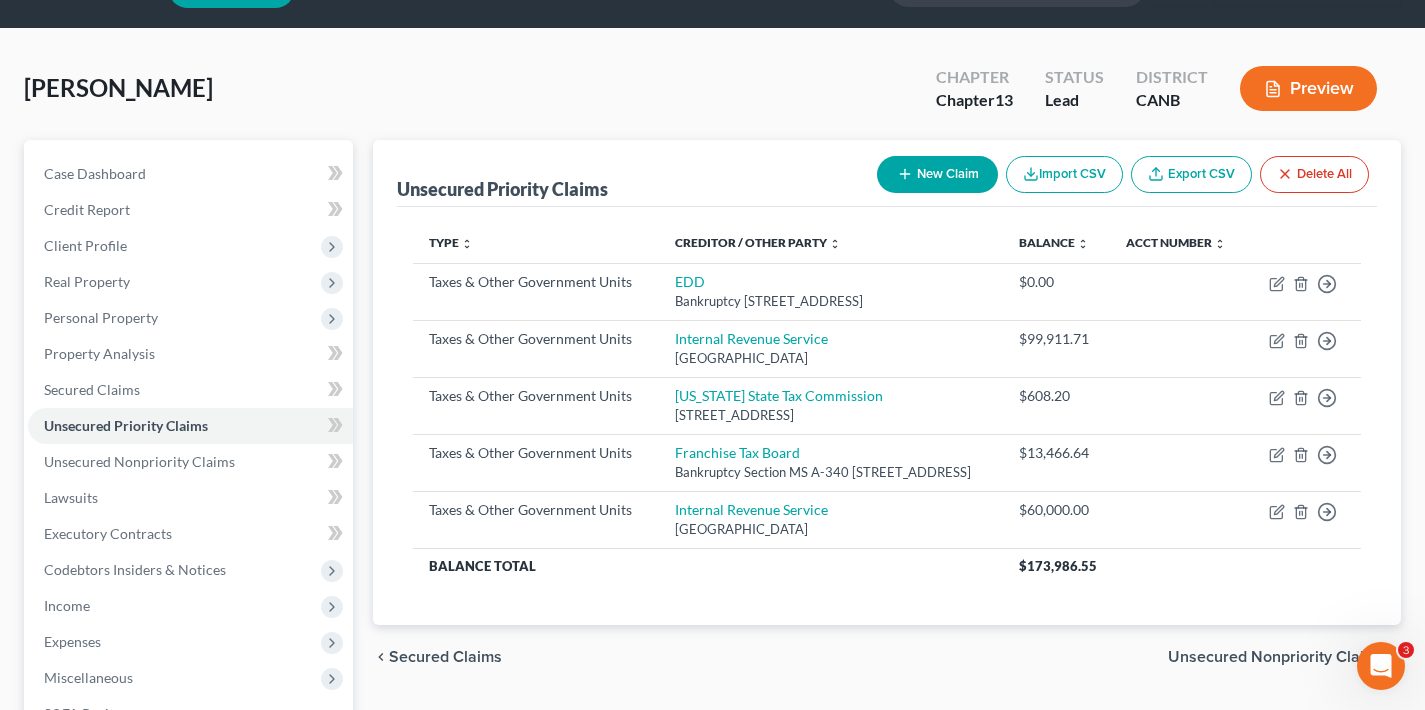 click on "New Claim" at bounding box center (937, 174) 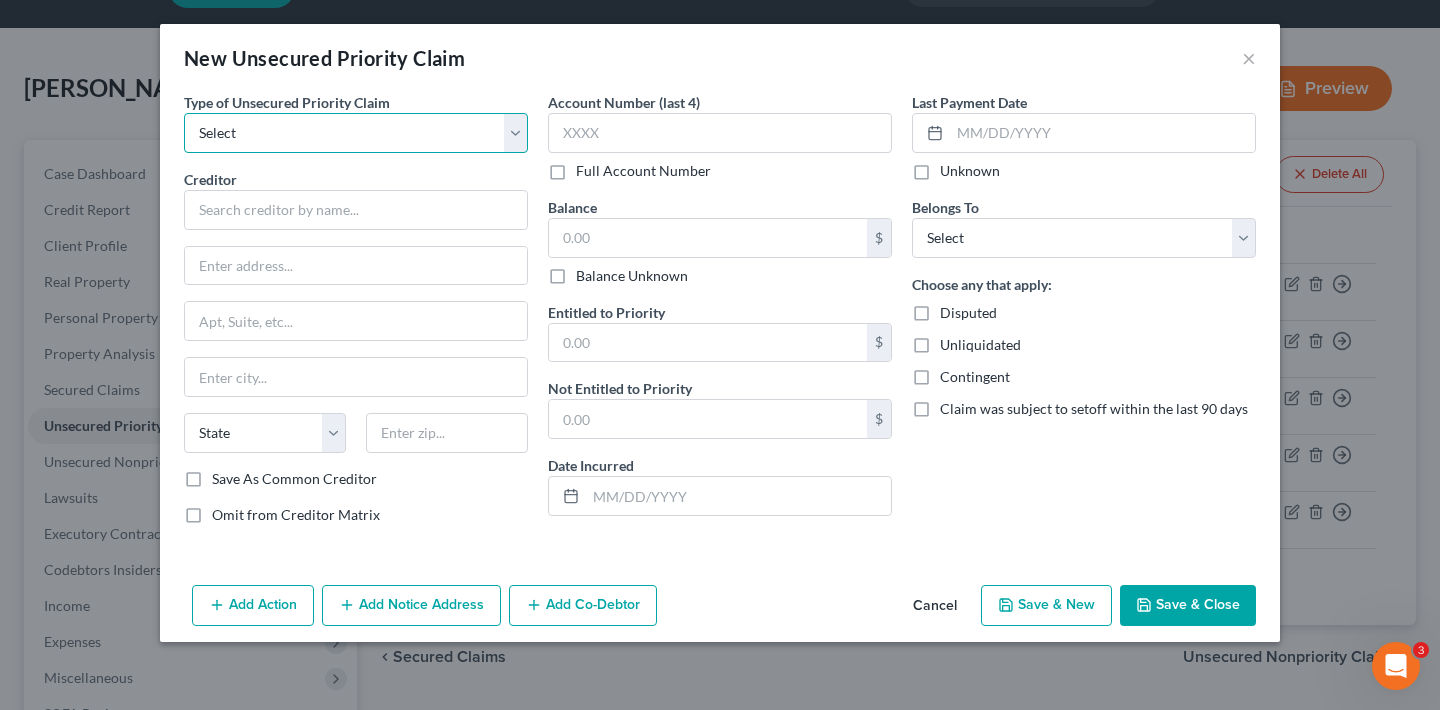 select on "0" 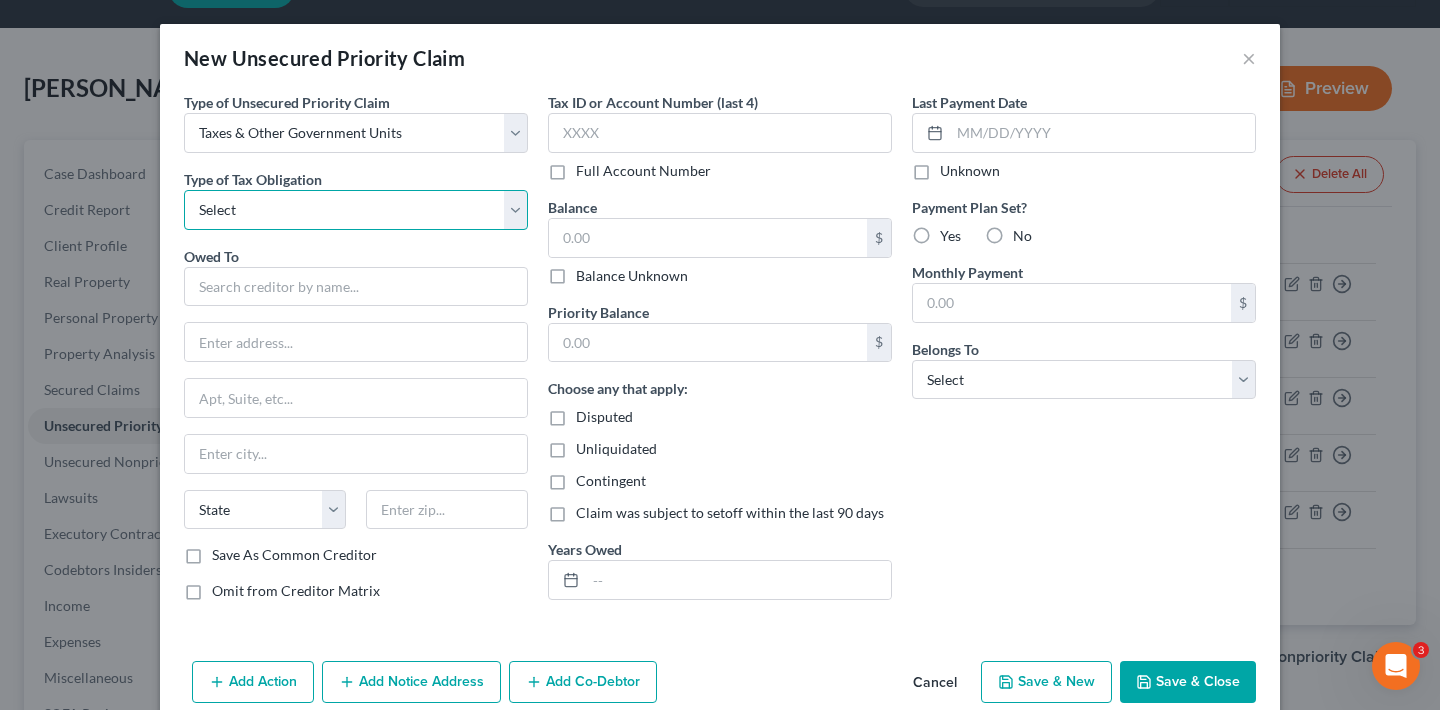 select on "3" 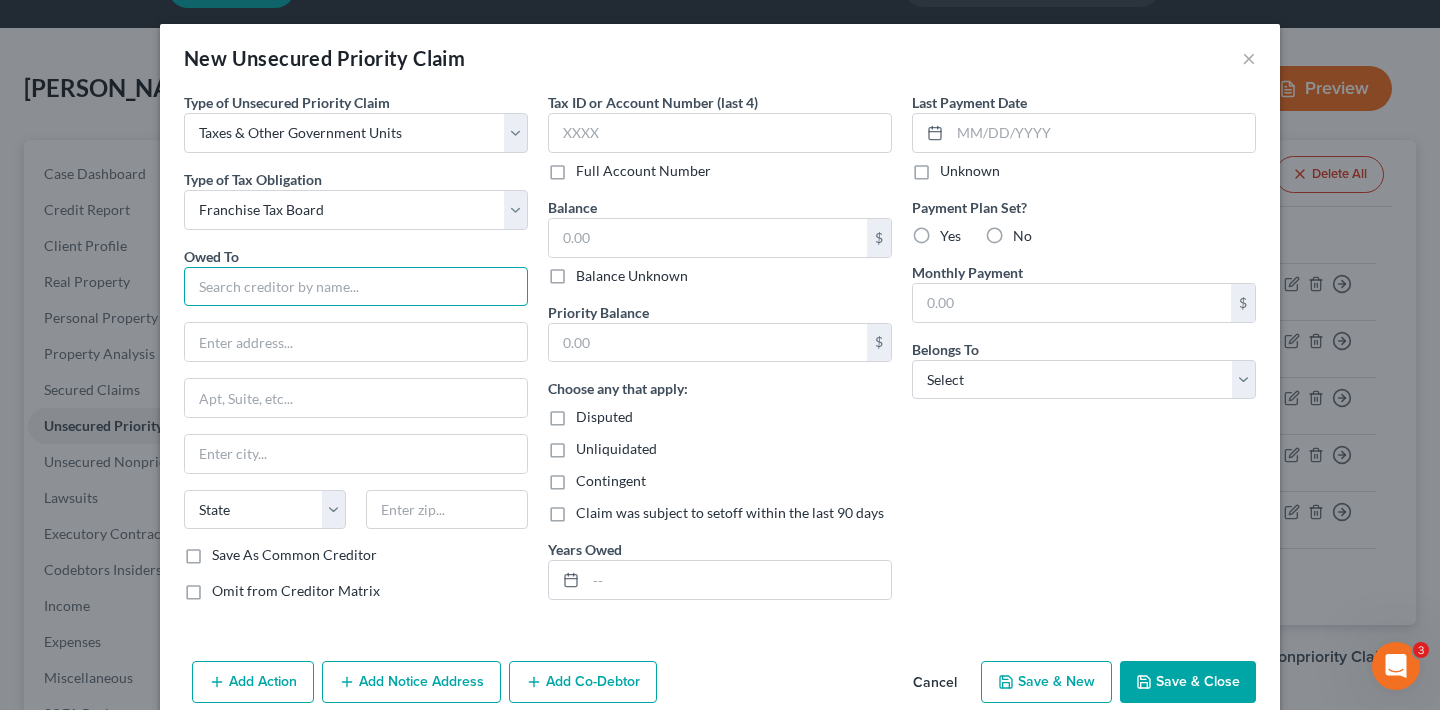 click at bounding box center (356, 287) 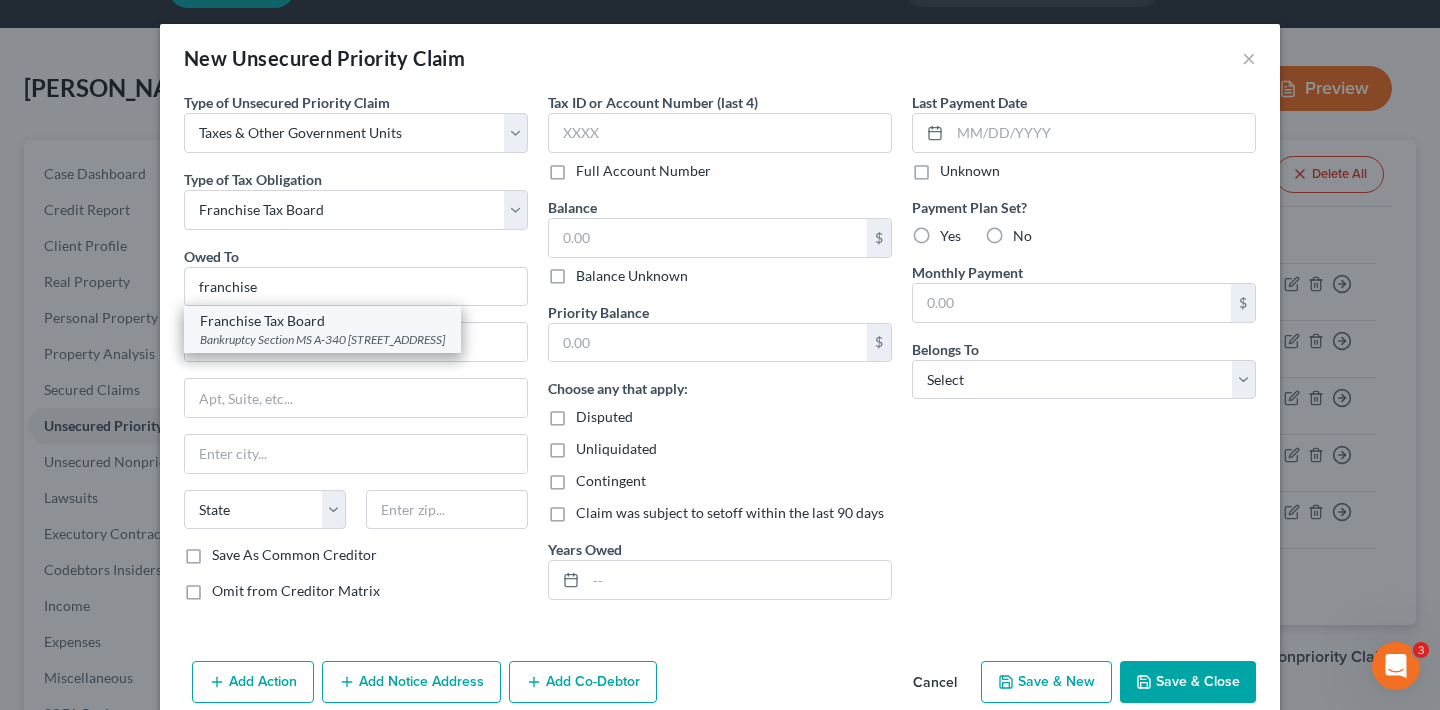 click on "Franchise Tax Board" at bounding box center (322, 321) 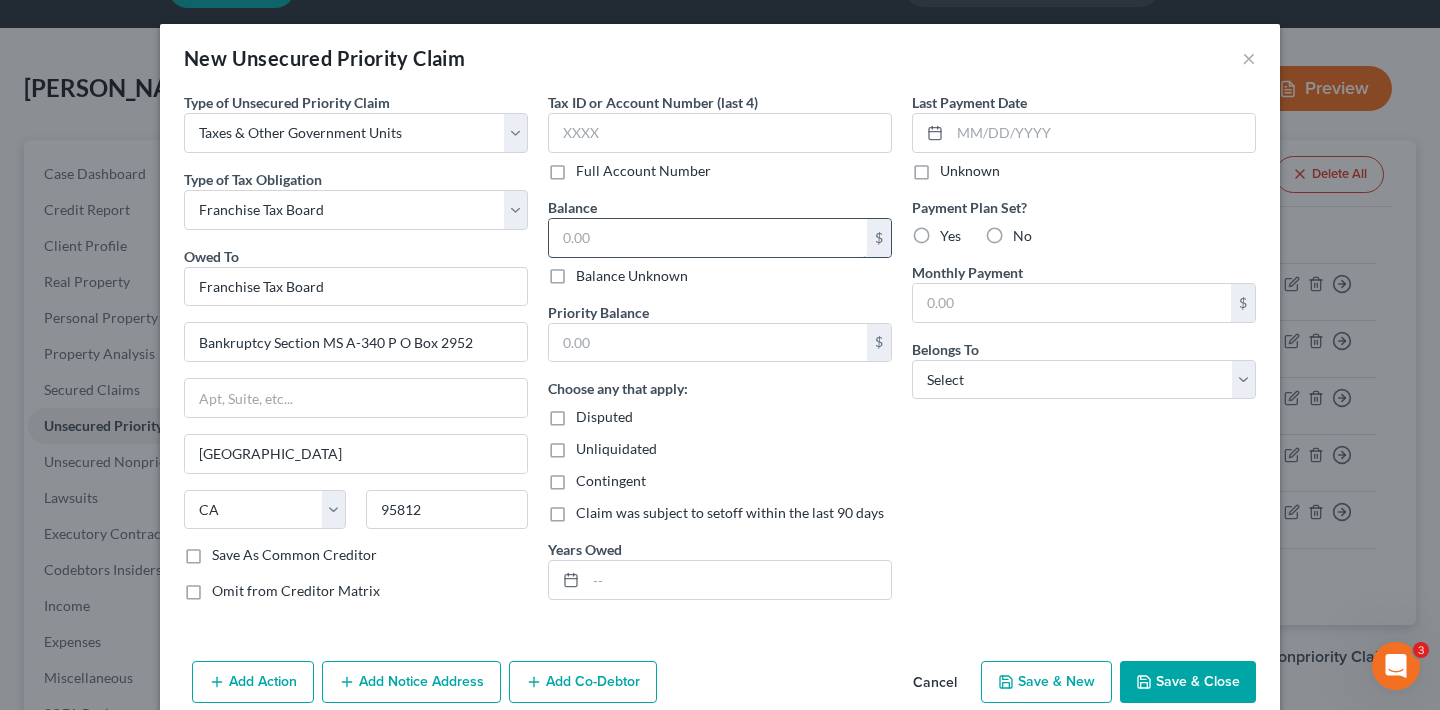 click at bounding box center (708, 238) 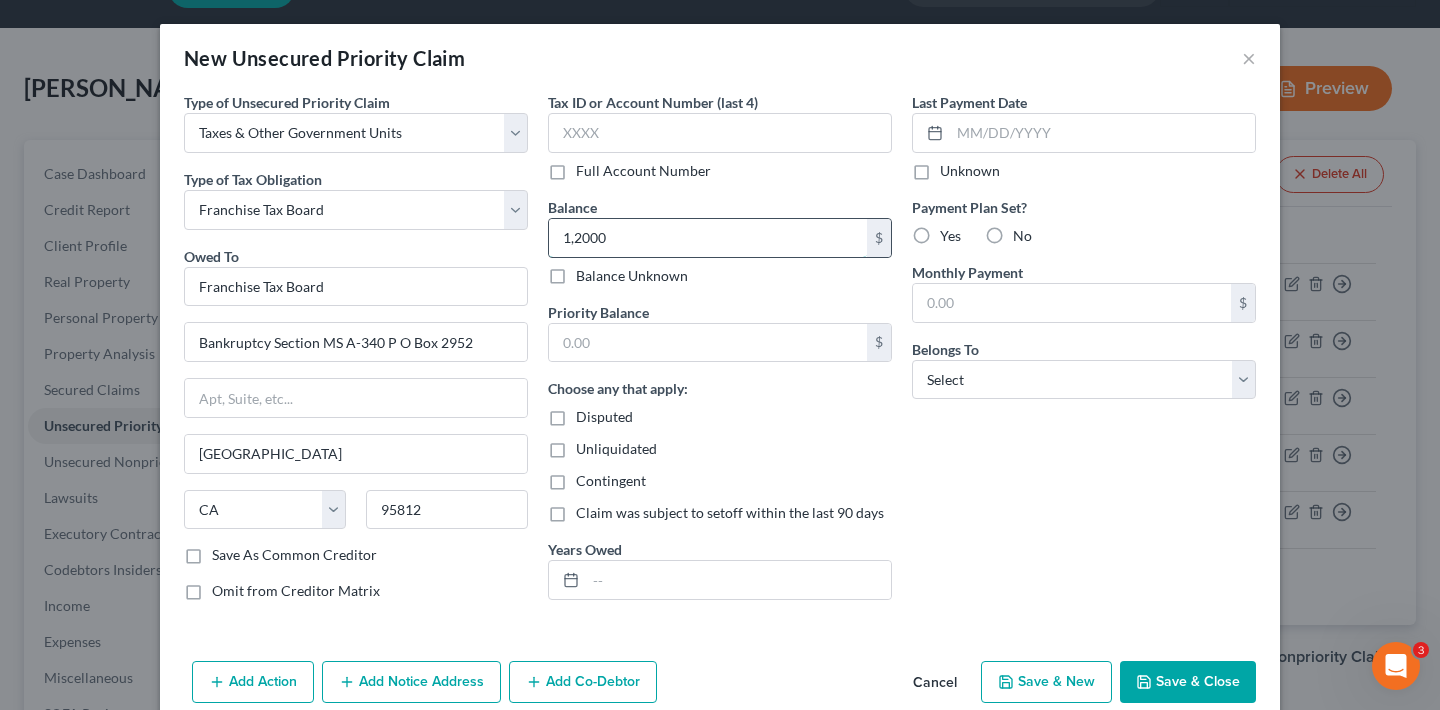 type on "12,000" 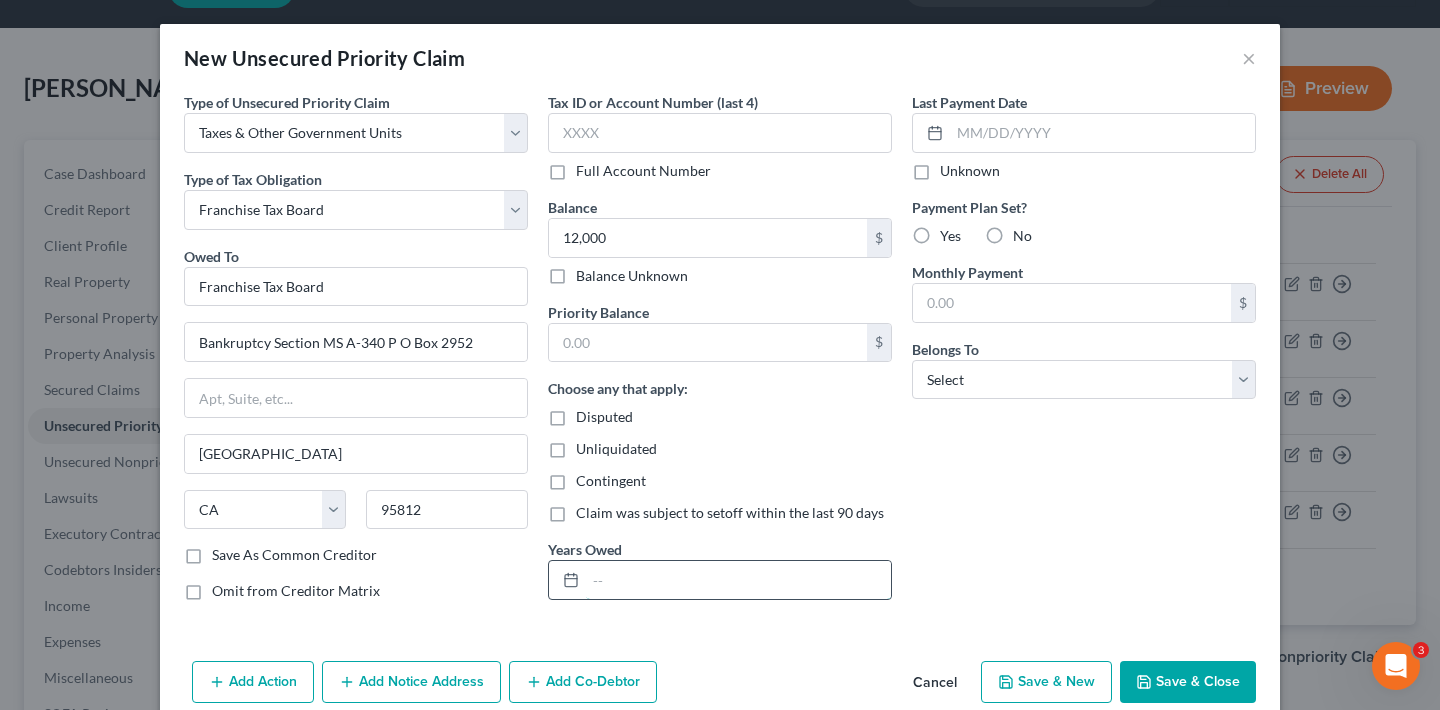 click at bounding box center [738, 580] 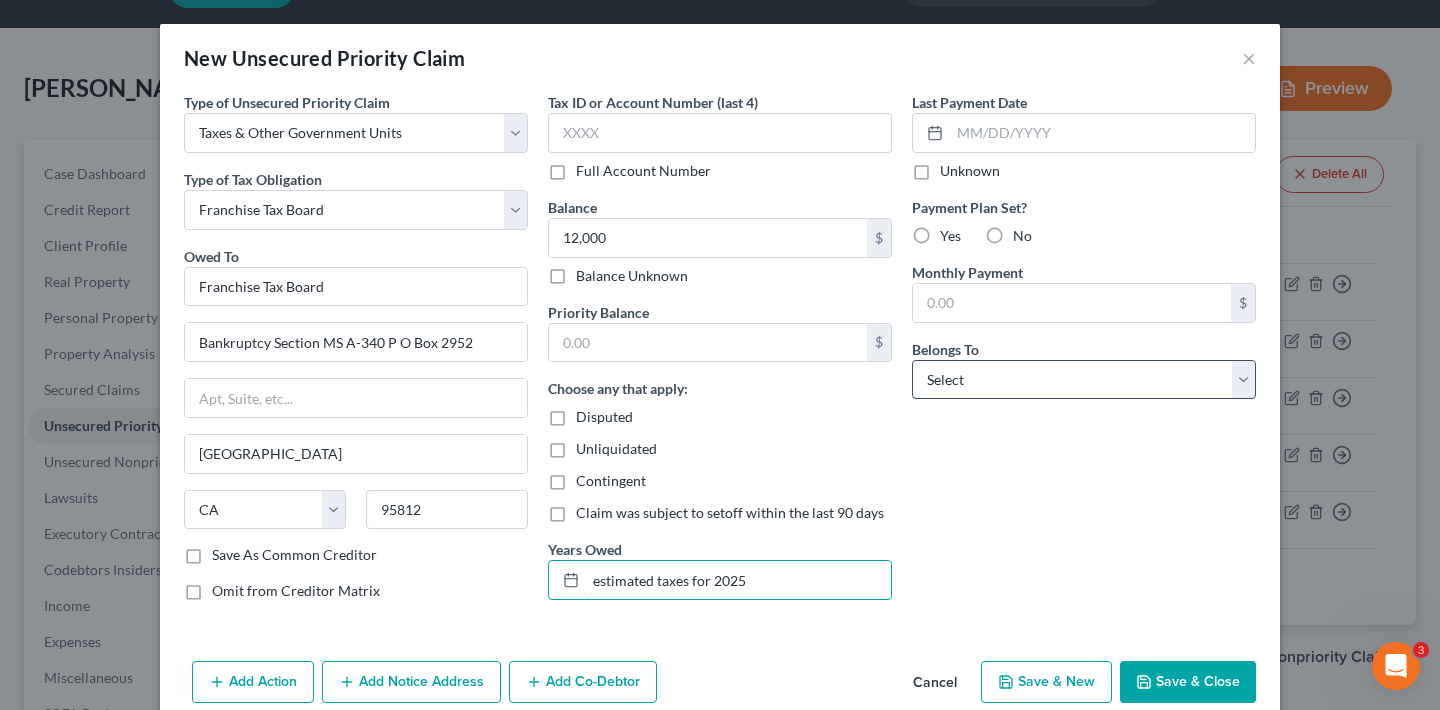 type on "estimated taxes for 2025" 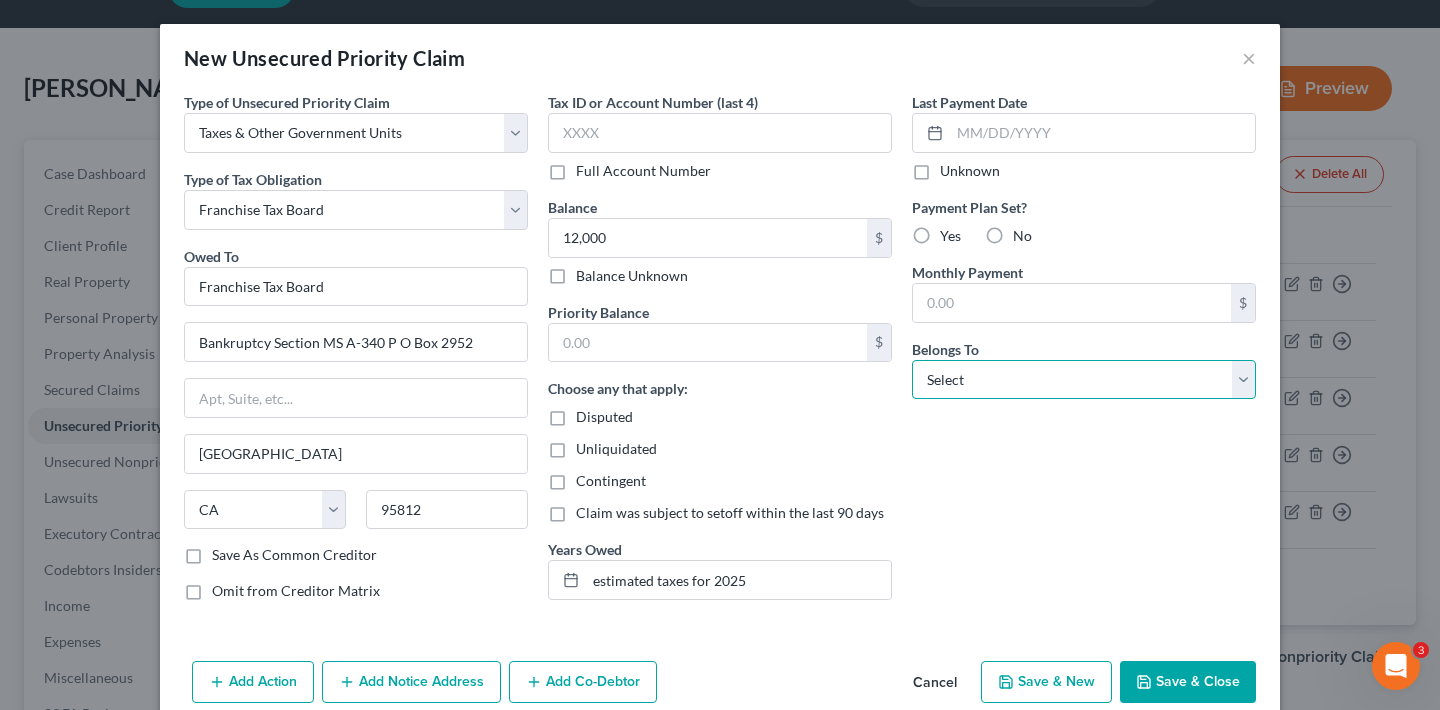 select on "0" 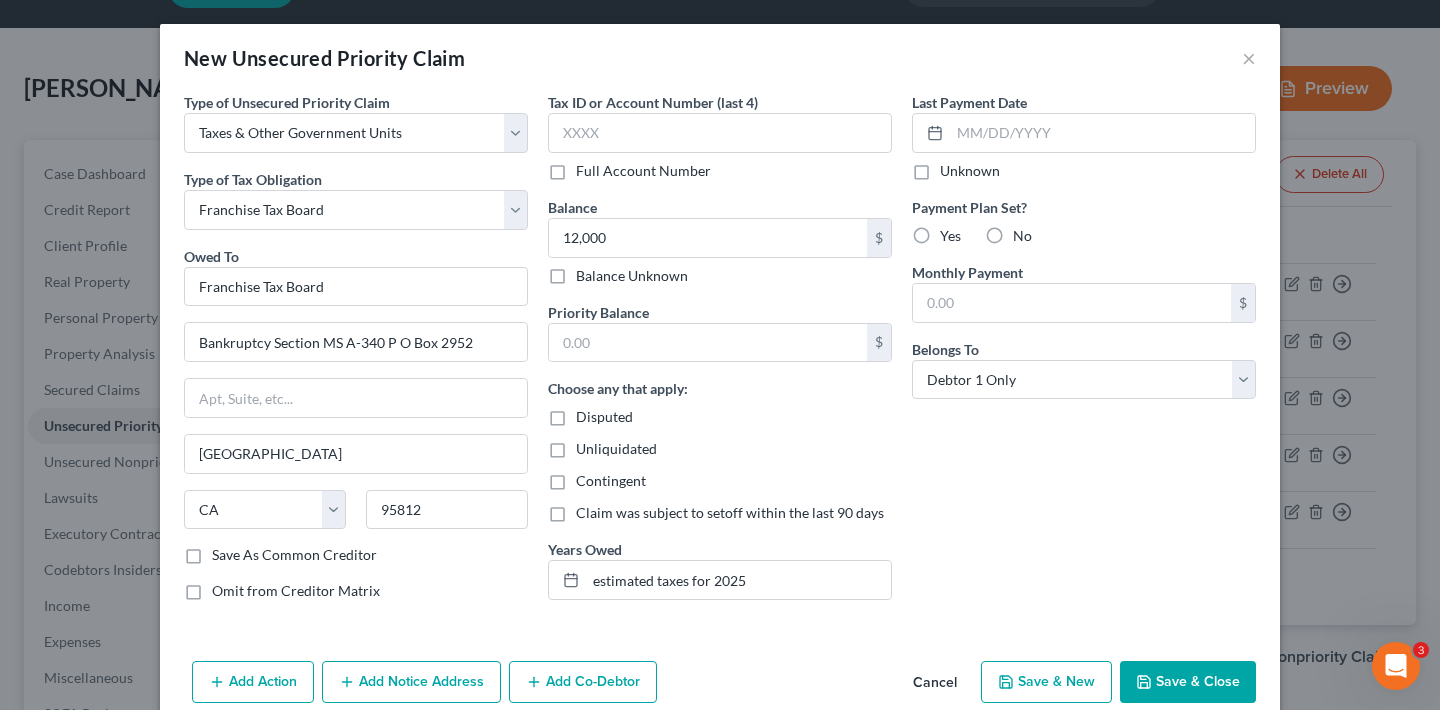 click on "Save & Close" at bounding box center [1188, 682] 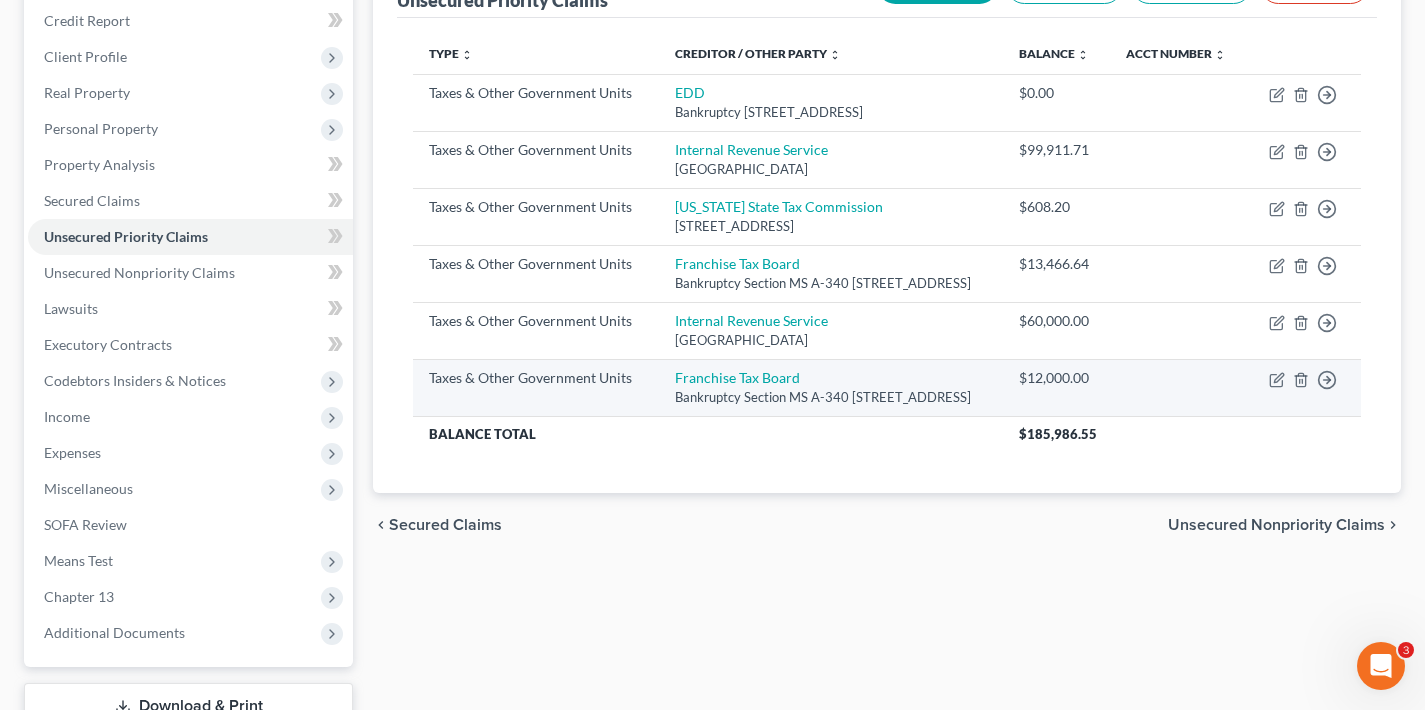 scroll, scrollTop: 389, scrollLeft: 0, axis: vertical 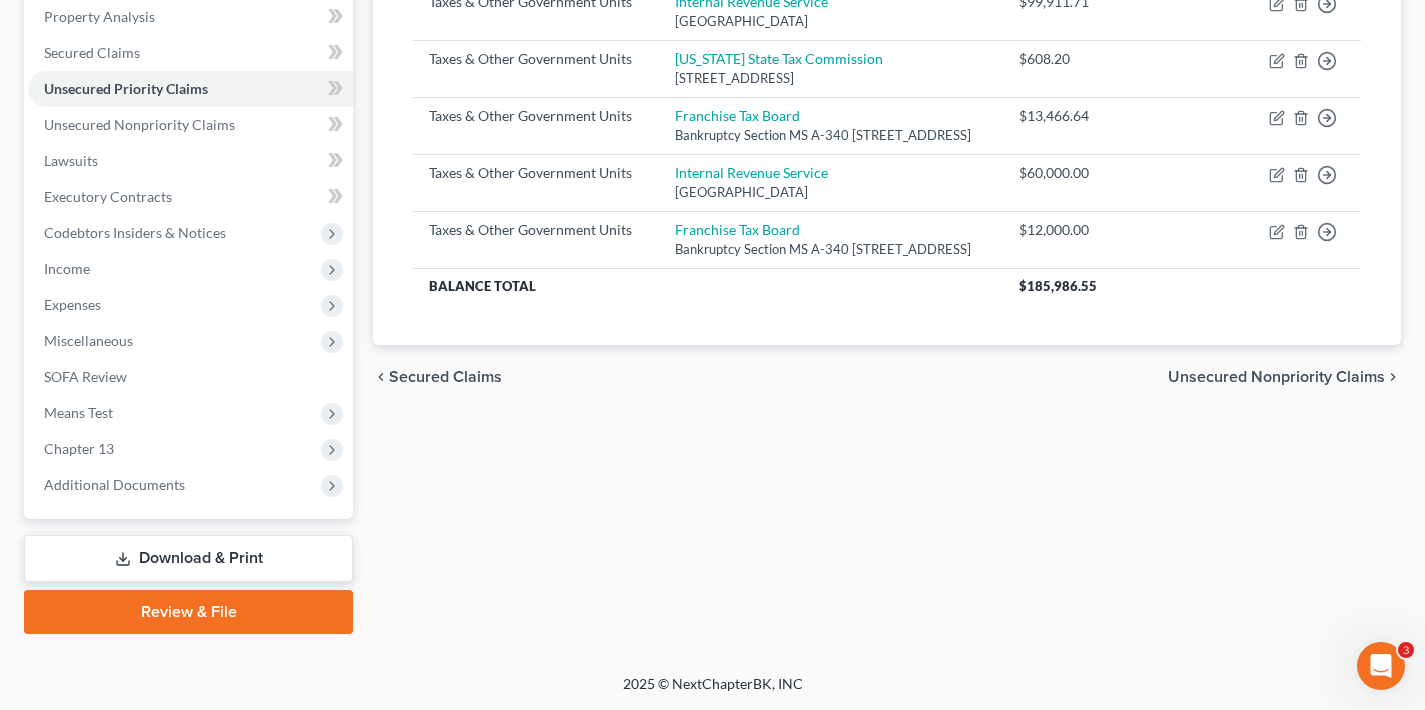 click on "Unsecured Nonpriority Claims" at bounding box center [1276, 377] 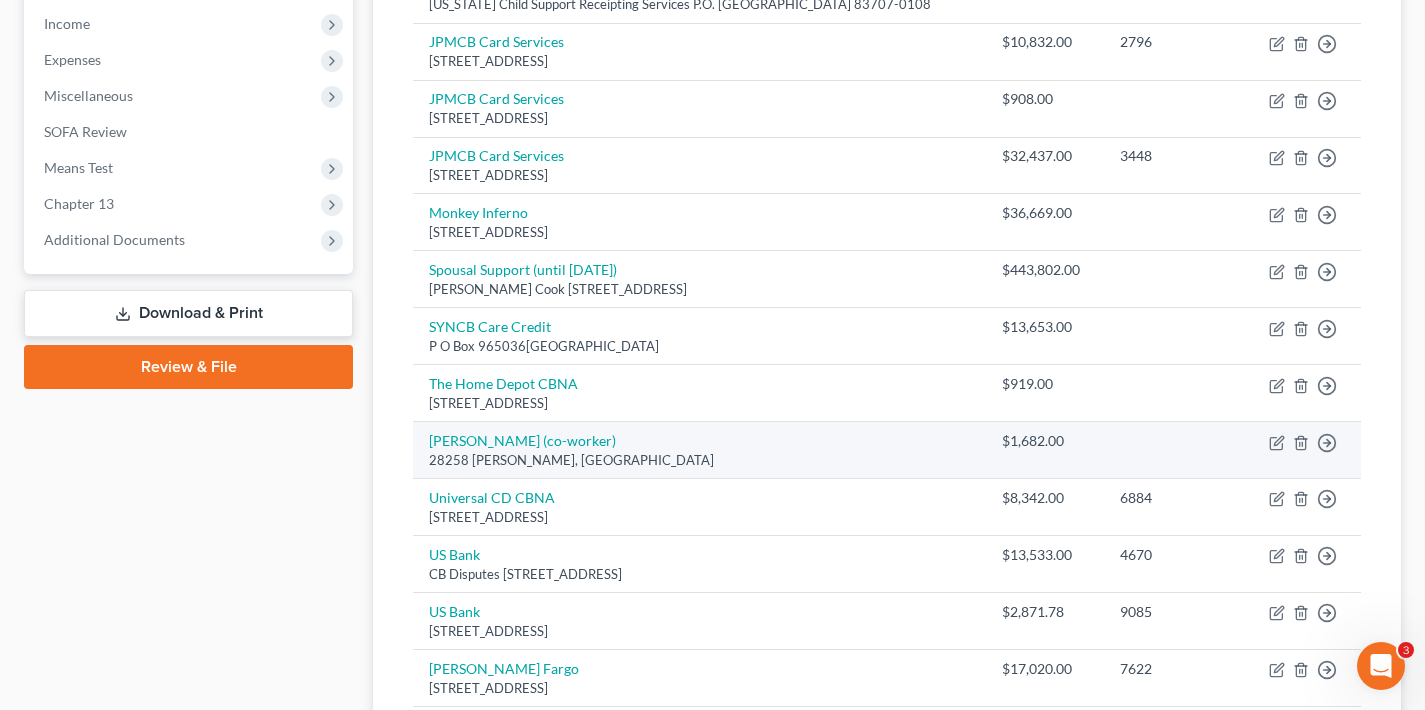 scroll, scrollTop: 841, scrollLeft: 0, axis: vertical 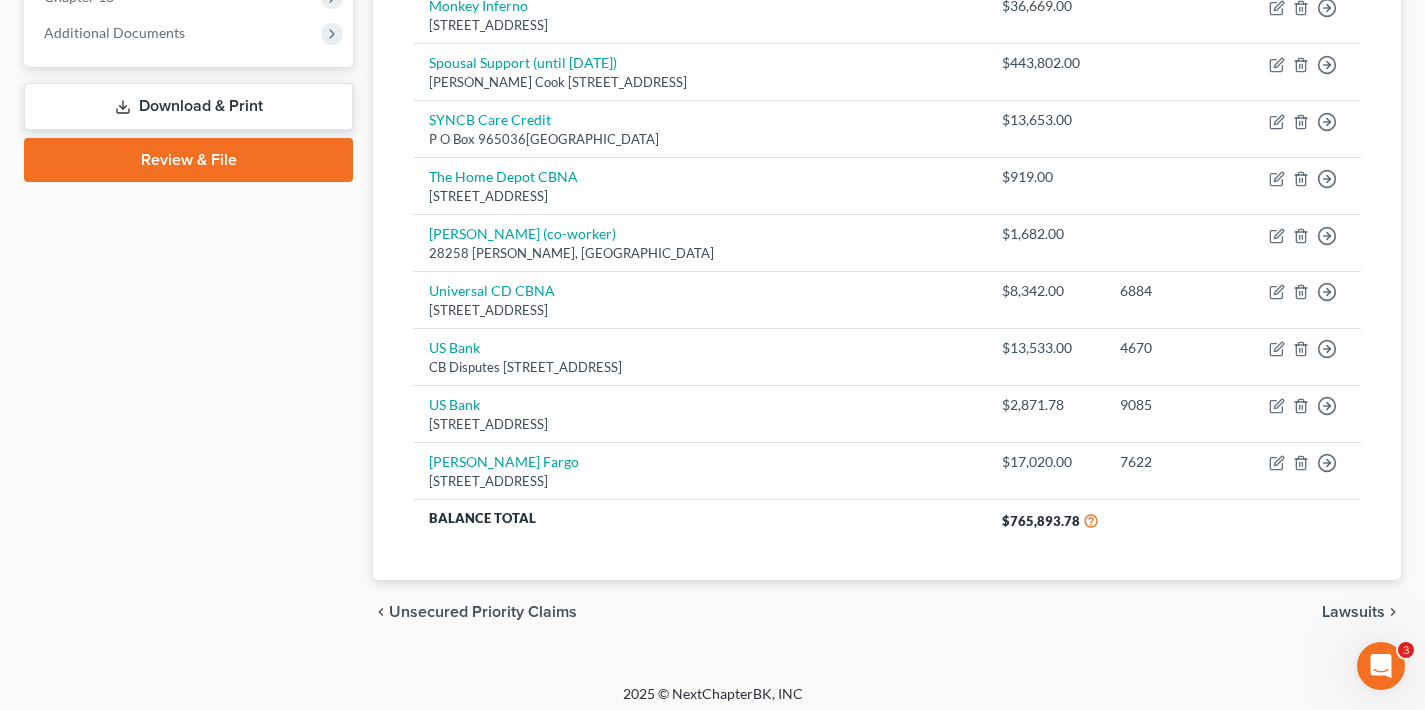 click on "Lawsuits" at bounding box center [1353, 612] 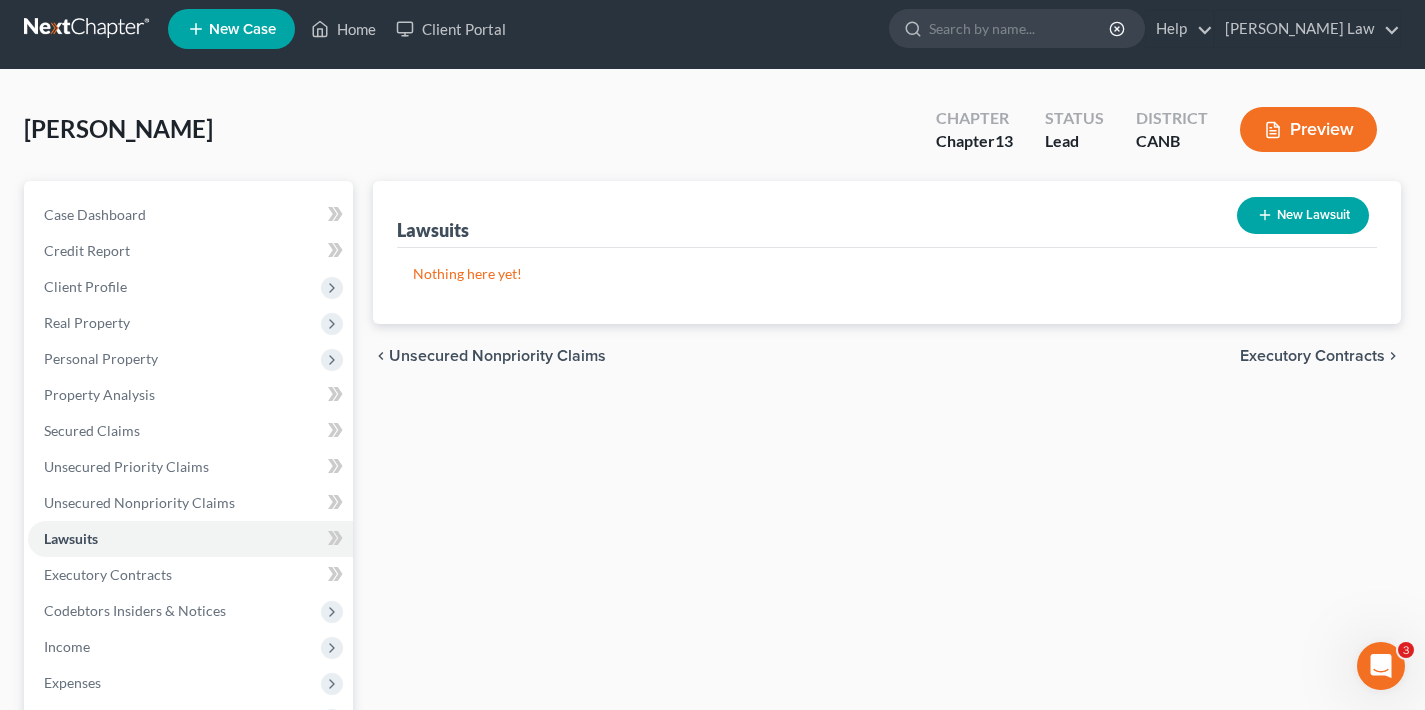 scroll, scrollTop: 0, scrollLeft: 0, axis: both 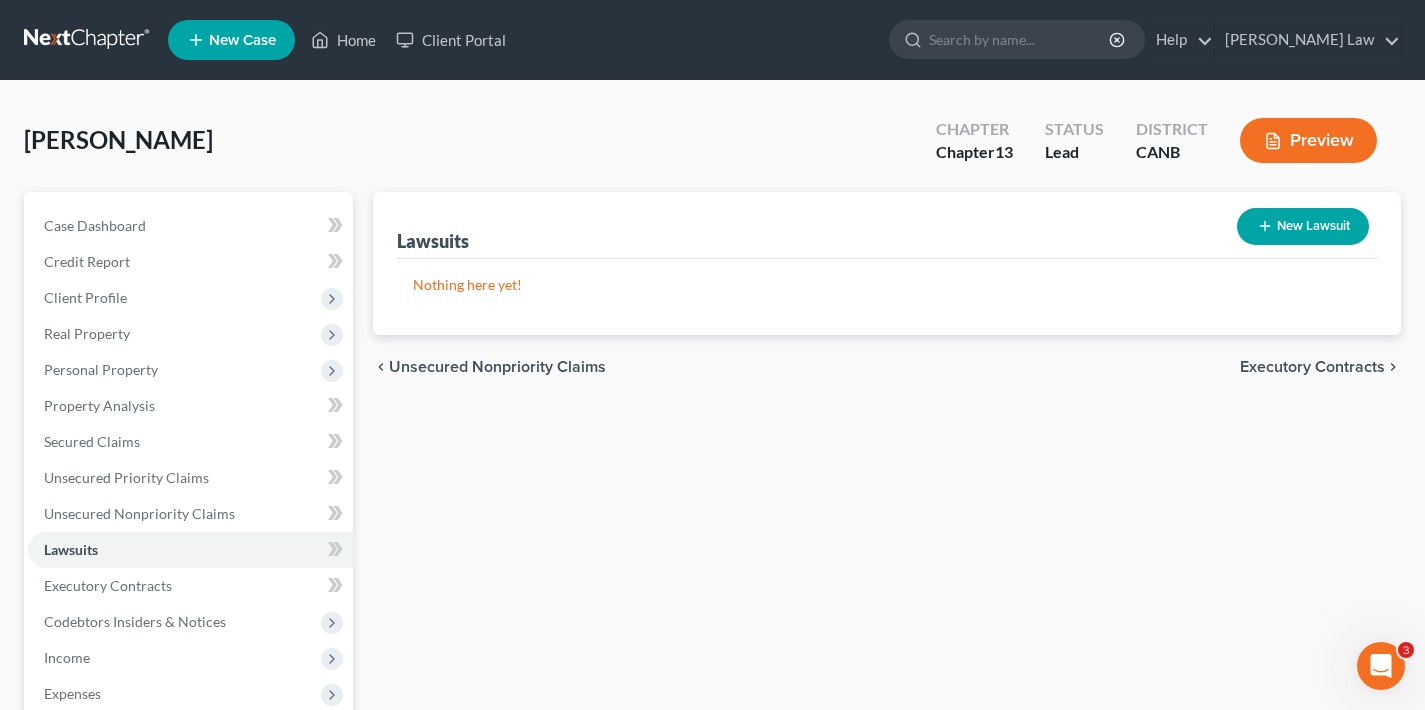 click on "Executory Contracts" at bounding box center (1312, 367) 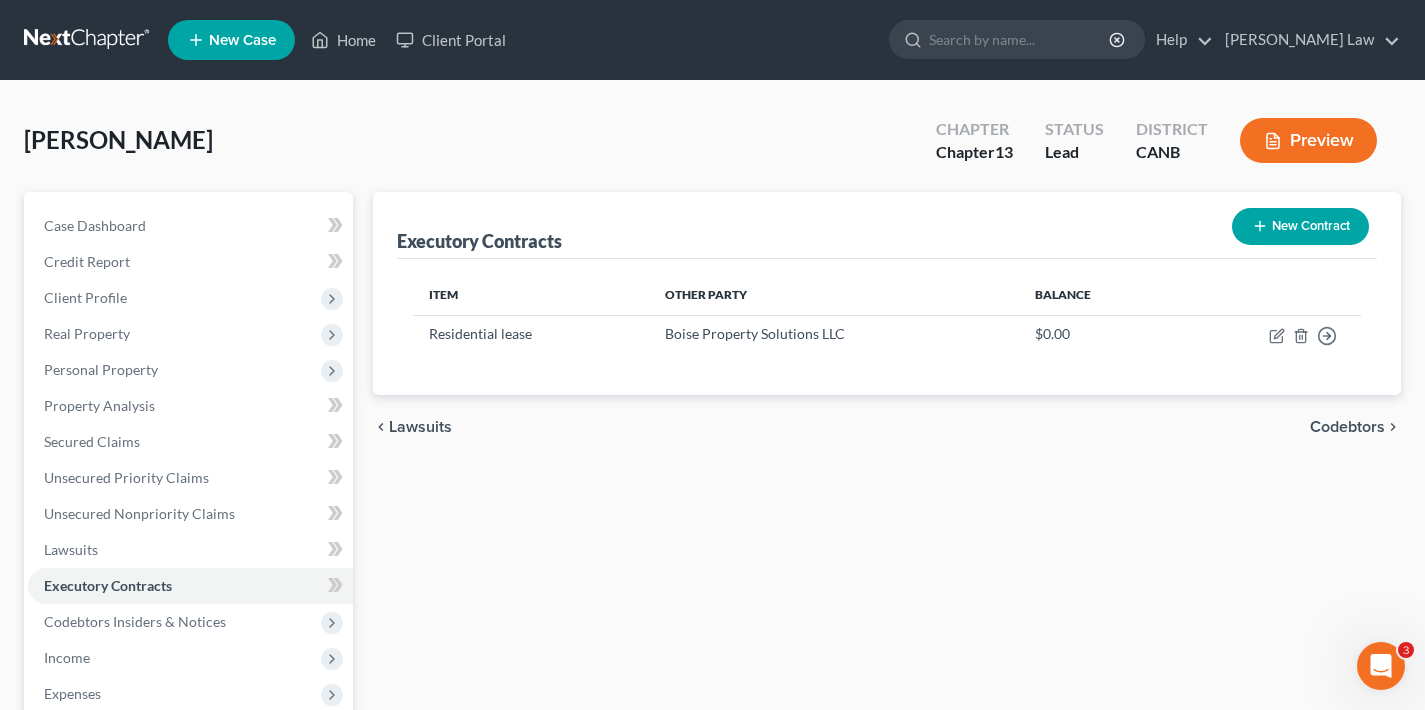 click on "Codebtors" at bounding box center (1347, 427) 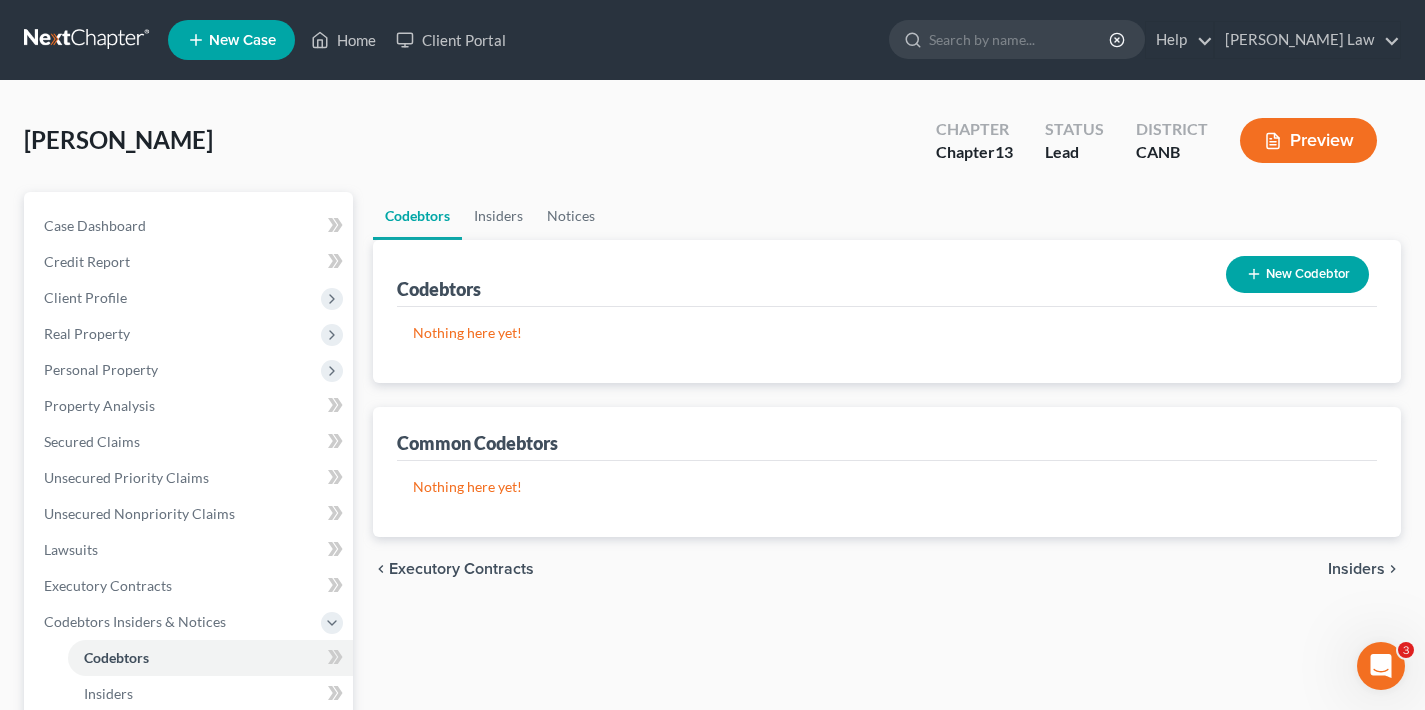 scroll, scrollTop: 399, scrollLeft: 0, axis: vertical 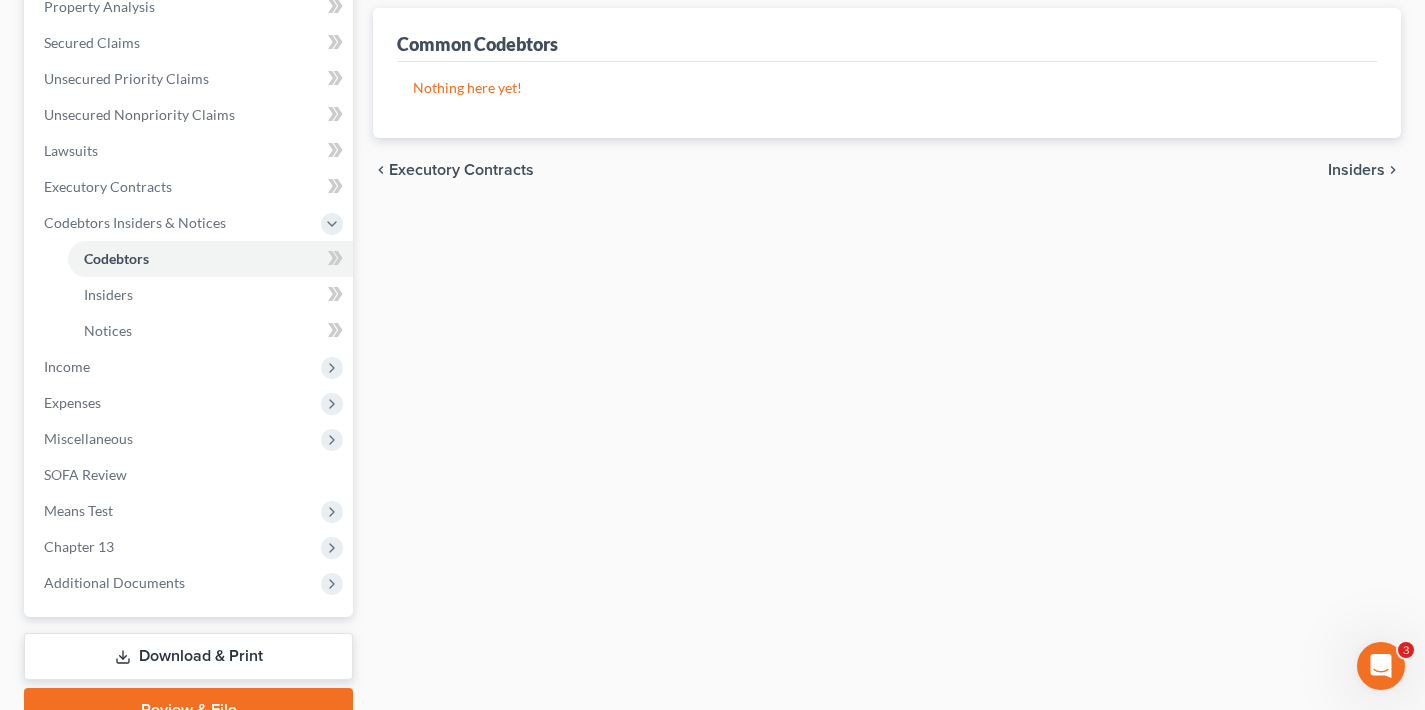 click on "Insiders" at bounding box center [1356, 170] 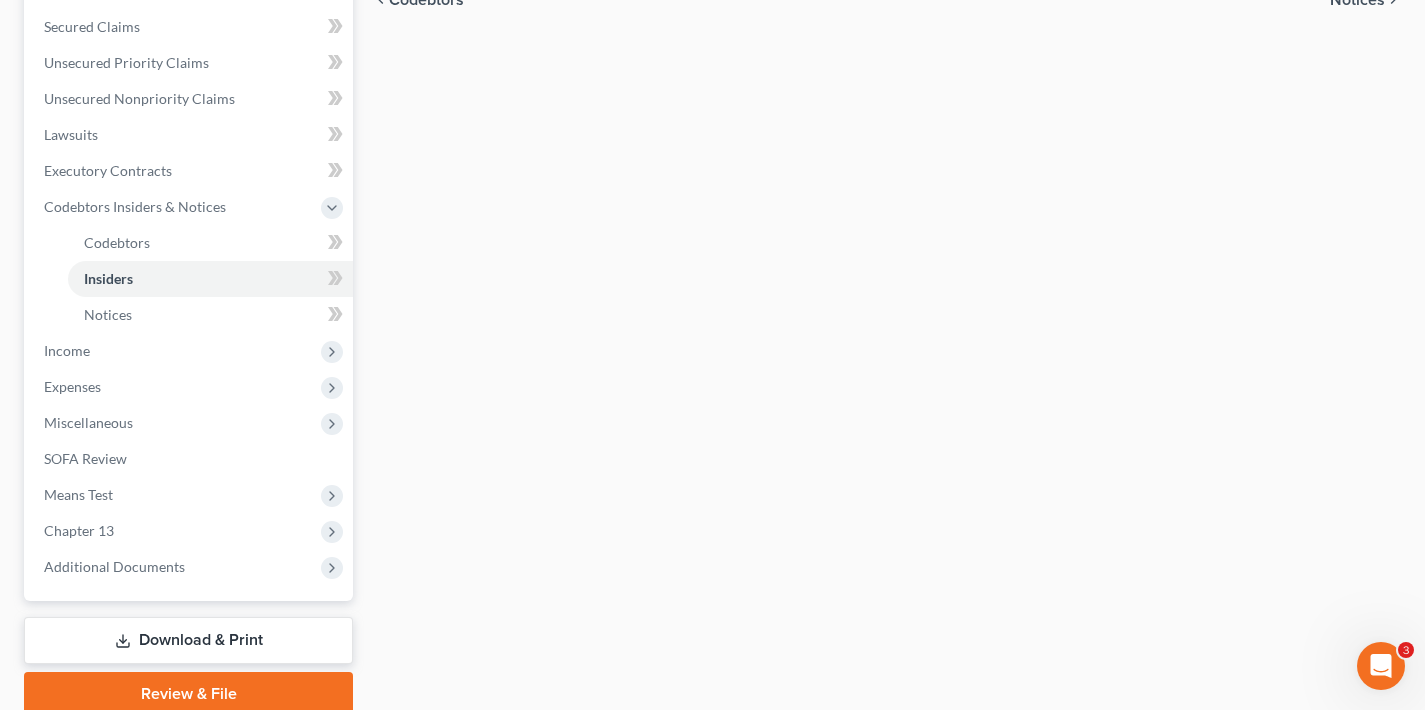 scroll, scrollTop: 497, scrollLeft: 0, axis: vertical 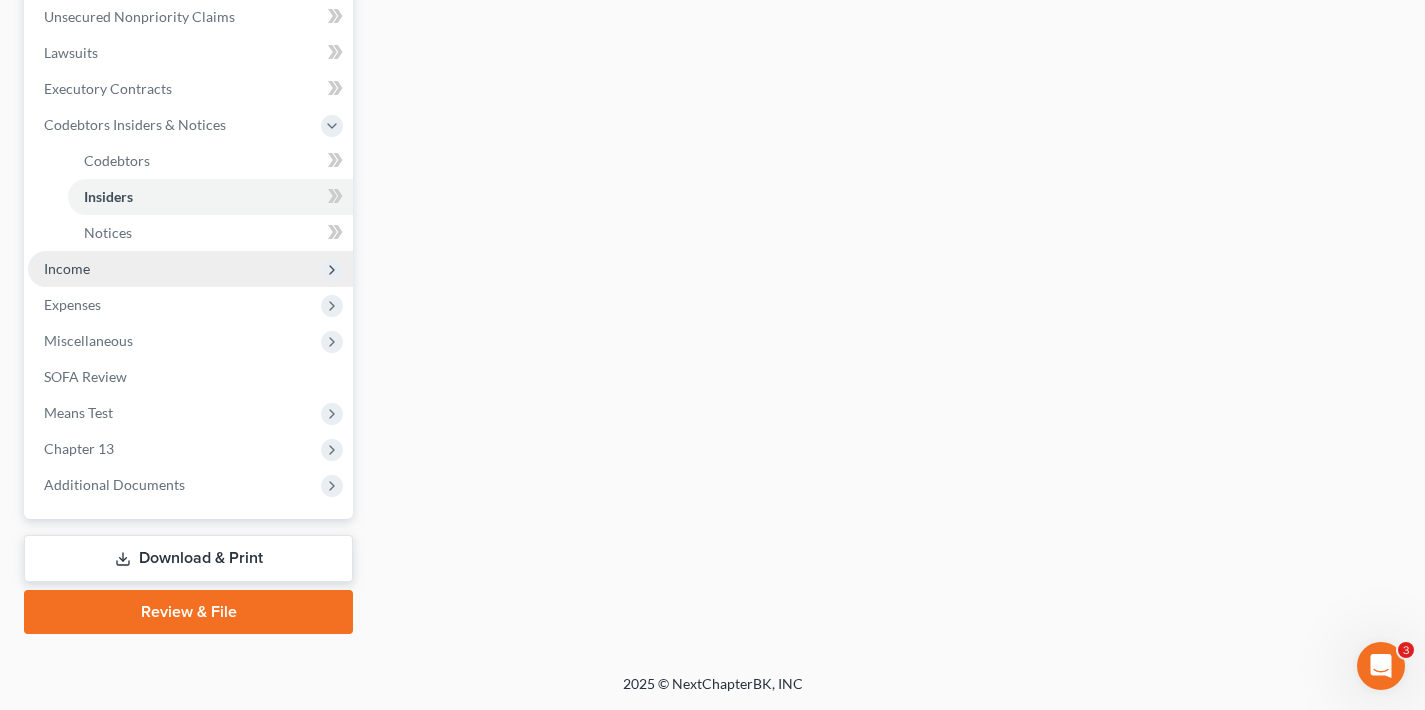 click on "Income" at bounding box center [67, 268] 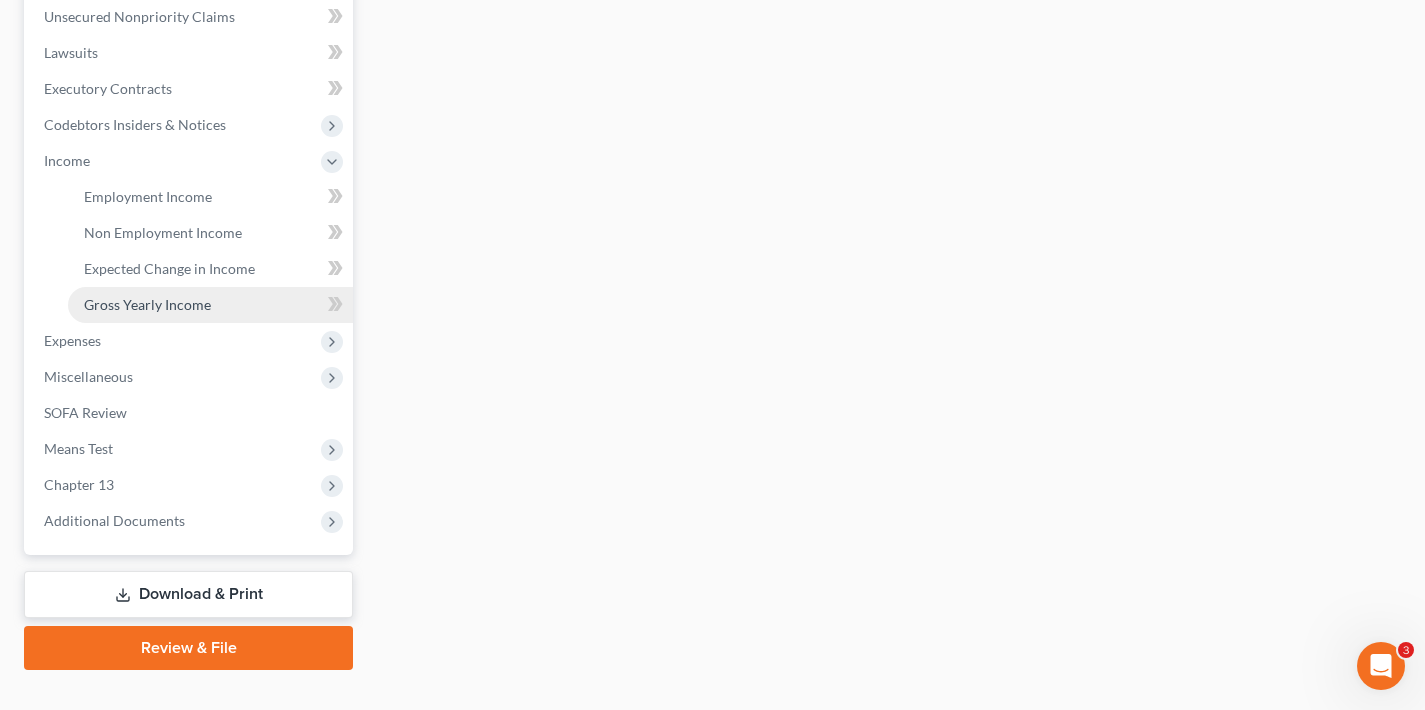click on "Gross Yearly Income" at bounding box center [147, 304] 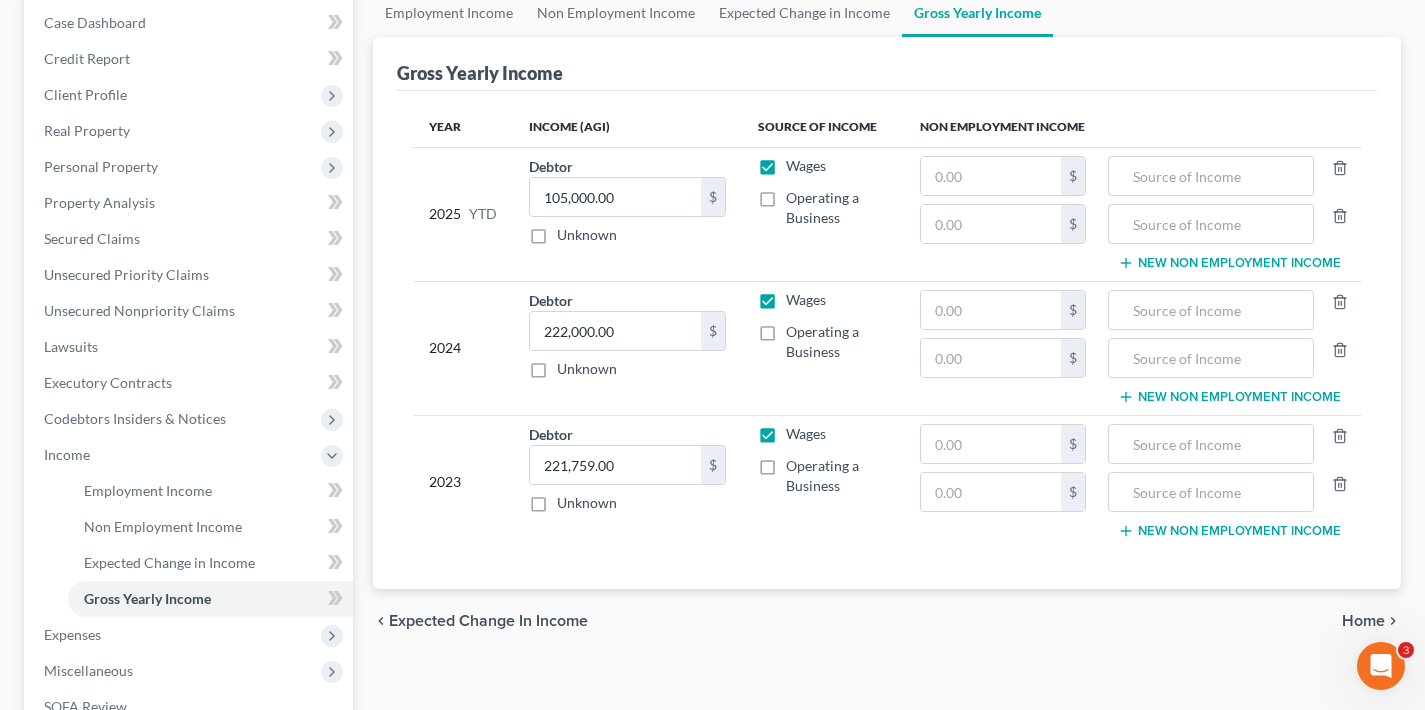 scroll, scrollTop: 420, scrollLeft: 0, axis: vertical 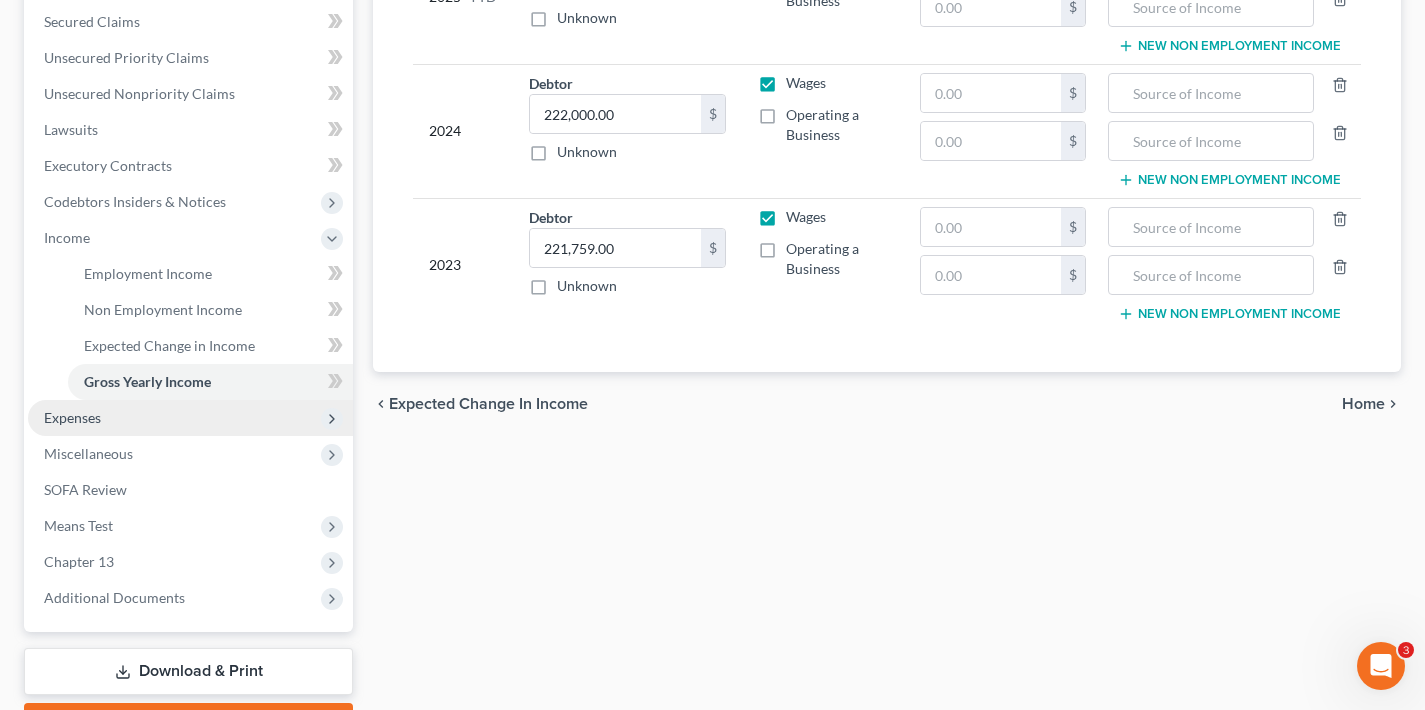 click on "Expenses" at bounding box center [190, 418] 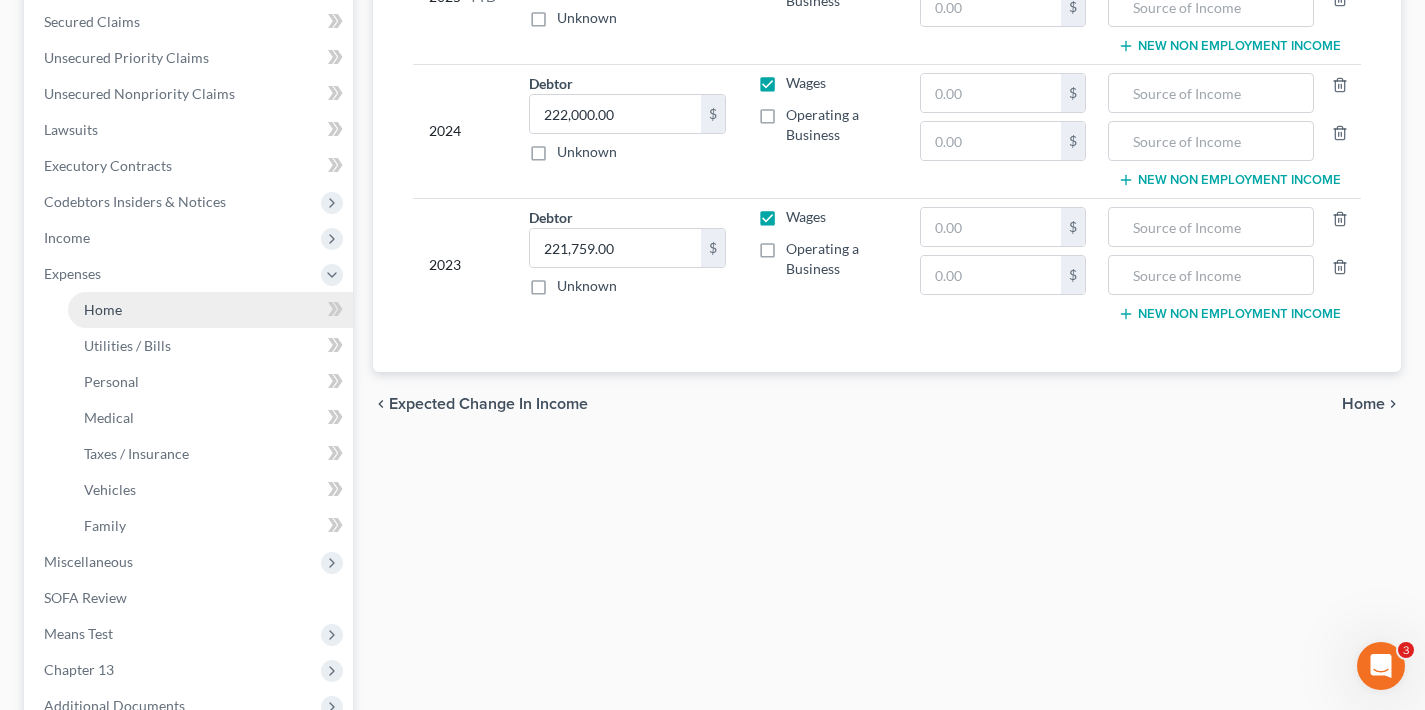 click on "Home" at bounding box center [210, 310] 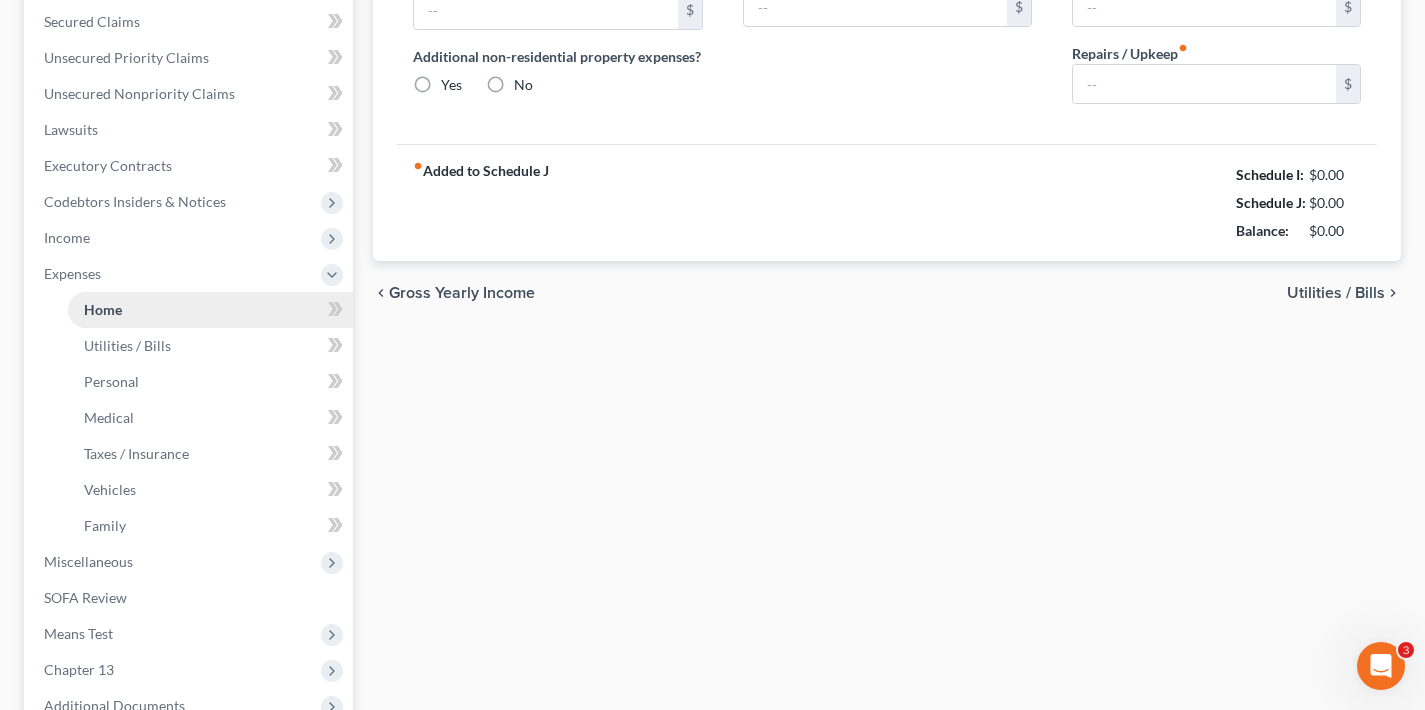 scroll, scrollTop: 68, scrollLeft: 0, axis: vertical 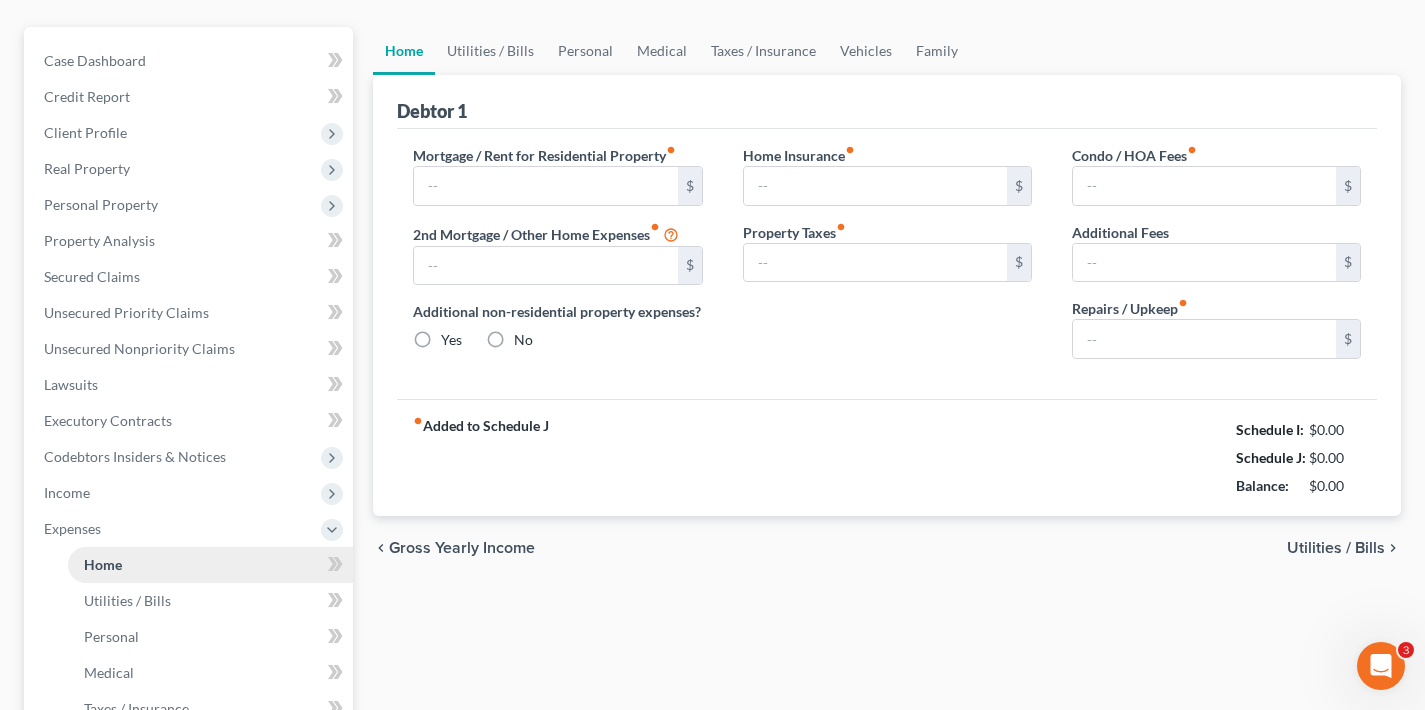 type on "0.00" 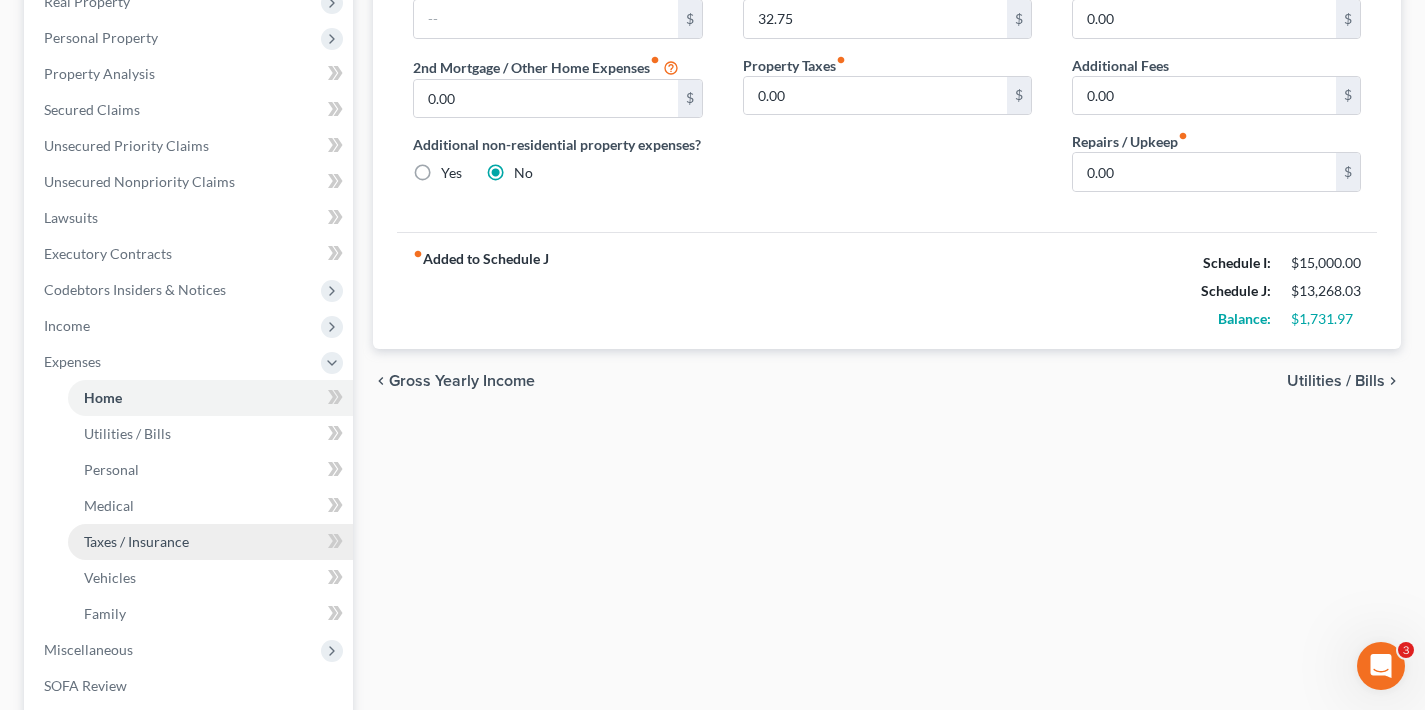 scroll, scrollTop: 525, scrollLeft: 0, axis: vertical 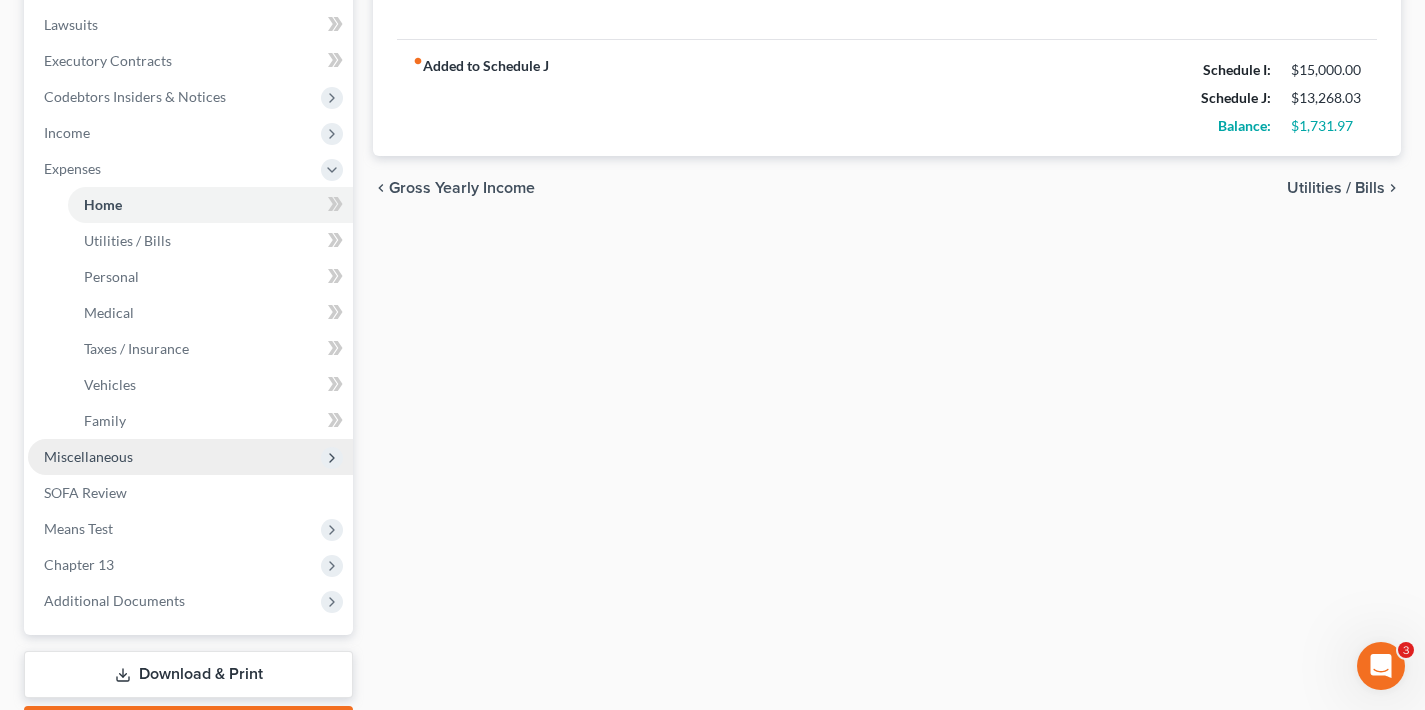 click on "Miscellaneous" at bounding box center (190, 457) 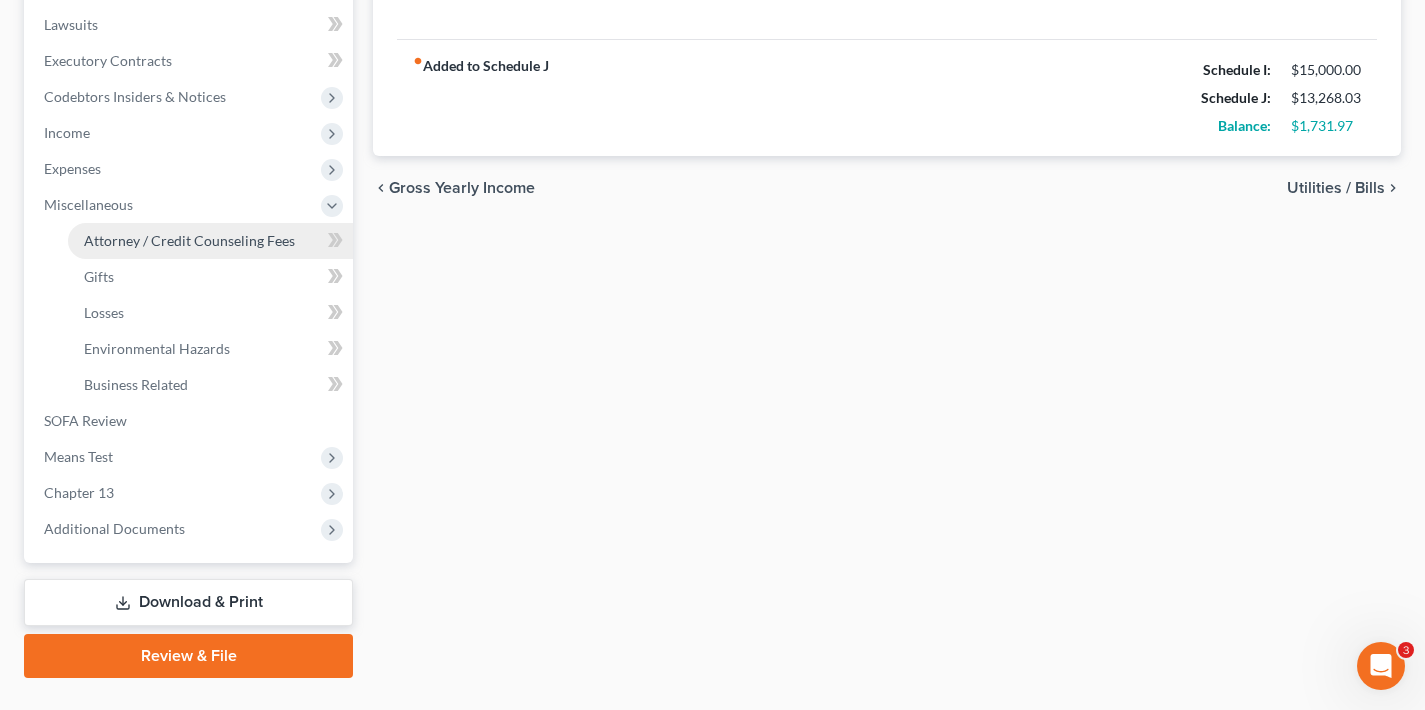 click on "Attorney / Credit Counseling Fees" at bounding box center [189, 240] 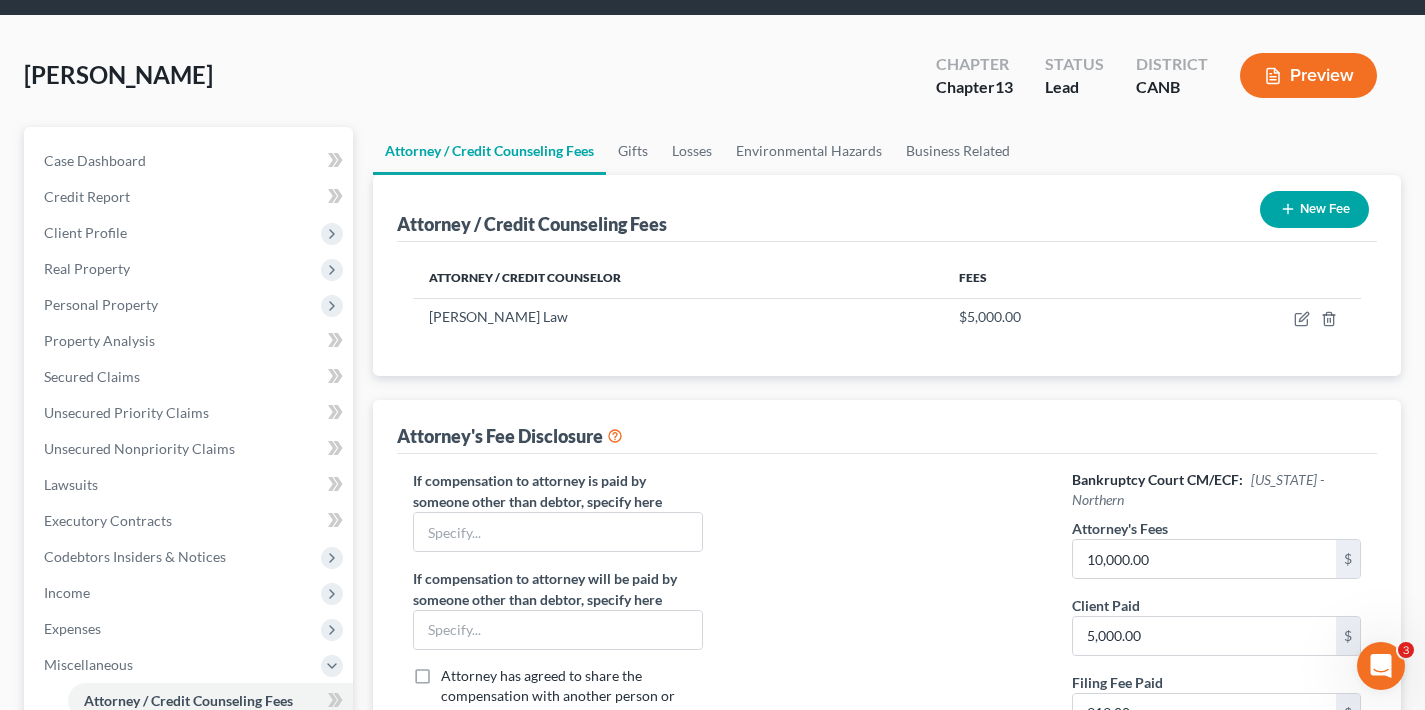 scroll, scrollTop: 93, scrollLeft: 0, axis: vertical 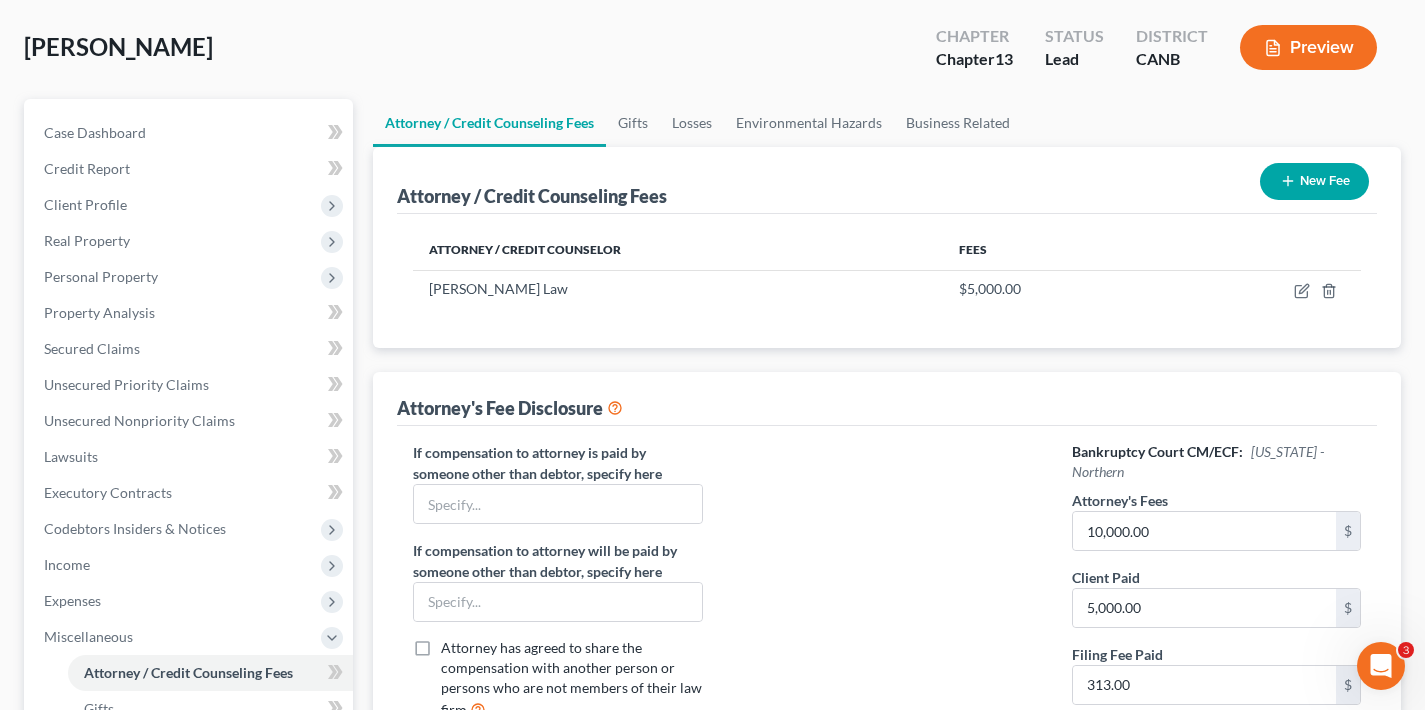 click 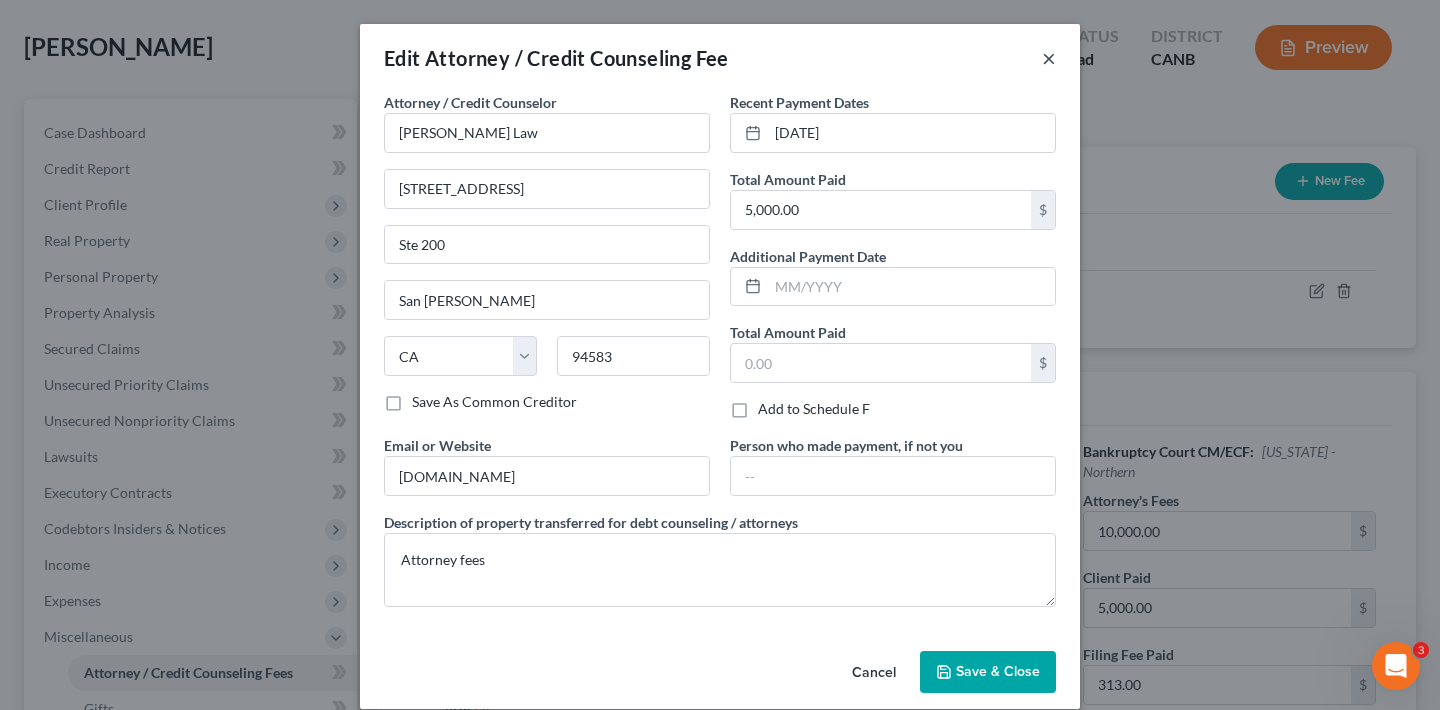 click on "×" at bounding box center [1049, 58] 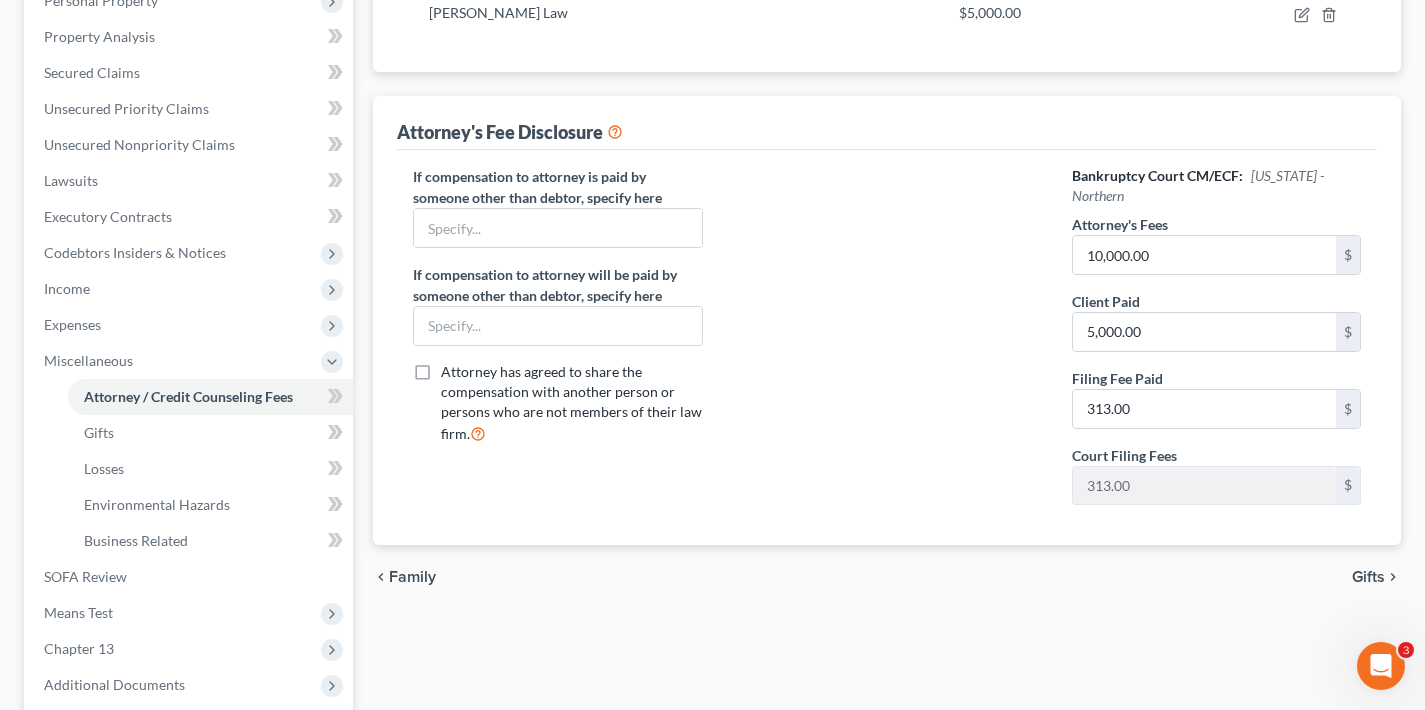 scroll, scrollTop: 438, scrollLeft: 0, axis: vertical 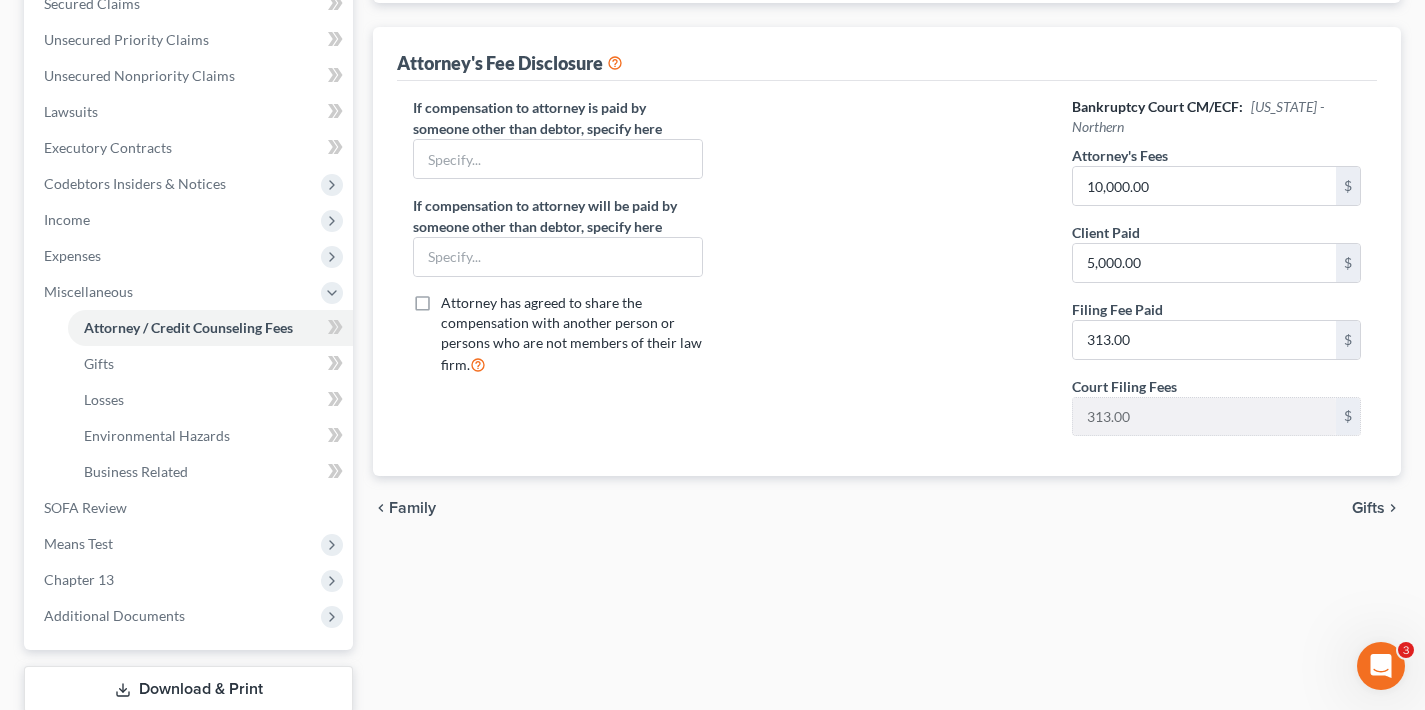 click on "Gifts" at bounding box center [1368, 508] 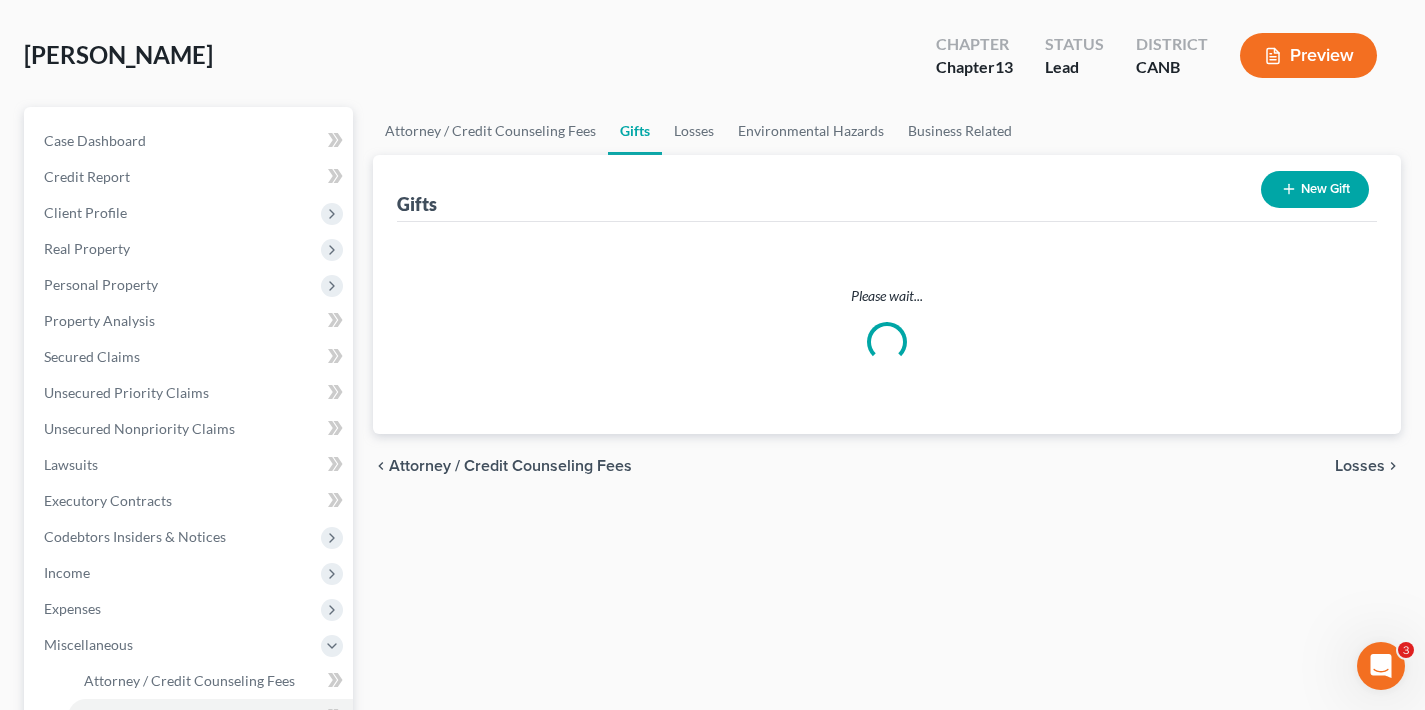 scroll, scrollTop: 0, scrollLeft: 0, axis: both 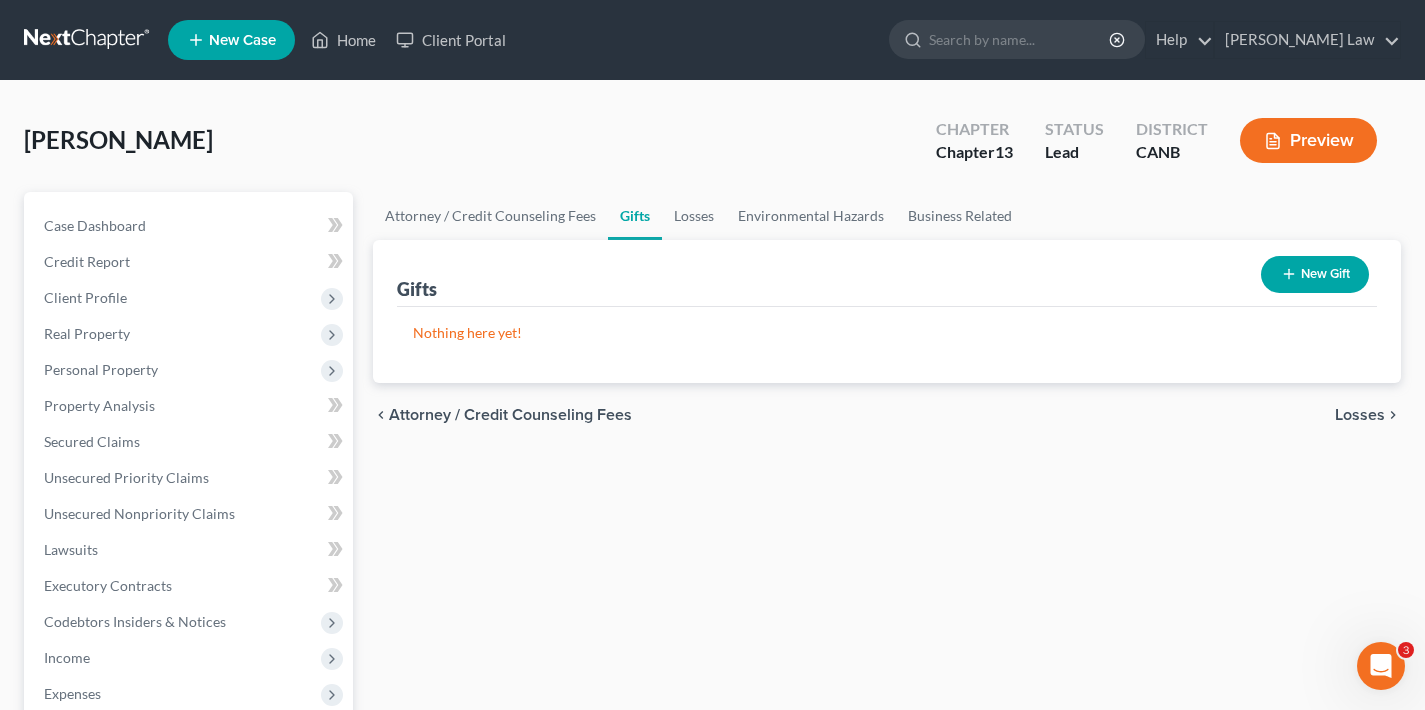 click on "Losses" at bounding box center (1360, 415) 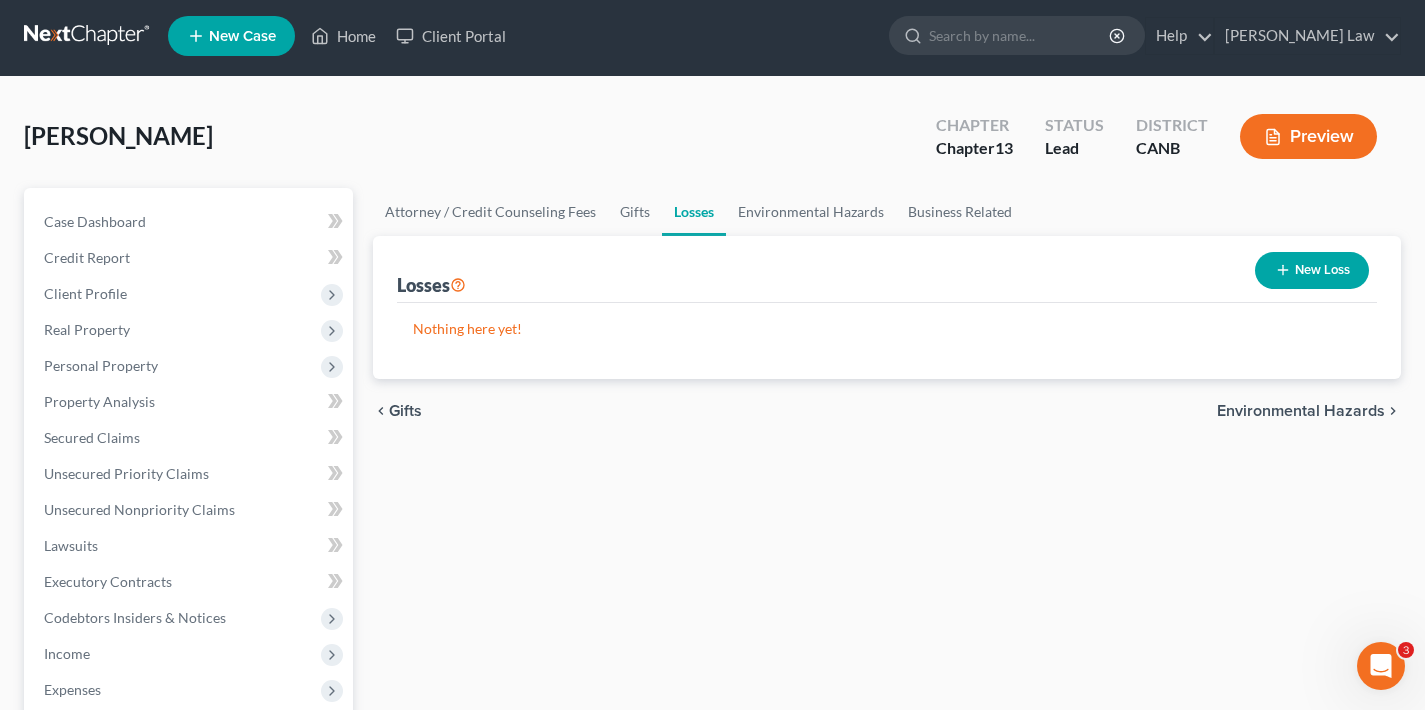 scroll, scrollTop: 38, scrollLeft: 0, axis: vertical 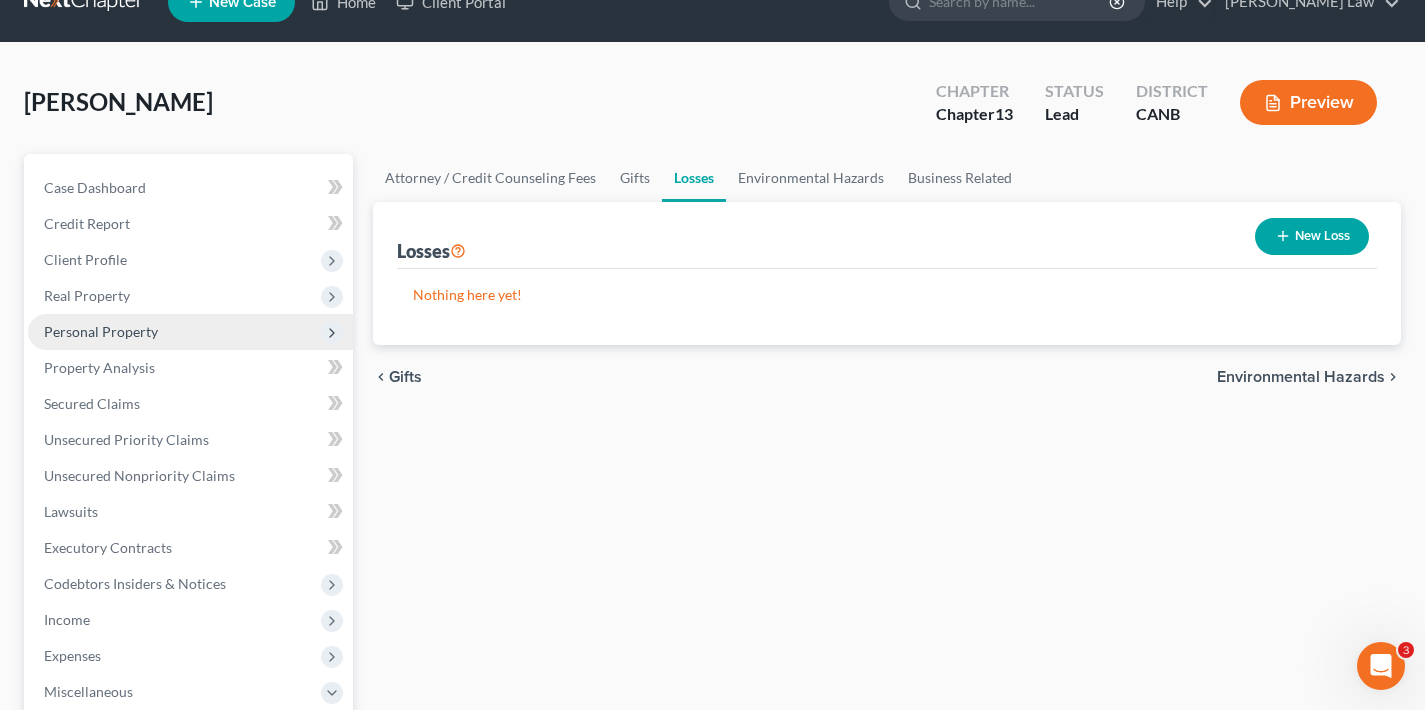 click on "Personal Property" at bounding box center (101, 331) 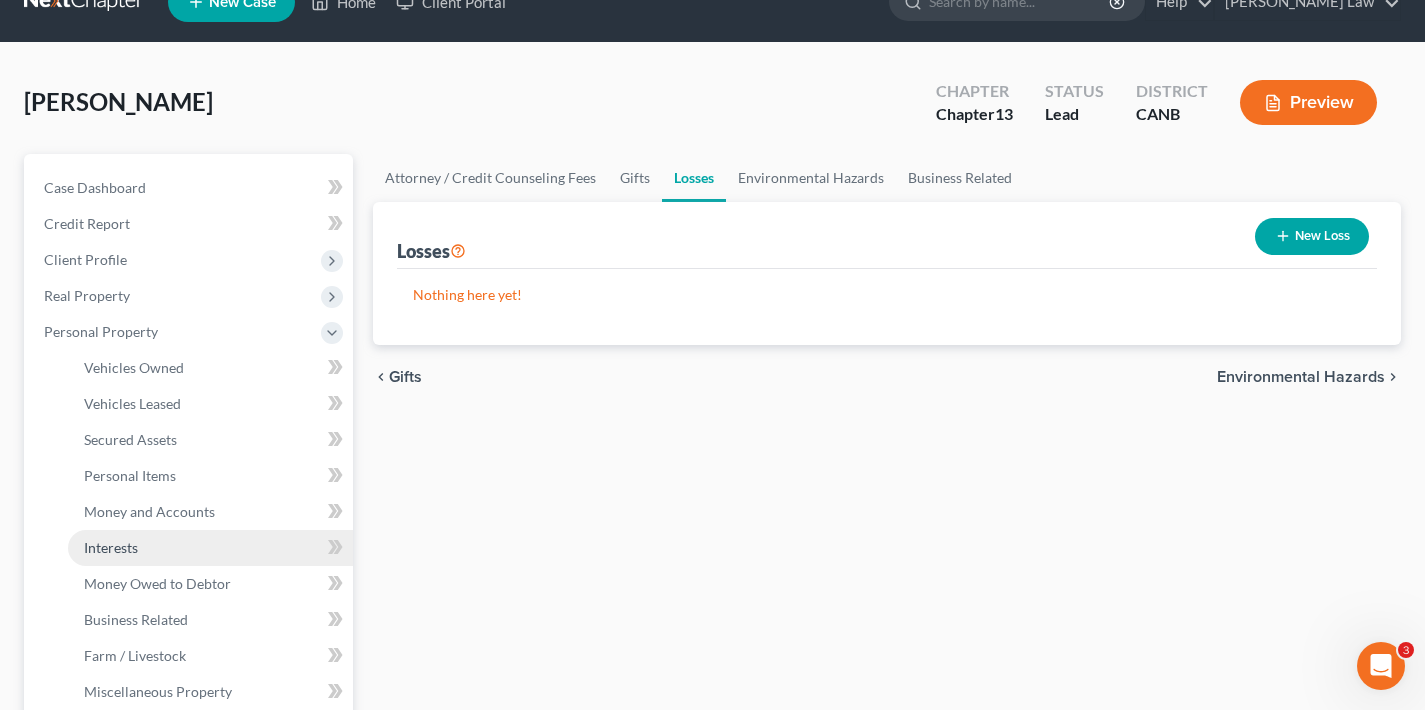 click on "Interests" at bounding box center (111, 547) 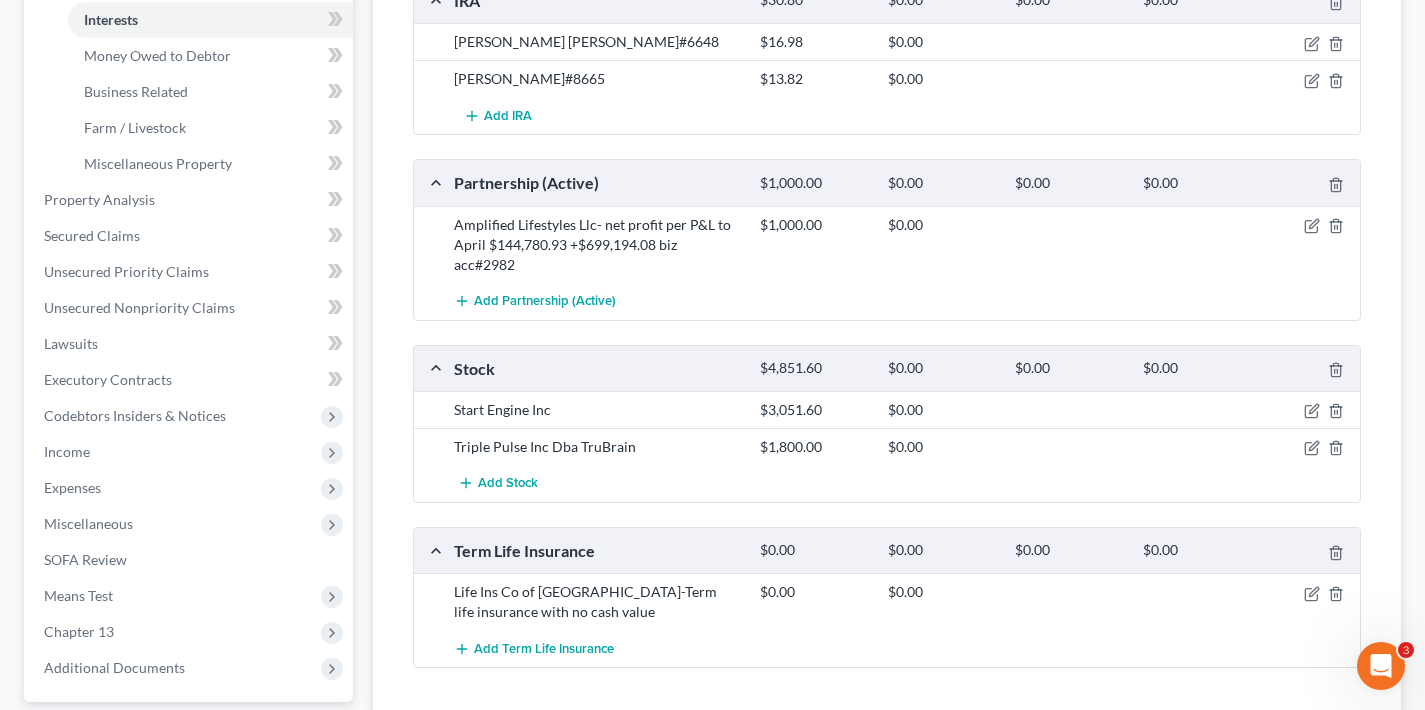 scroll, scrollTop: 658, scrollLeft: 0, axis: vertical 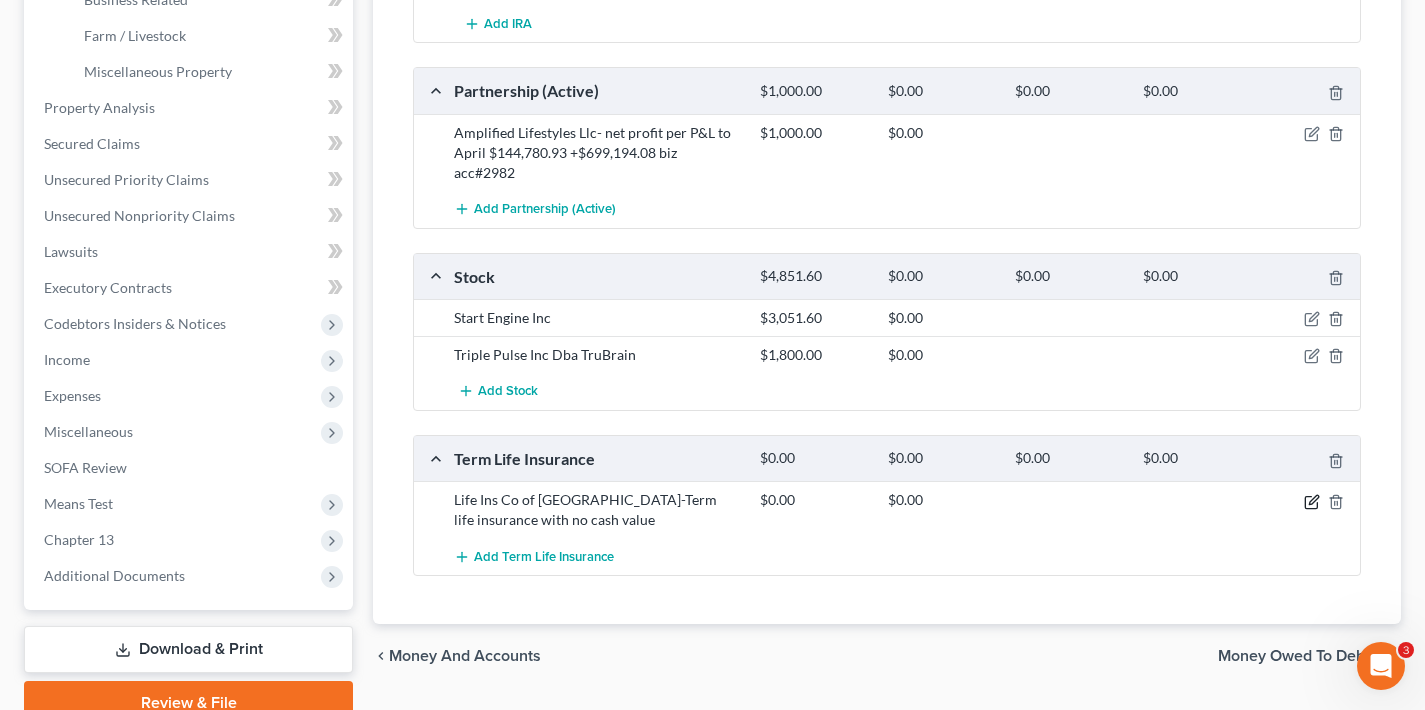 click 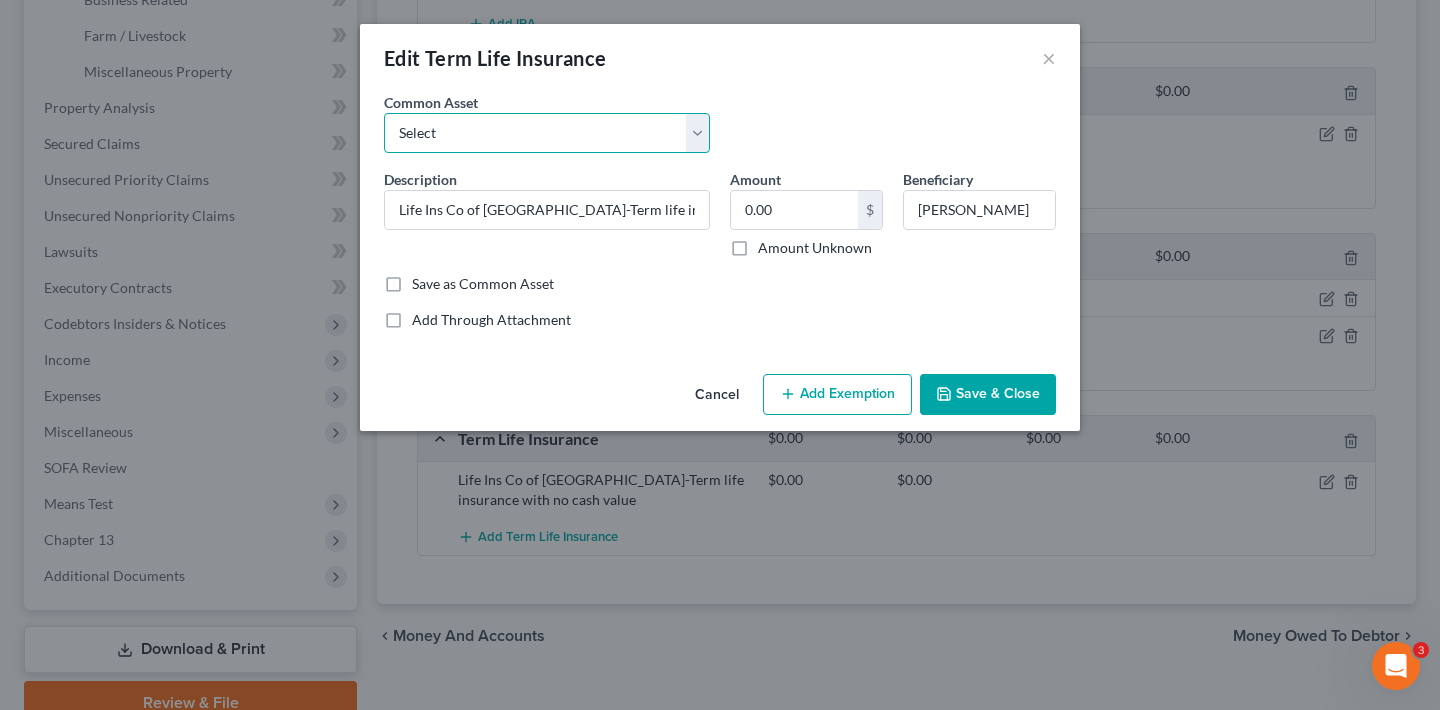 select on "1" 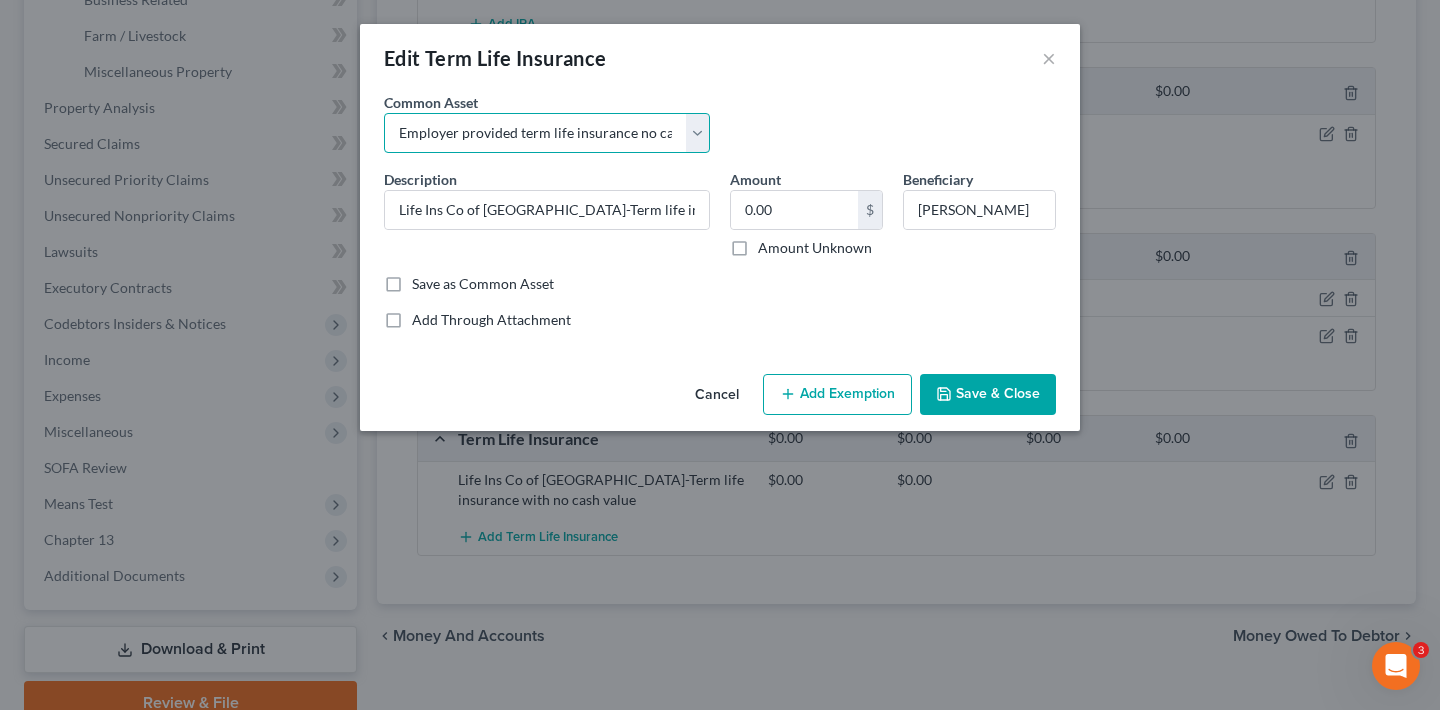 type on "Employer provided term life insurance no cash value" 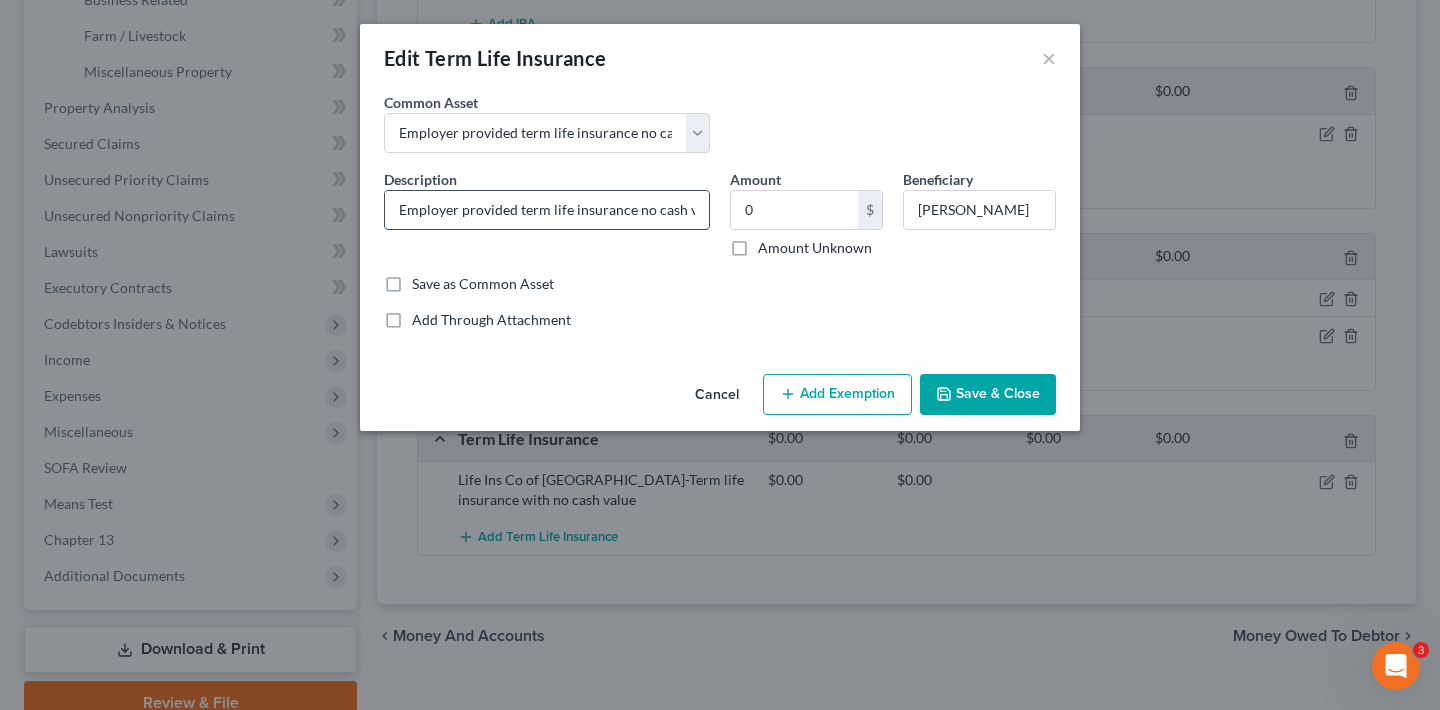 click on "Employer provided term life insurance no cash value" at bounding box center (547, 210) 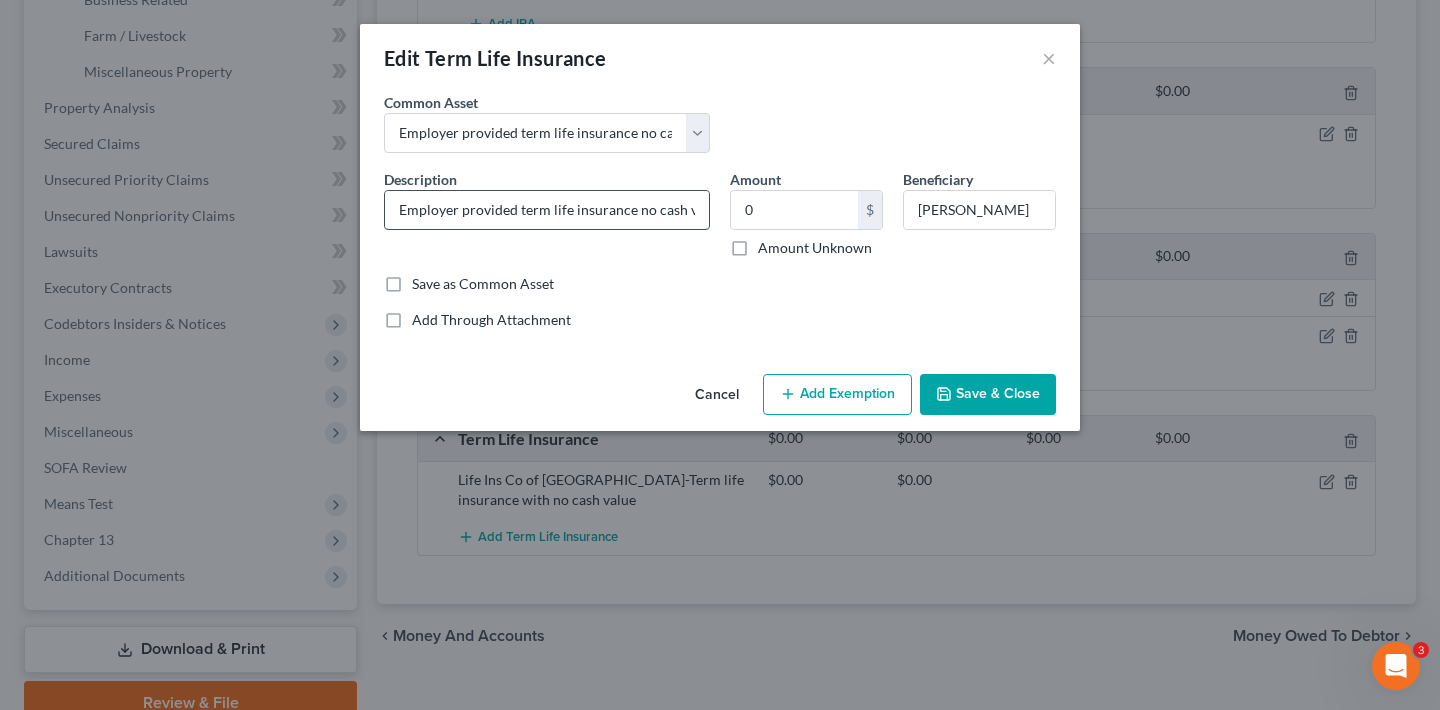 click on "Employer provided term life insurance no cash value" at bounding box center (547, 210) 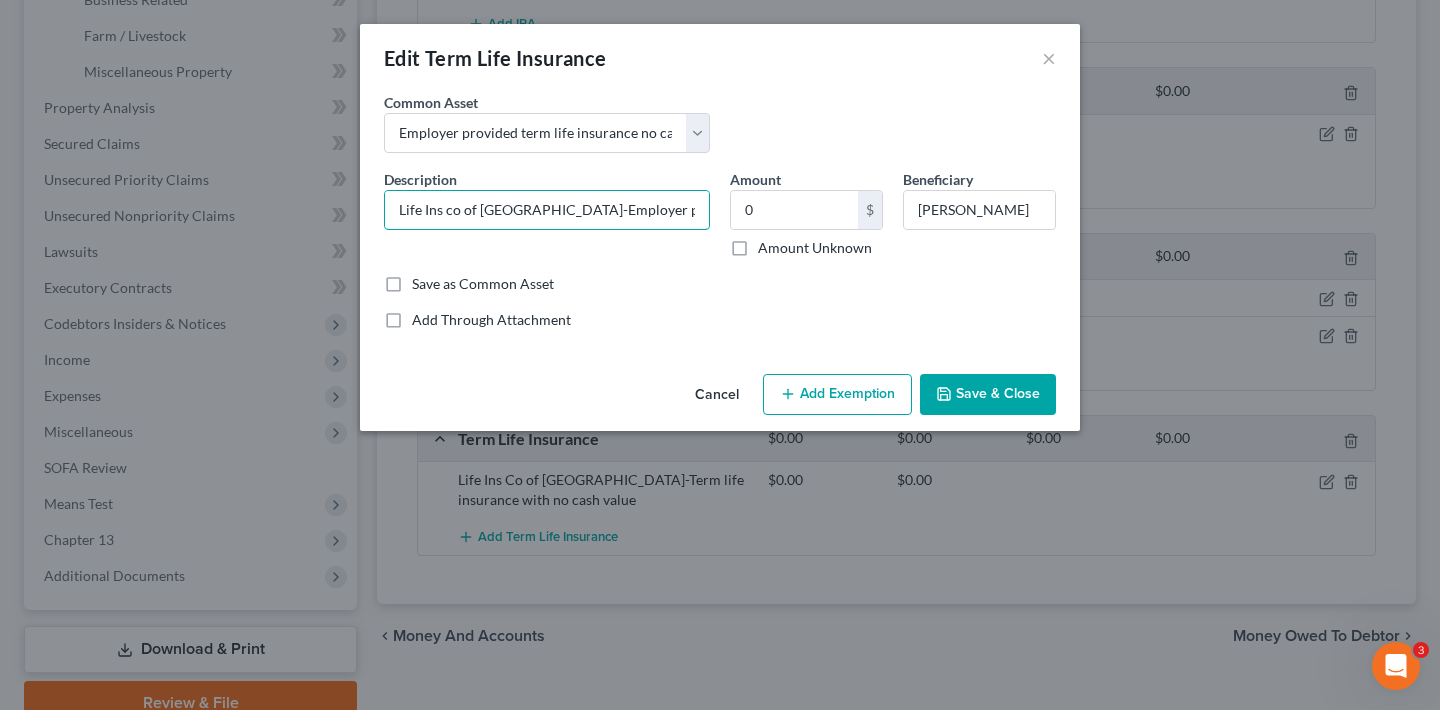 type on "Life Ins co of North America-Employer provided term life insurance no cash value" 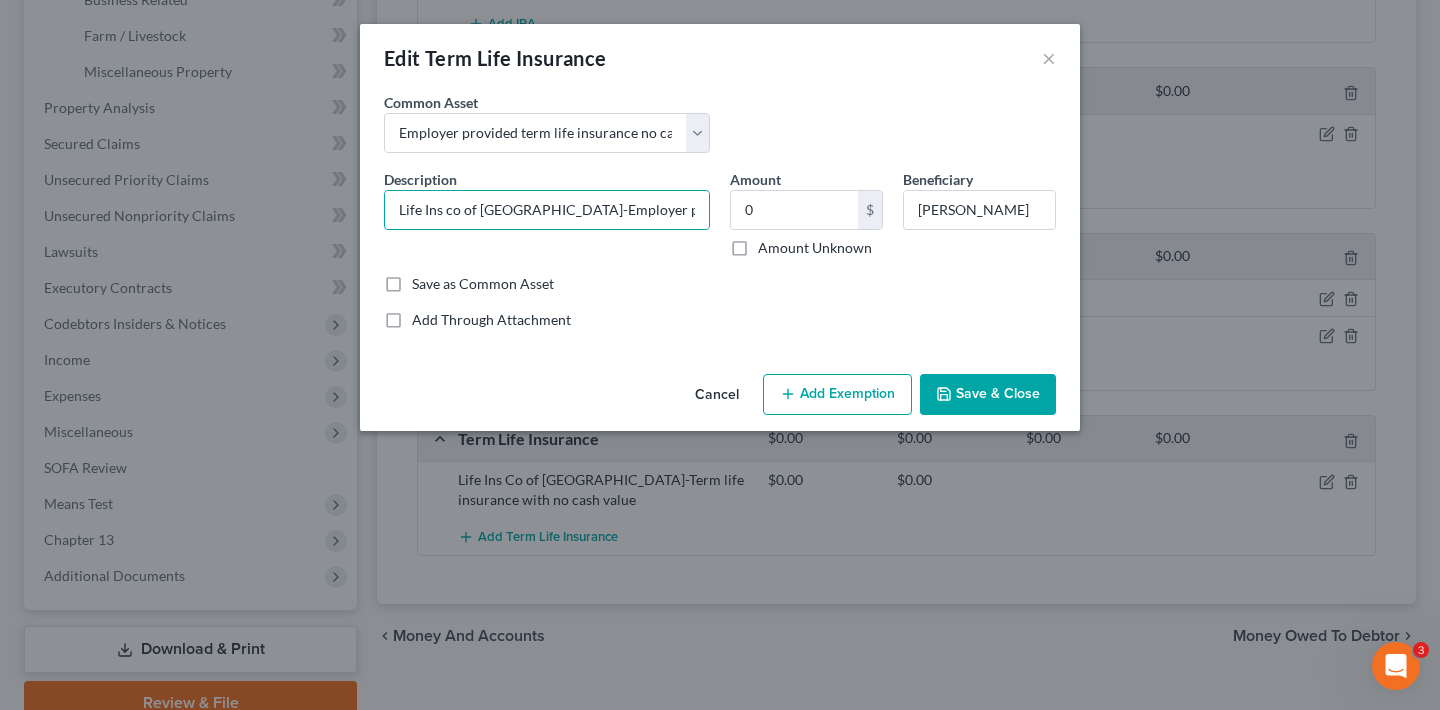 click on "Save & Close" at bounding box center [988, 395] 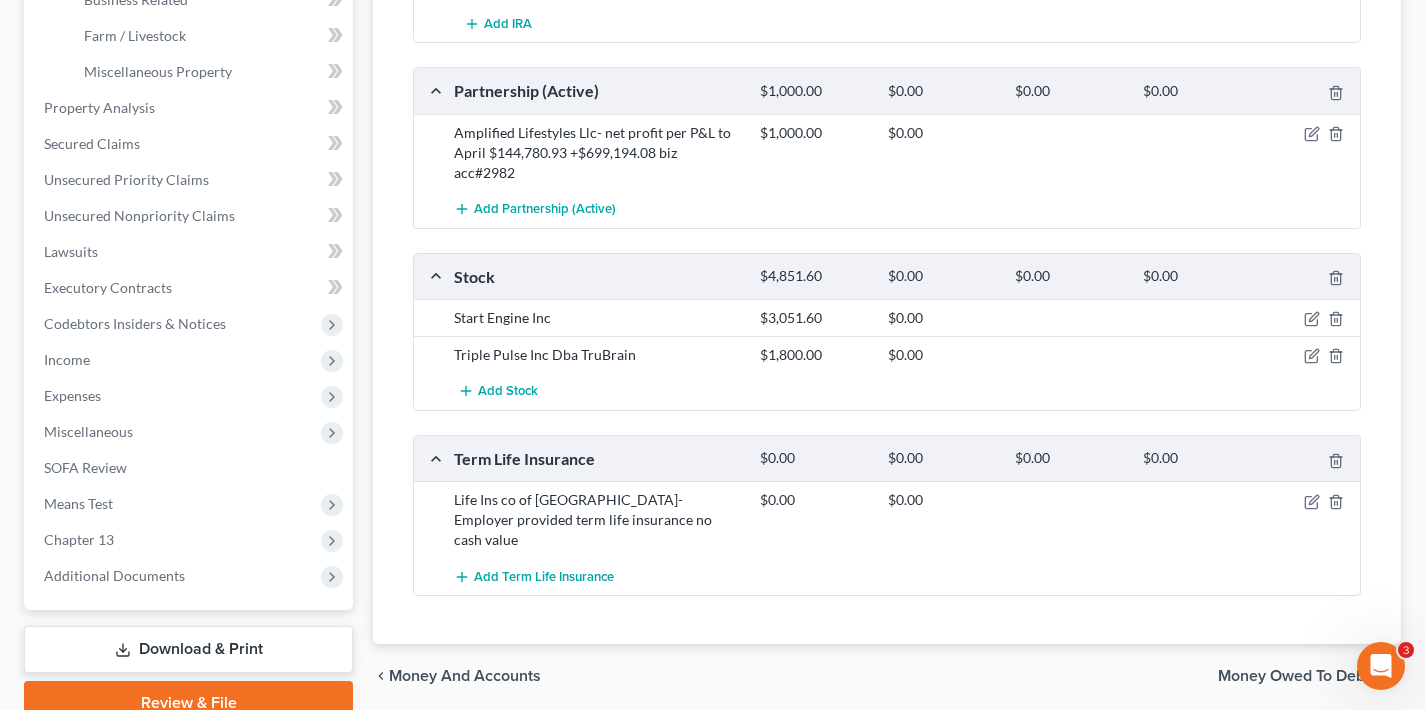 click on "Money Owed to Debtor" at bounding box center (1301, 676) 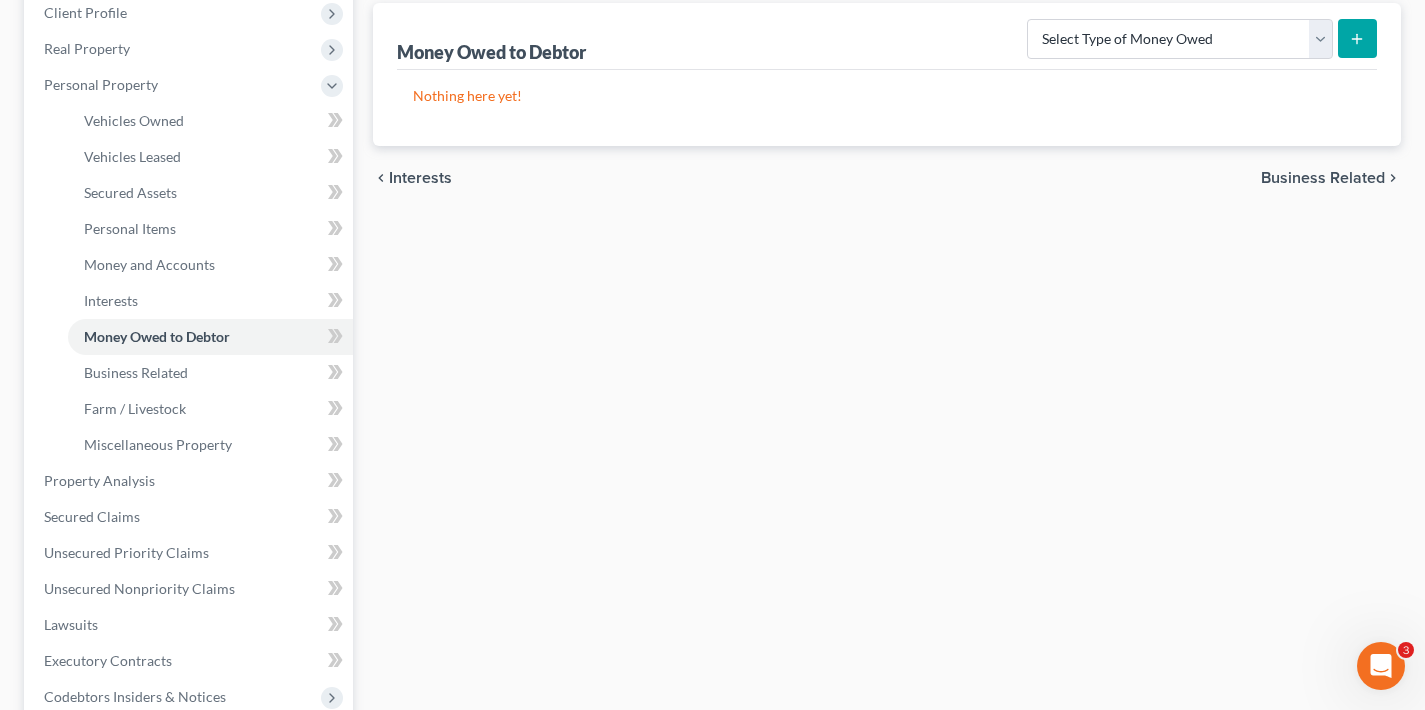 scroll, scrollTop: 129, scrollLeft: 0, axis: vertical 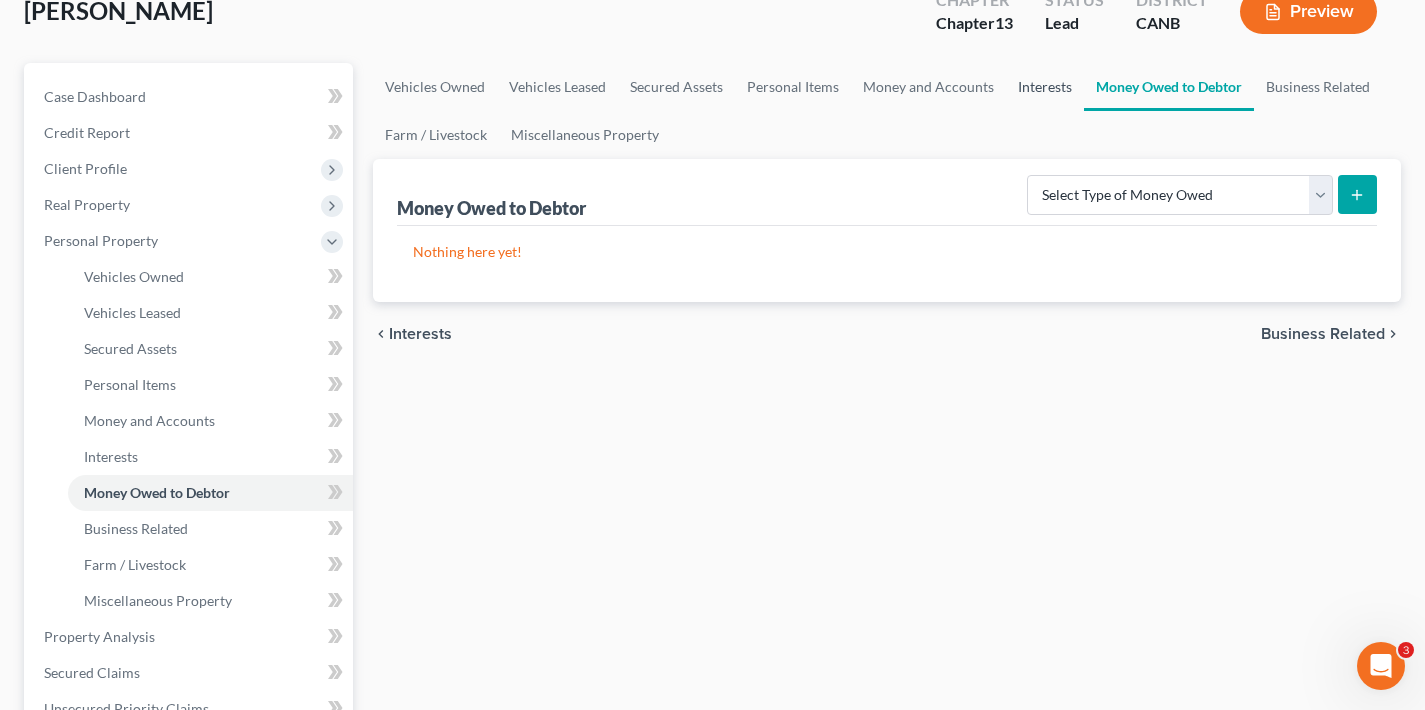 click on "Interests" at bounding box center [1045, 87] 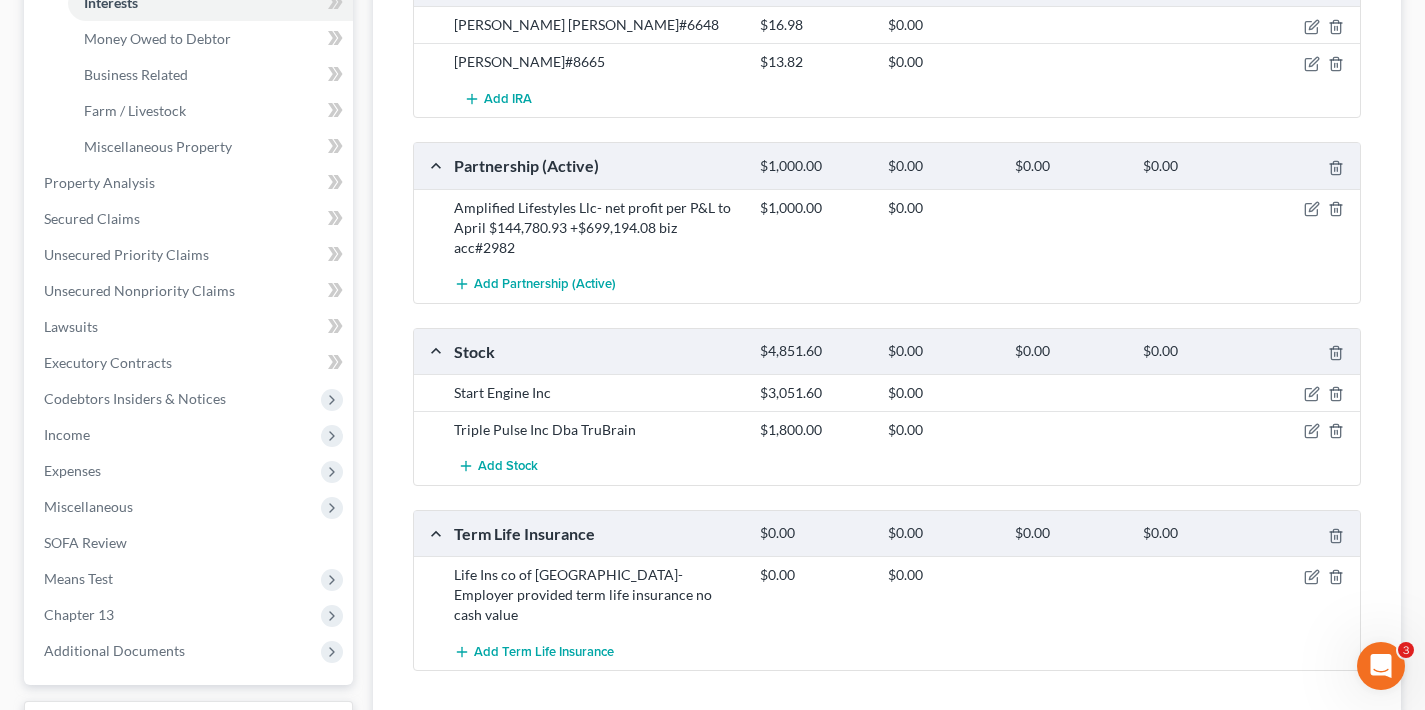 scroll, scrollTop: 579, scrollLeft: 0, axis: vertical 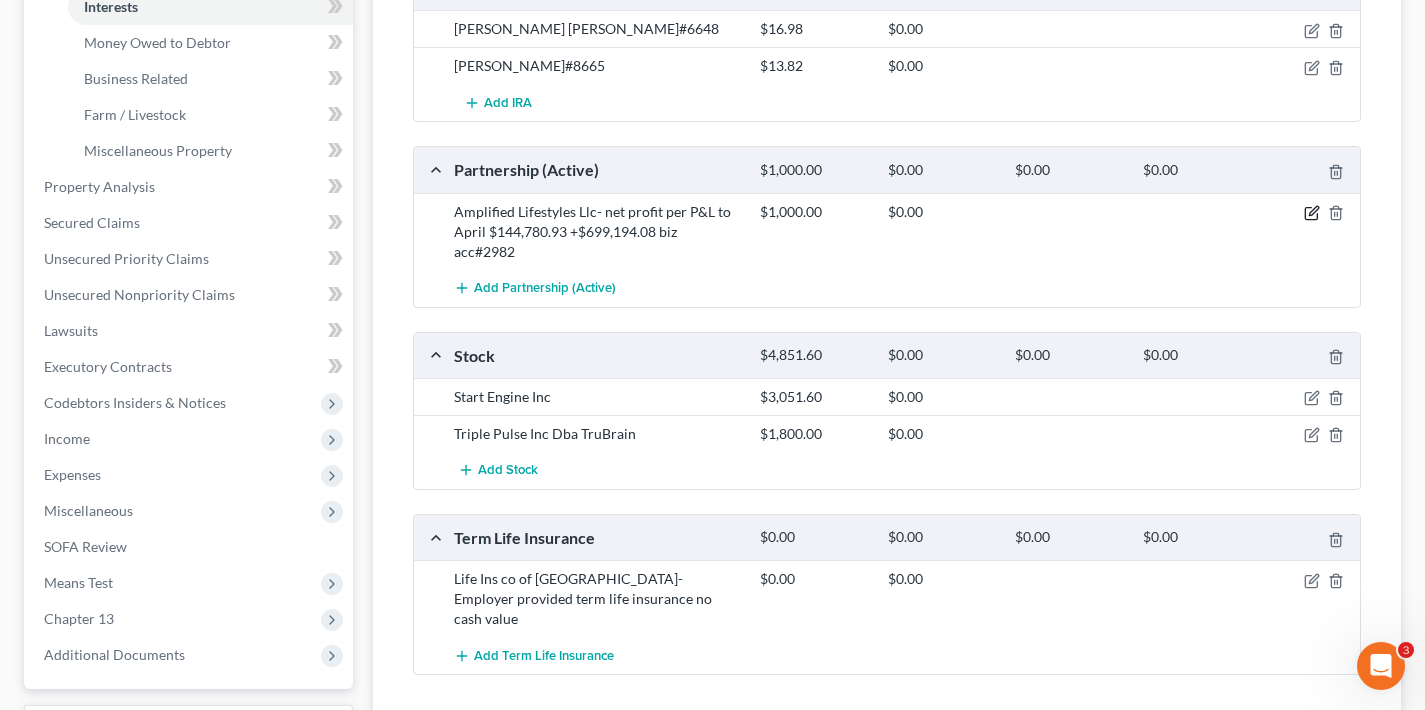 click 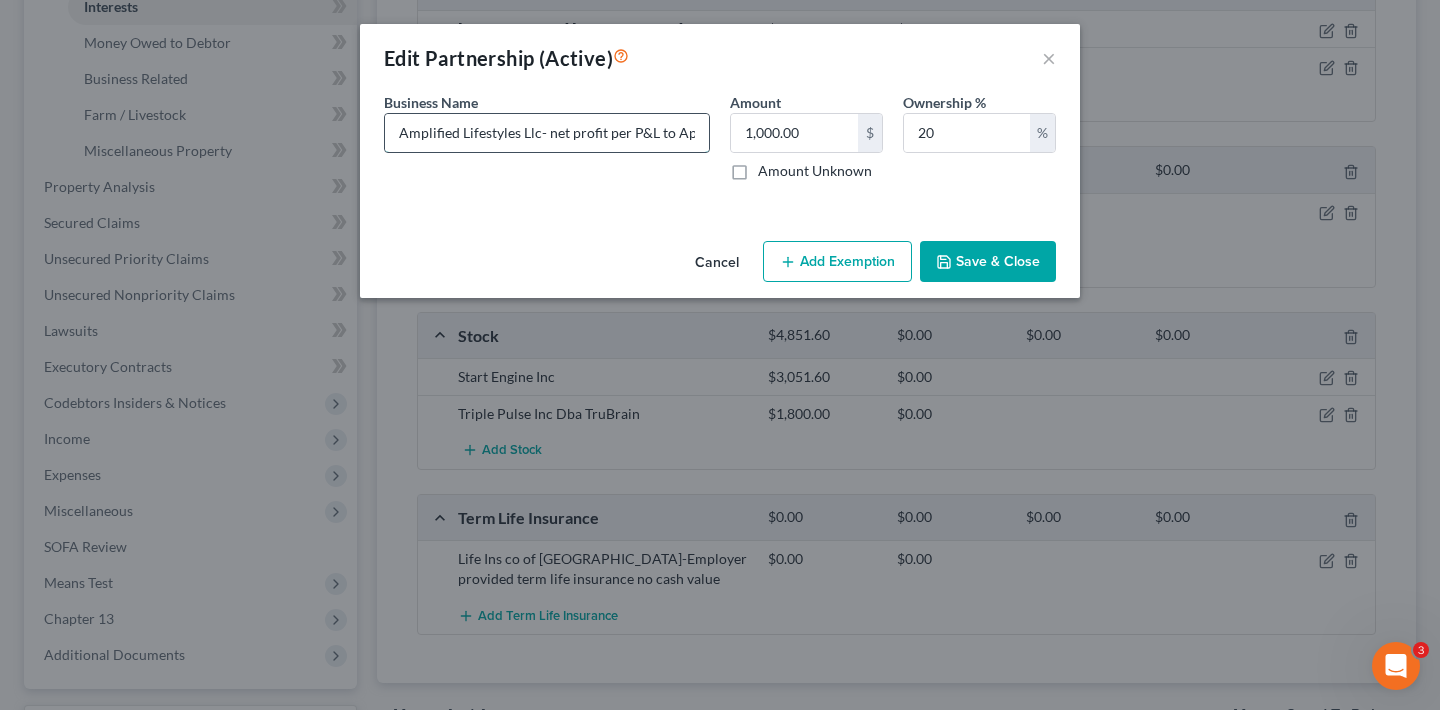 click on "Amplified Lifestyles Llc- net profit per P&L to April $144,780.93 +$699,194.08 biz acc#2982" at bounding box center (547, 133) 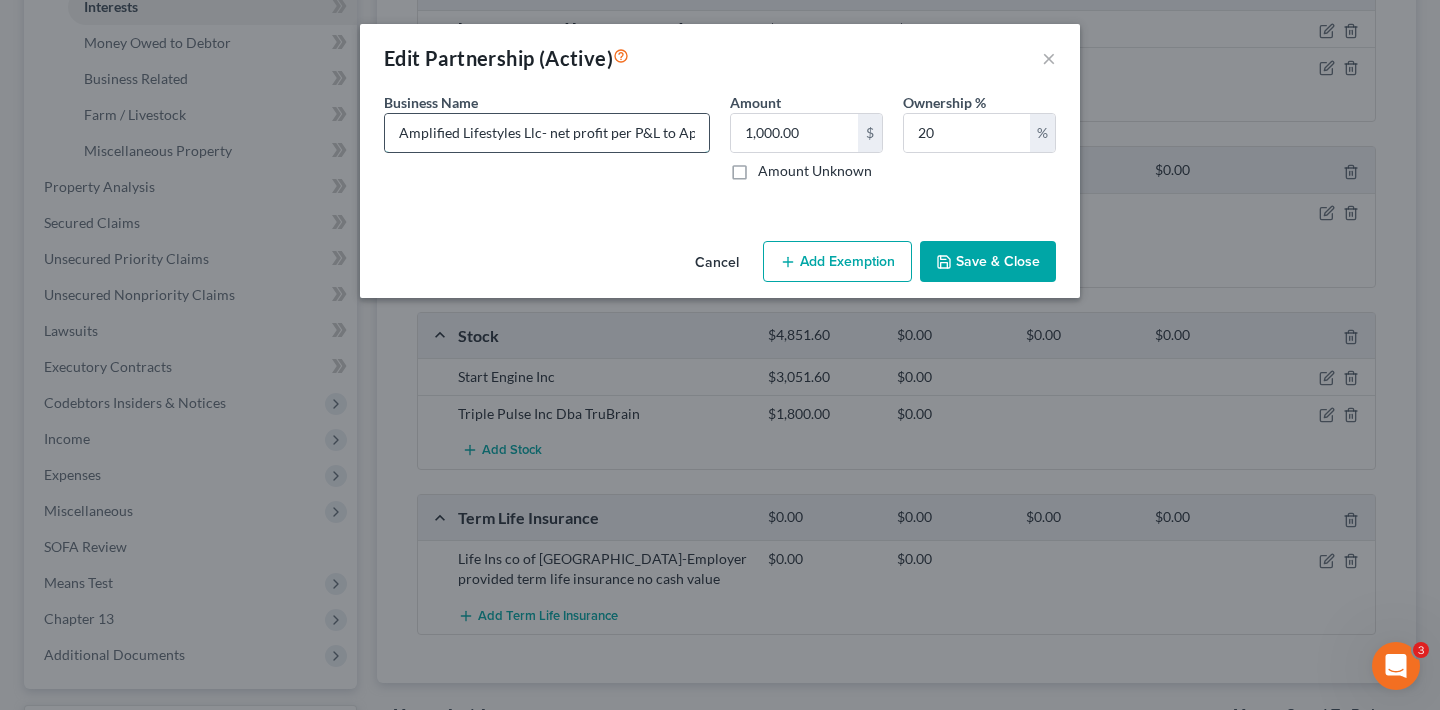 click on "Amplified Lifestyles Llc- net profit per P&L to April $10212.75 +$699,194.08 biz acc#2982" at bounding box center (547, 133) 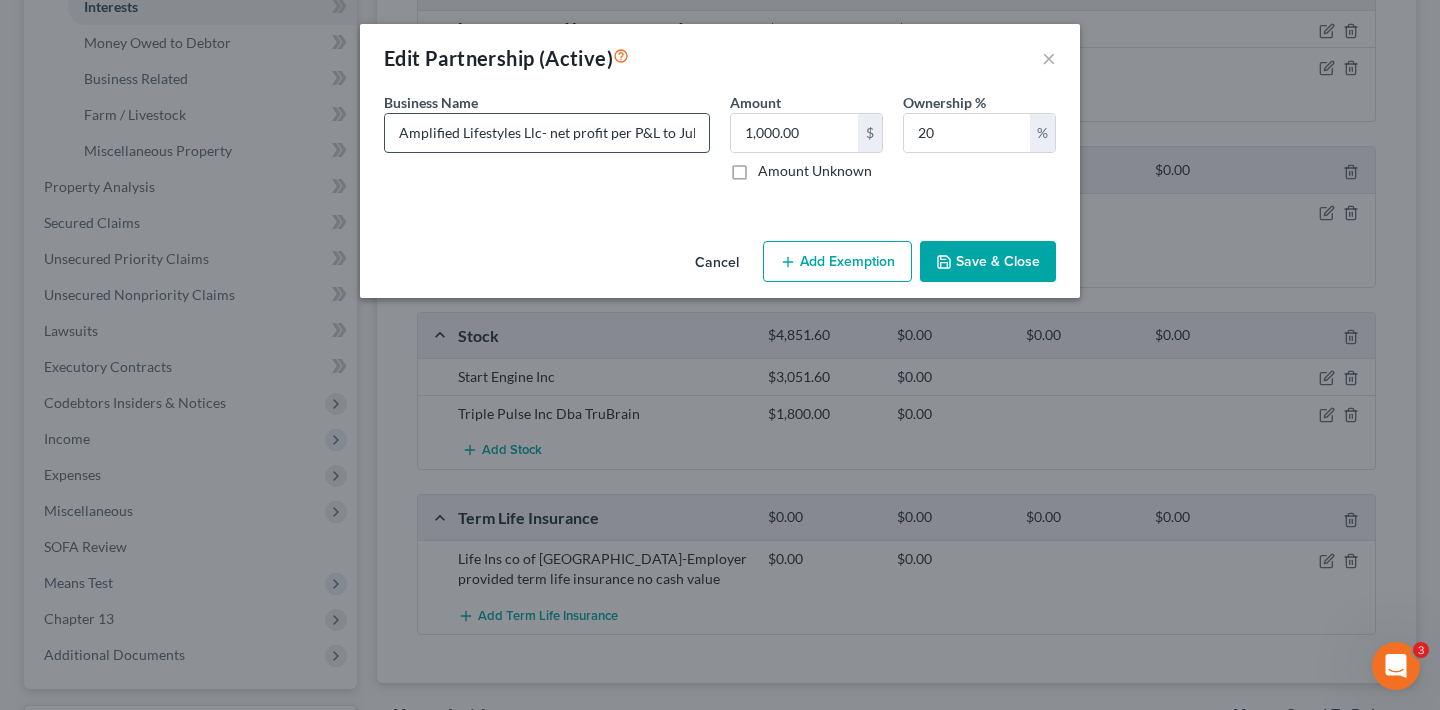 click on "Amplified Lifestyles Llc- net profit per P&L to July  $10,212.75 +$309,421.11 biz acc#2982+" at bounding box center (547, 133) 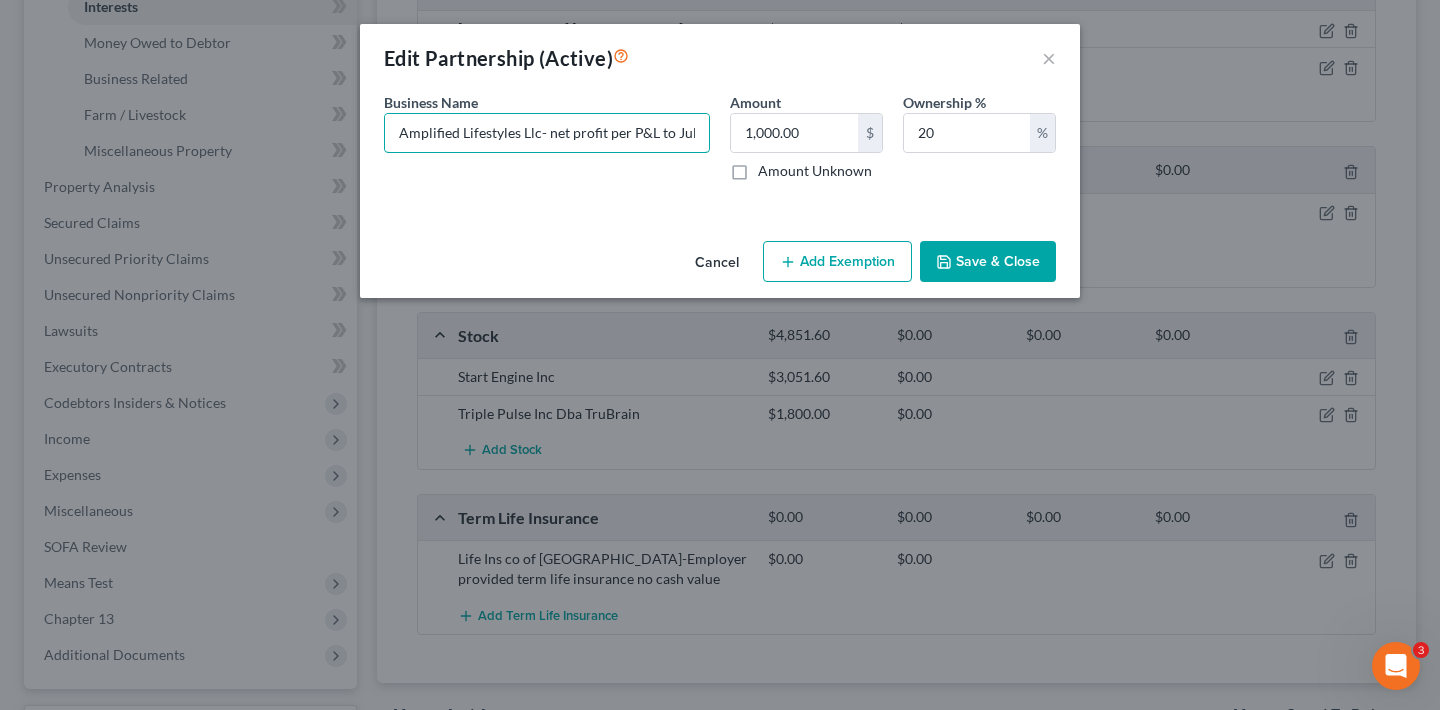 type on "Amplified Lifestyles Llc- net profit per P&L to July  $10,212.75 +$309,421.11 biz acc#2982+ 335,706.77 for biz savings#9163" 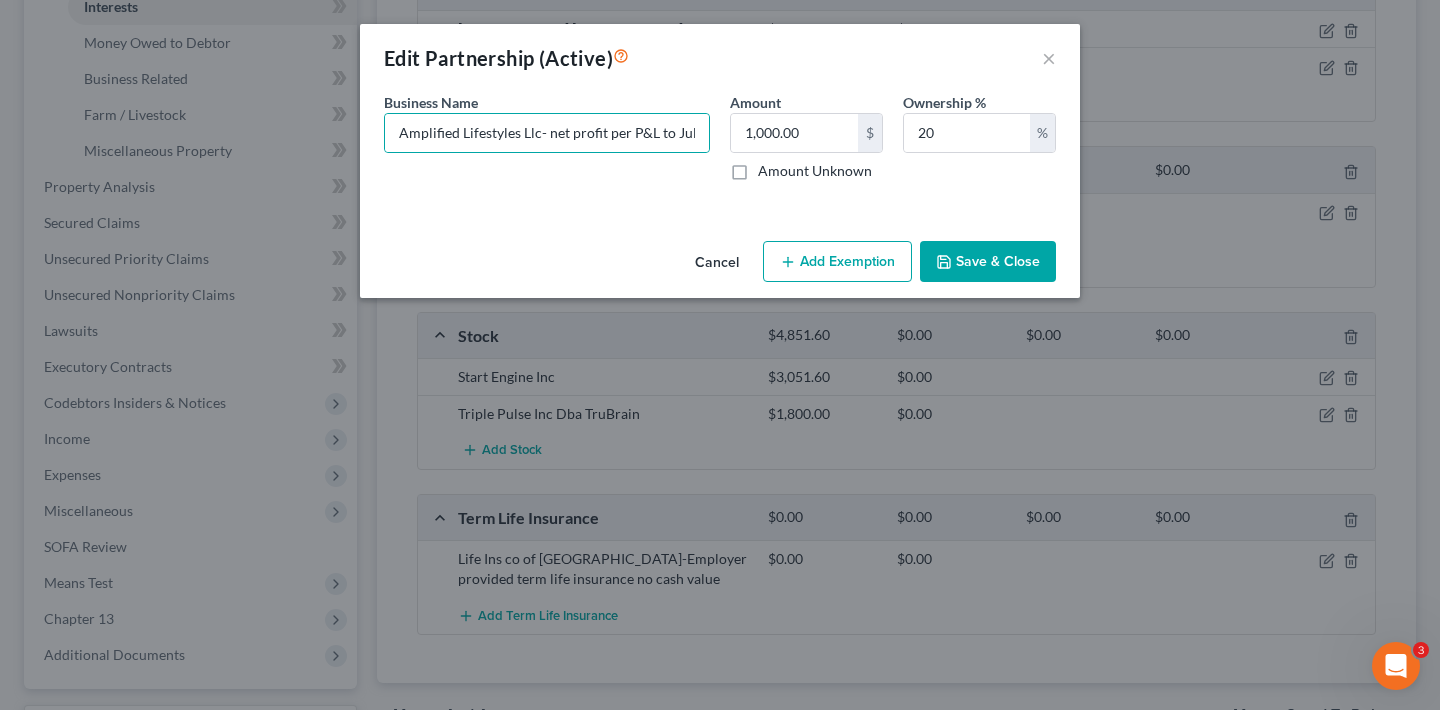 click on "Save & Close" at bounding box center (988, 262) 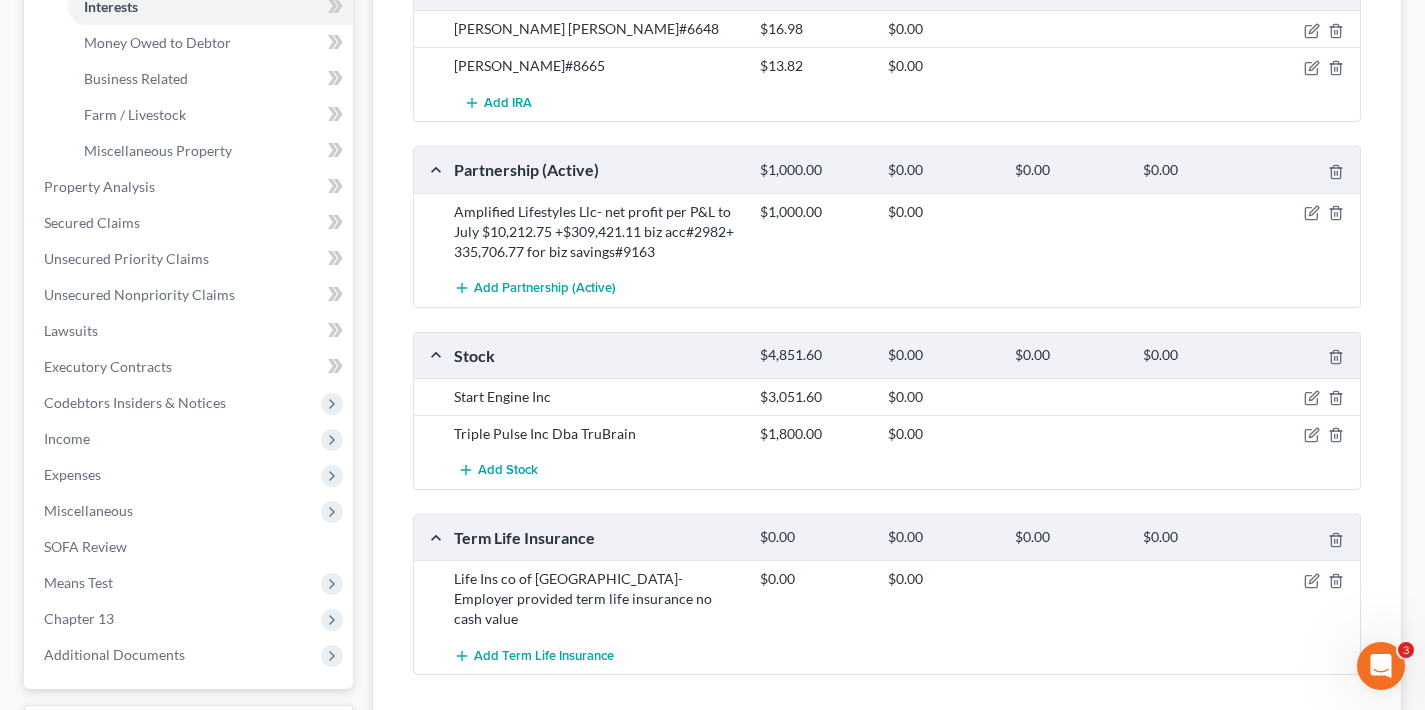 click on "Amplified Lifestyles Llc- net profit per P&L to July  $10,212.75 +$309,421.11 biz acc#2982+ 335,706.77 for biz savings#9163" at bounding box center (597, 232) 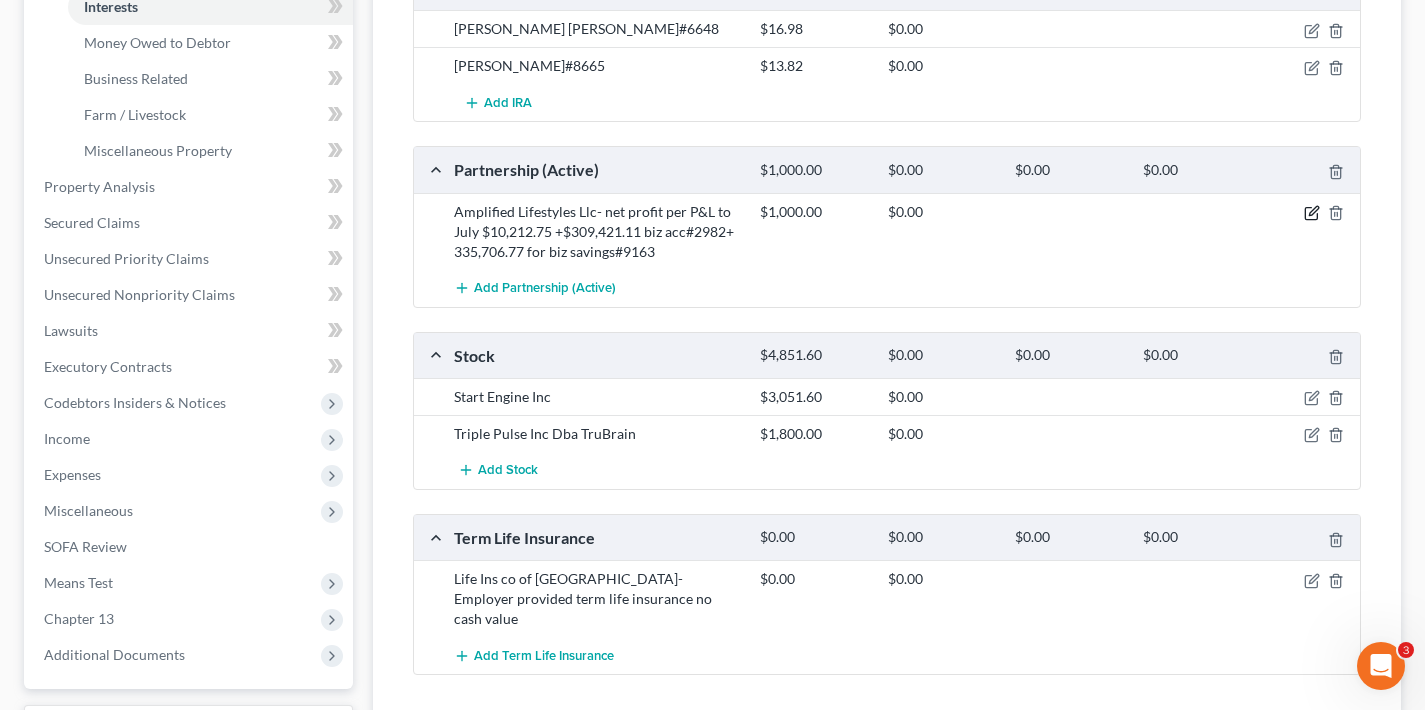 click 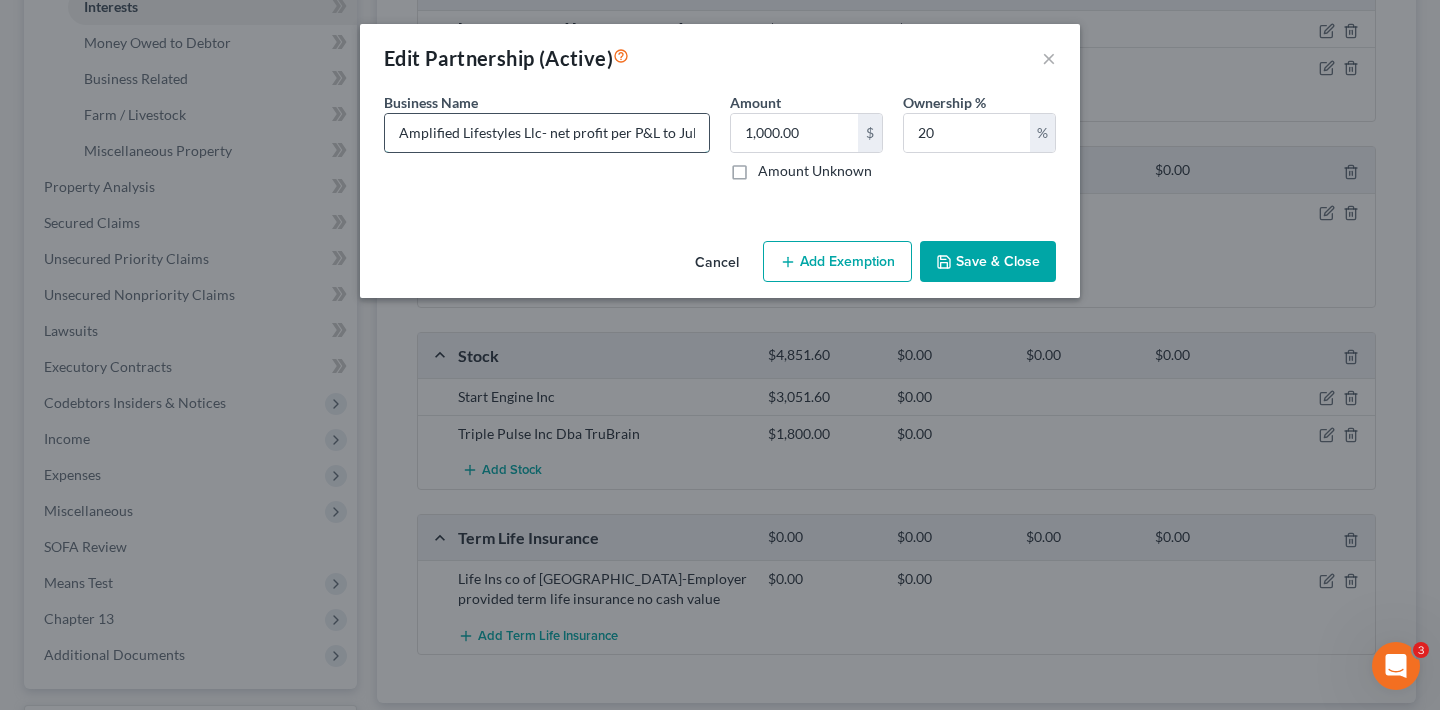 click on "Amplified Lifestyles Llc- net profit per P&L to July  $10,212.75 +$309,421.11 biz acc#2982+ 335,706.77 for biz savings#9163" at bounding box center (547, 133) 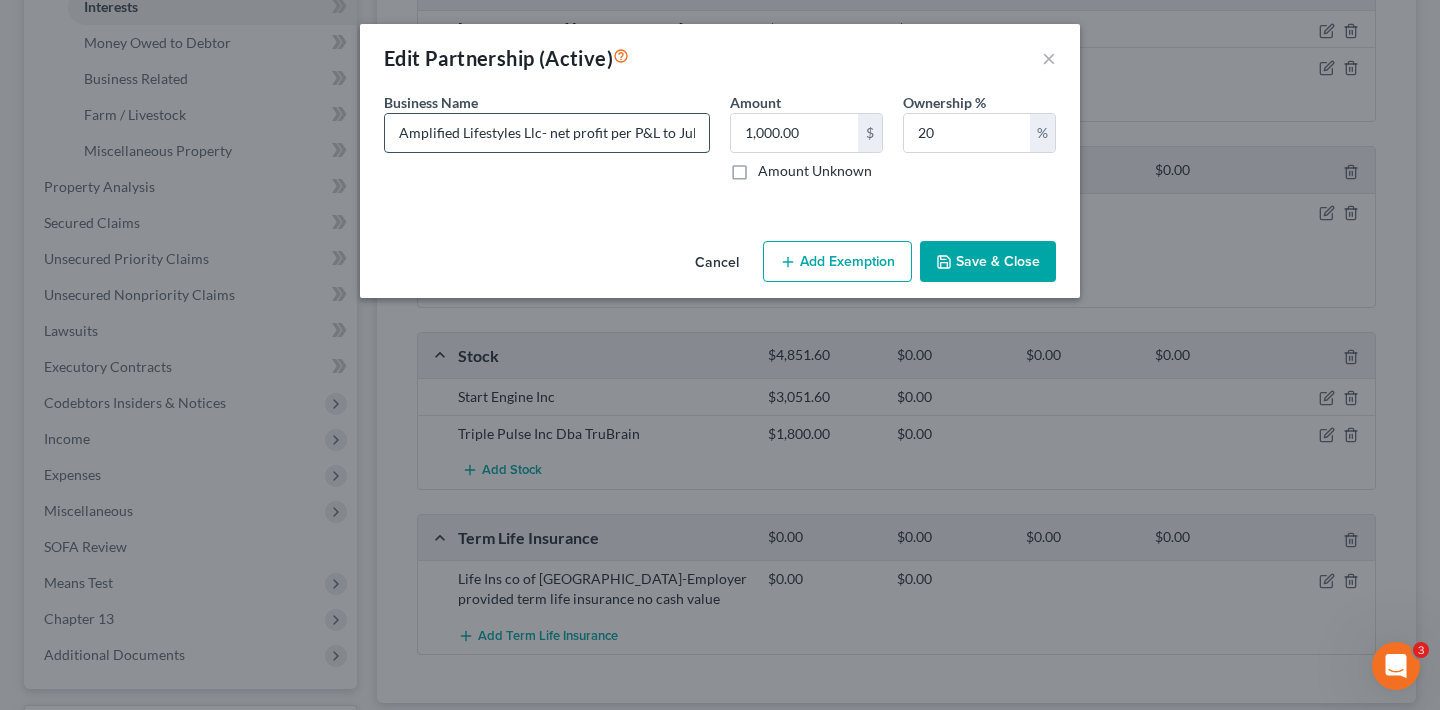 click on "Amplified Lifestyles Llc- net profit per P&L to July  $10,212.75 +$309,421.11 biz acc#2982+ 335,706.77 for biz savings#9163" at bounding box center [547, 133] 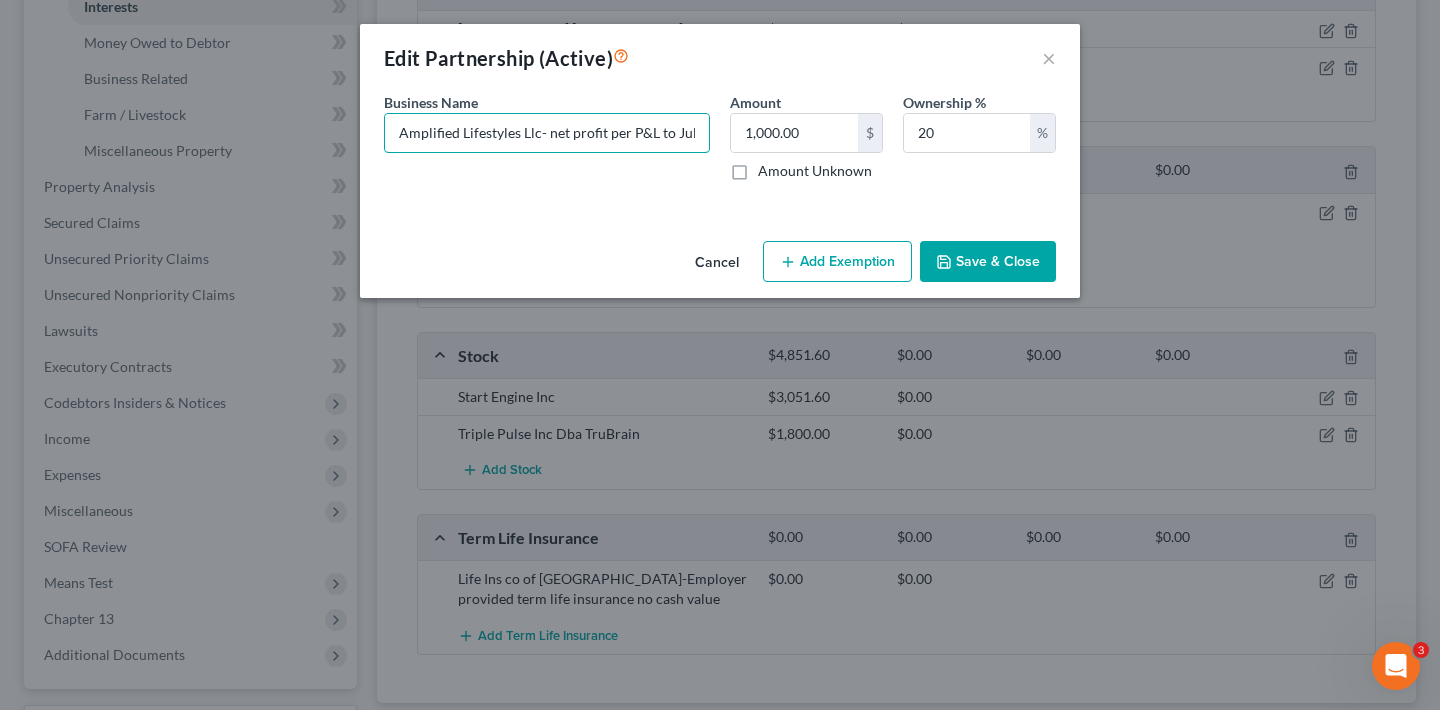 type on "Amplified Lifestyles Llc- net profit per P&L to July  $10,212.75 +$309,421.11 balance biz acc#2982+ 335,706.77 balance biz savings#9163" 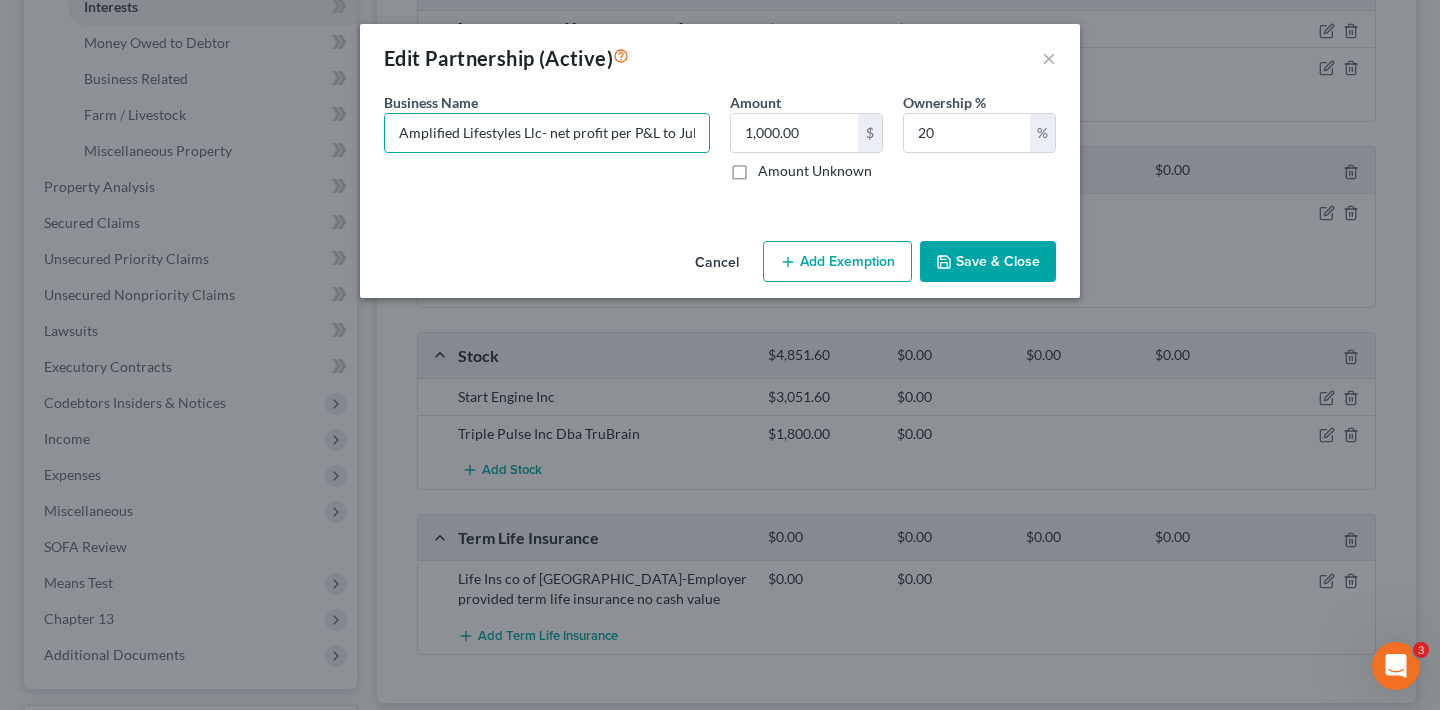 click on "Save & Close" at bounding box center (988, 262) 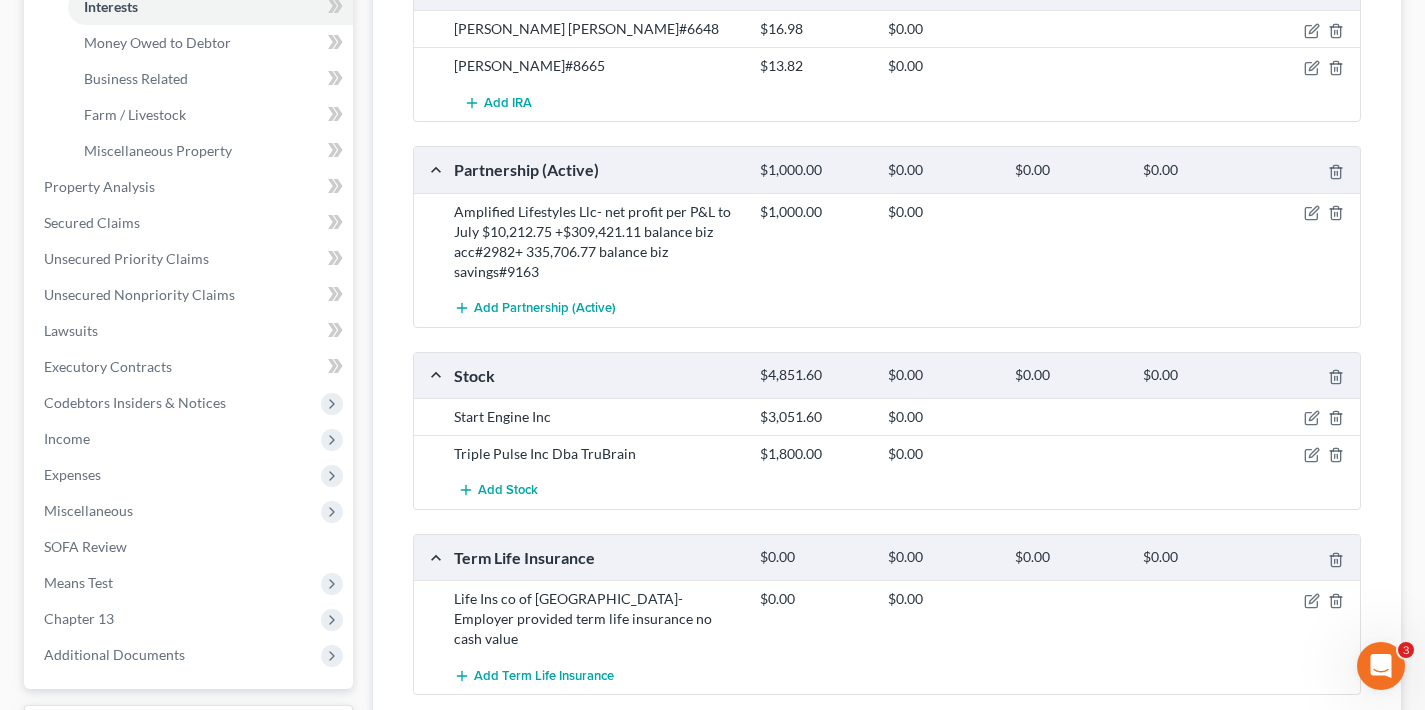 scroll, scrollTop: 152, scrollLeft: 0, axis: vertical 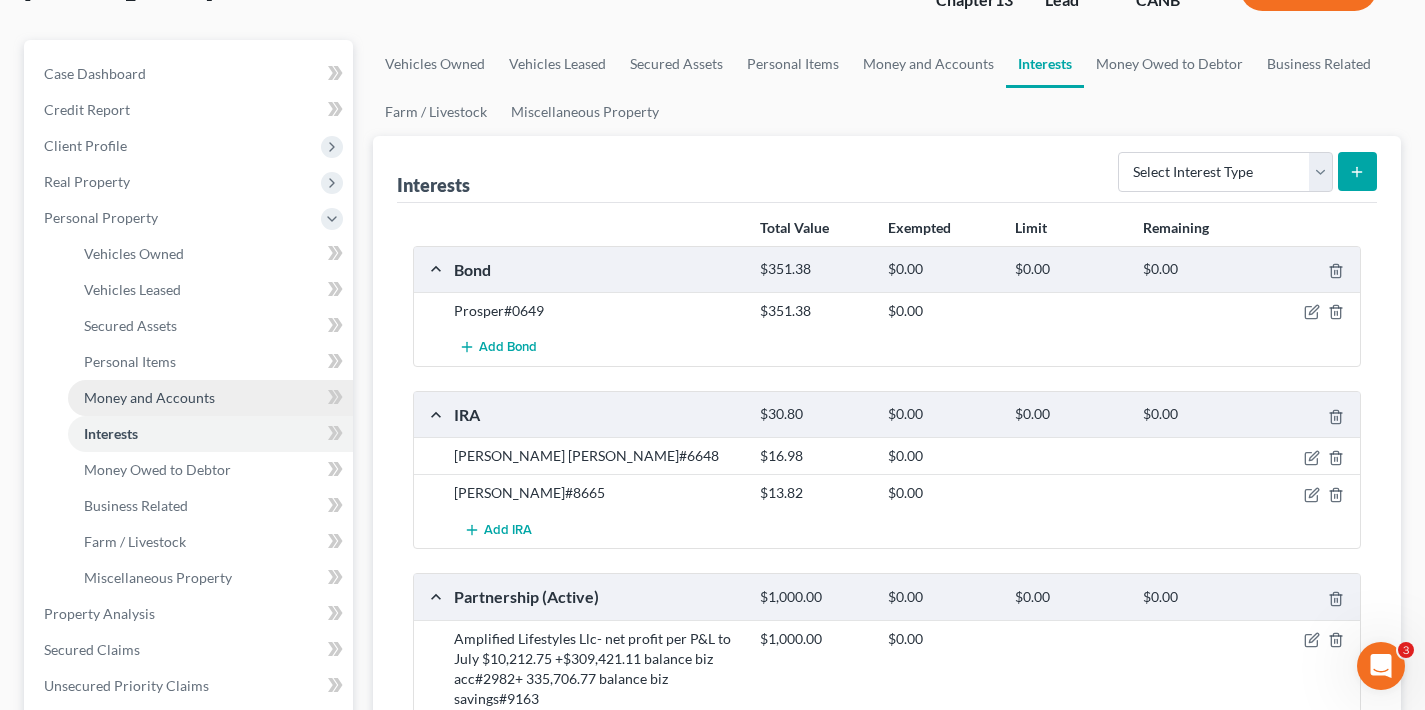 click on "Money and Accounts" at bounding box center (149, 397) 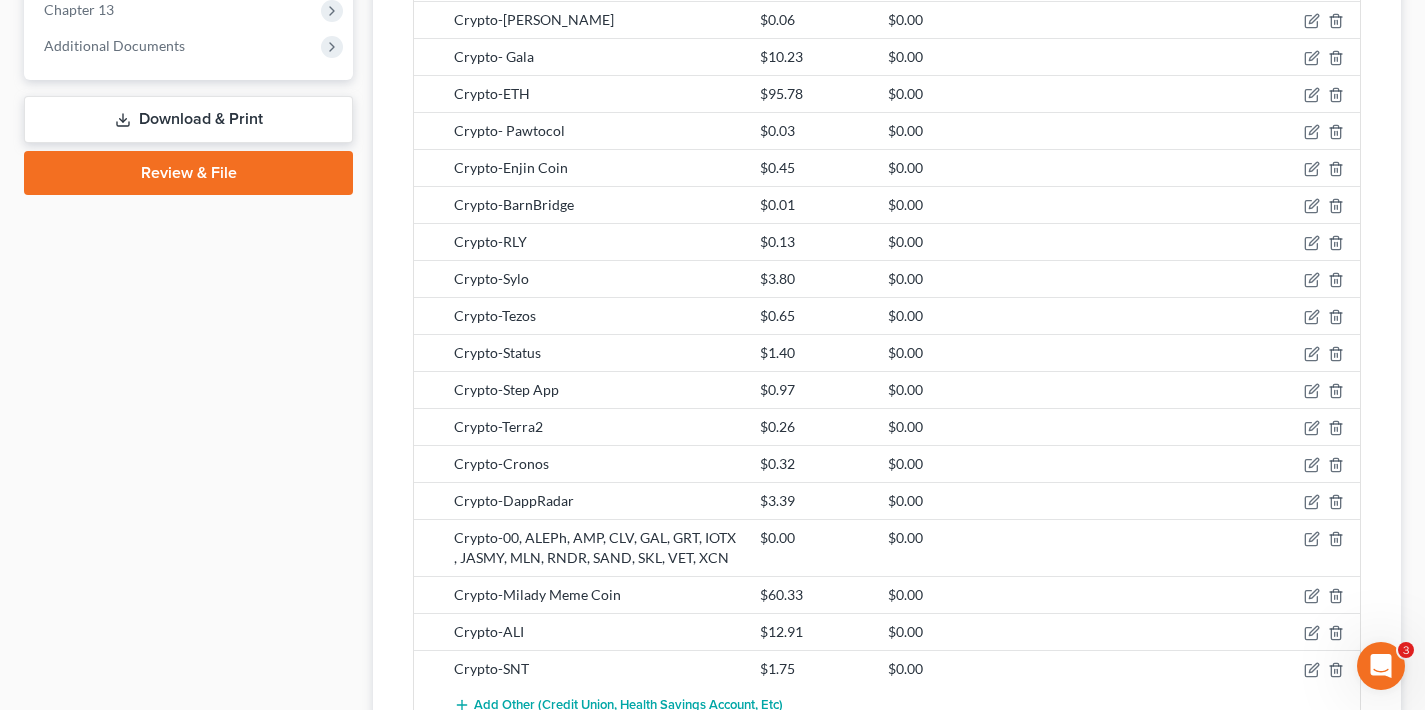 scroll, scrollTop: 1342, scrollLeft: 0, axis: vertical 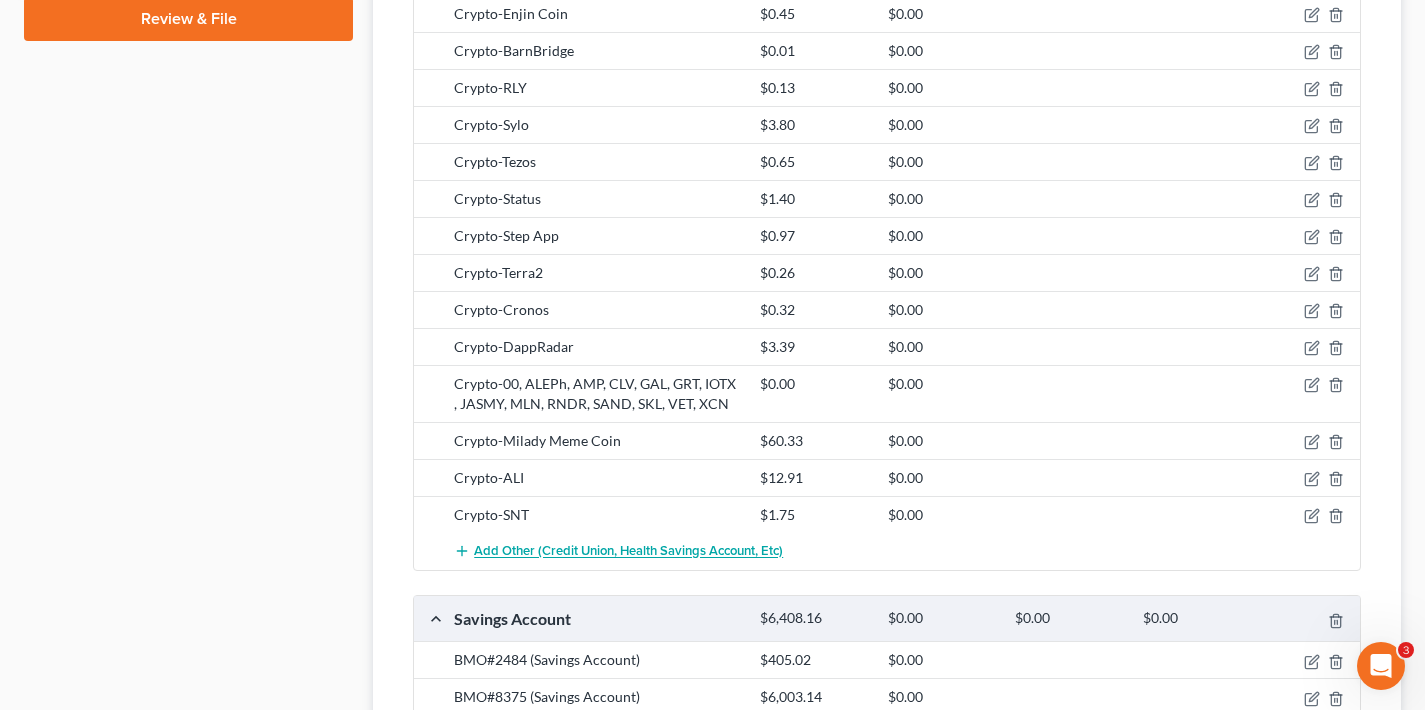 click on "Add Other (Credit Union, Health Savings Account, etc)" at bounding box center [628, 552] 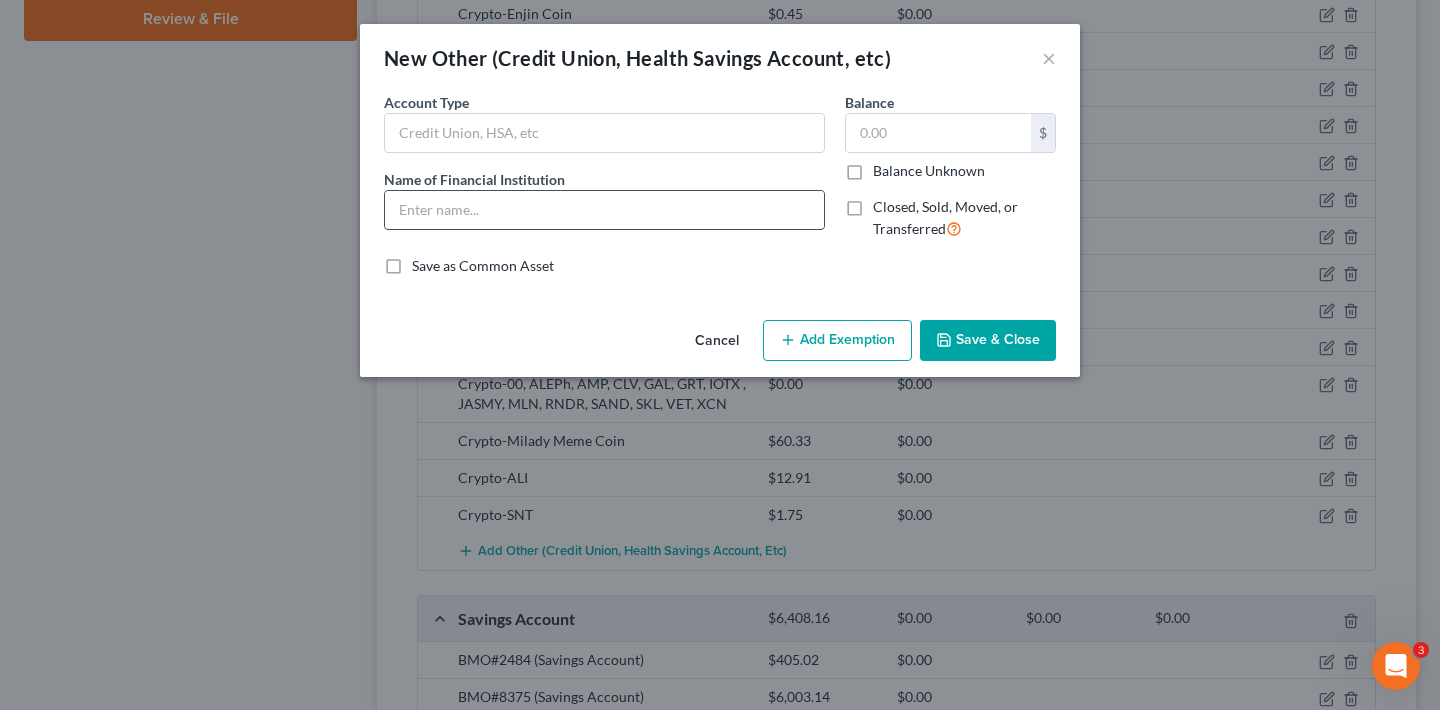 click at bounding box center (604, 210) 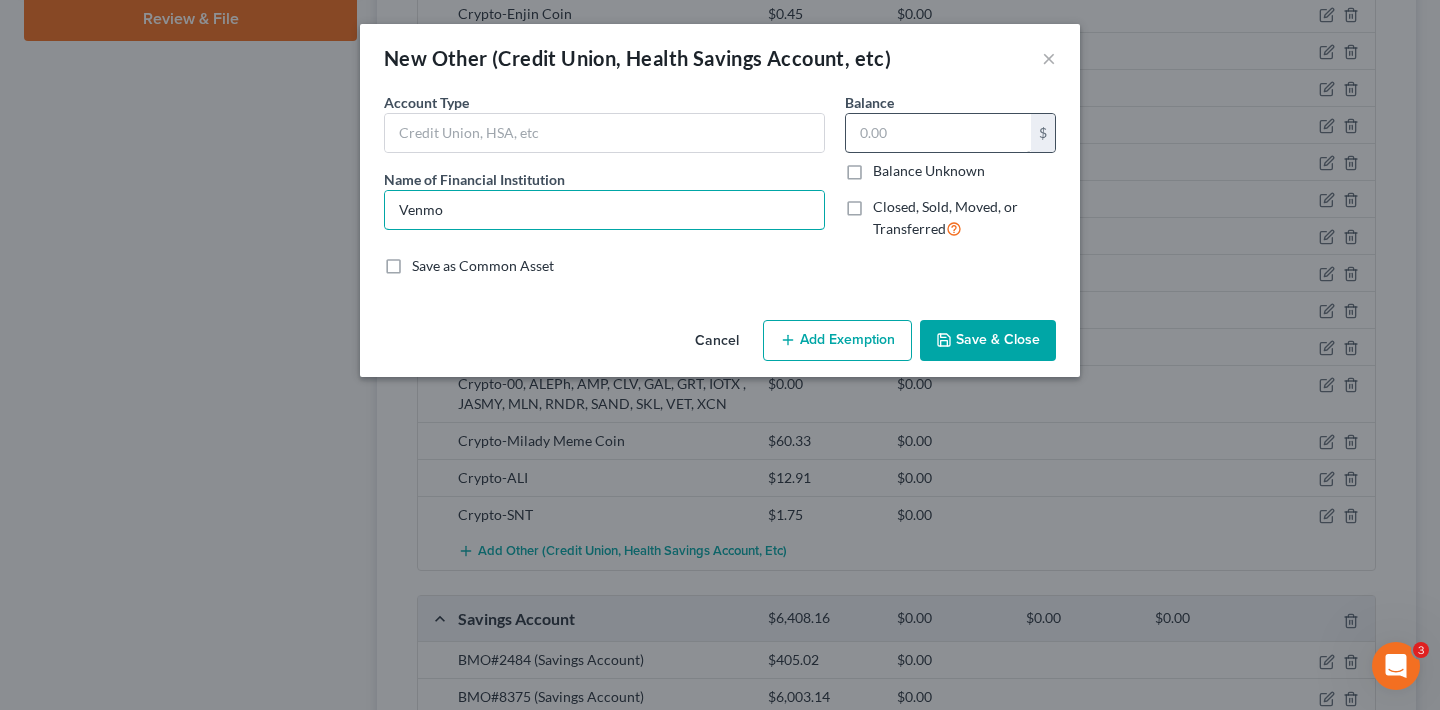 type on "Venmo" 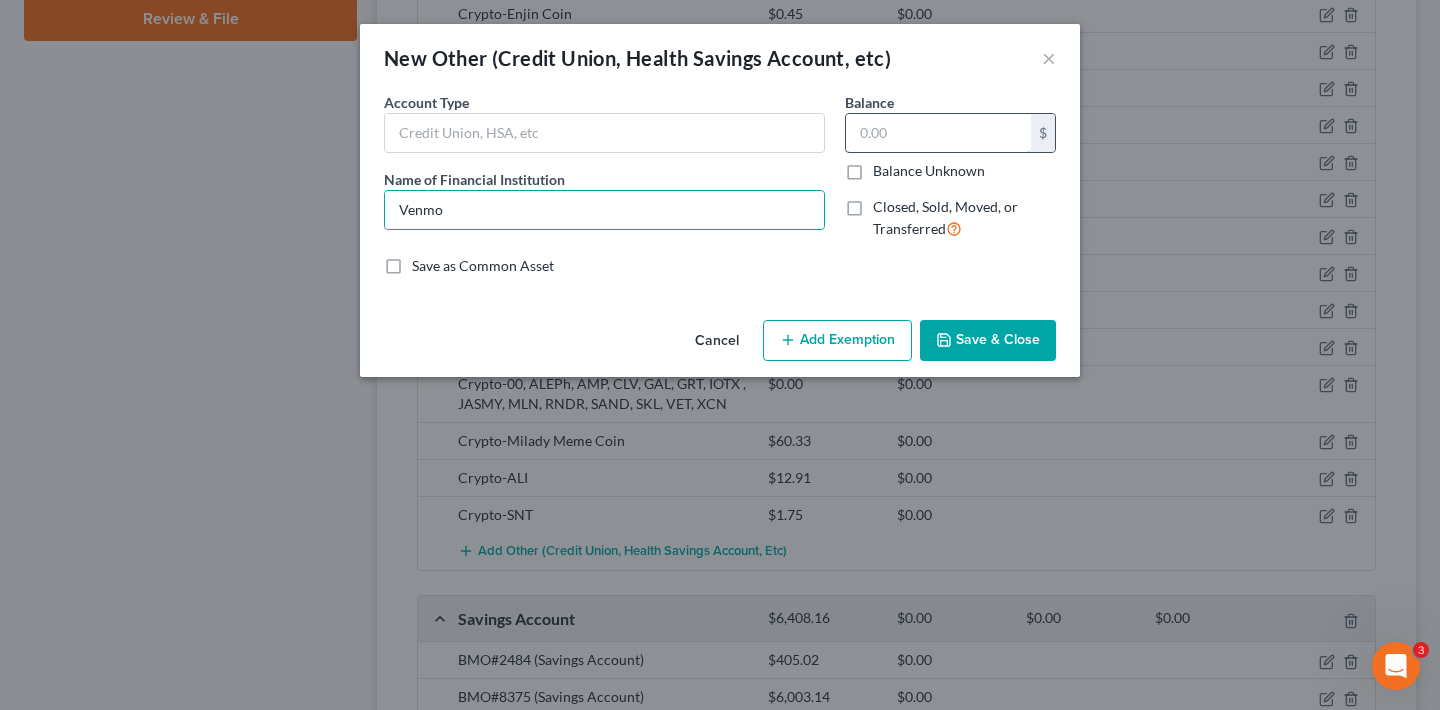 click at bounding box center [938, 133] 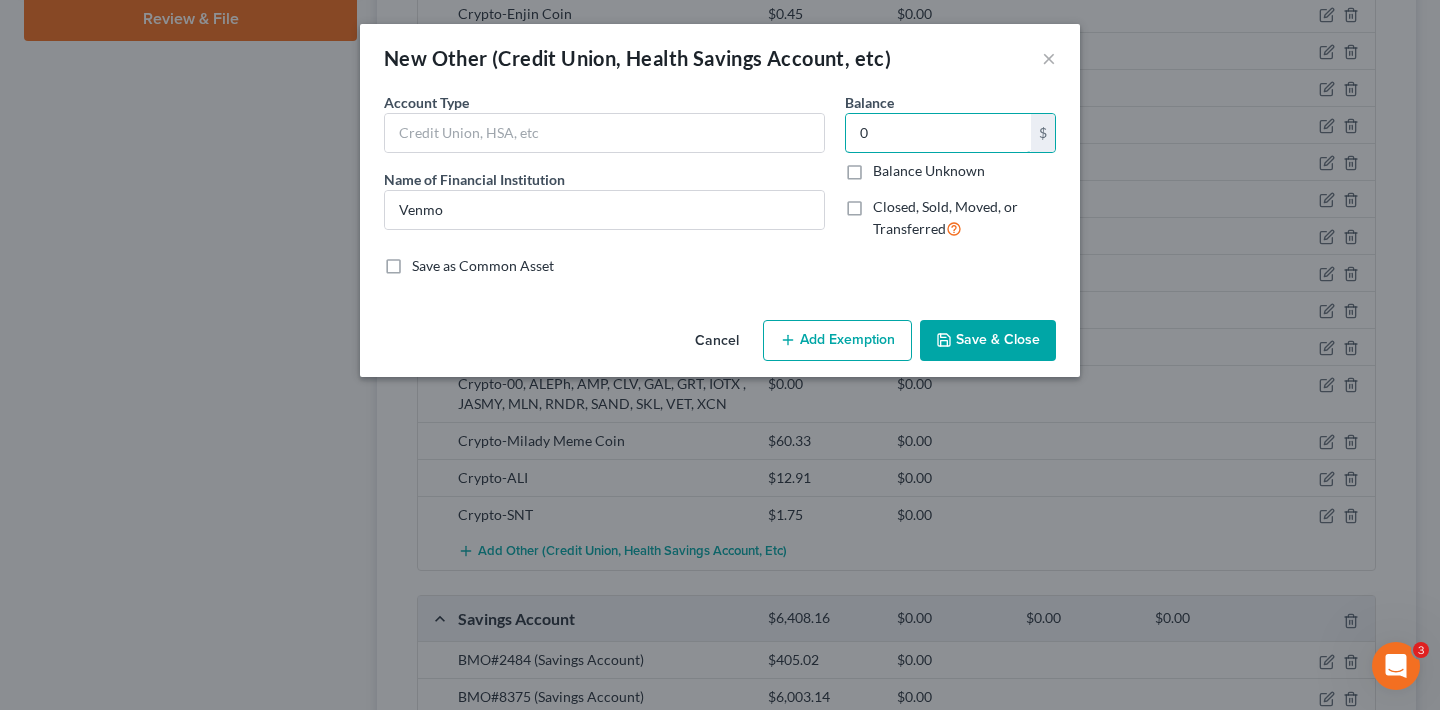 type on "0" 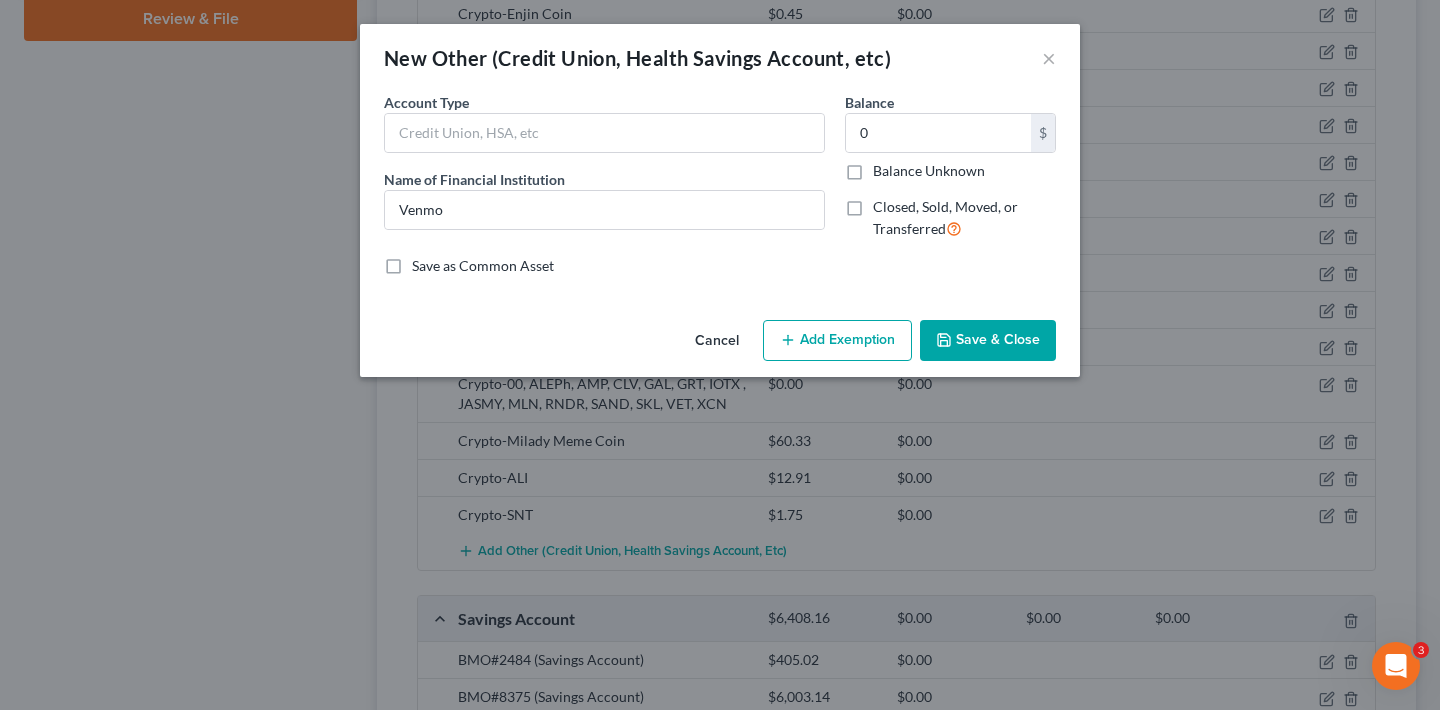 click on "Save & Close" at bounding box center [988, 341] 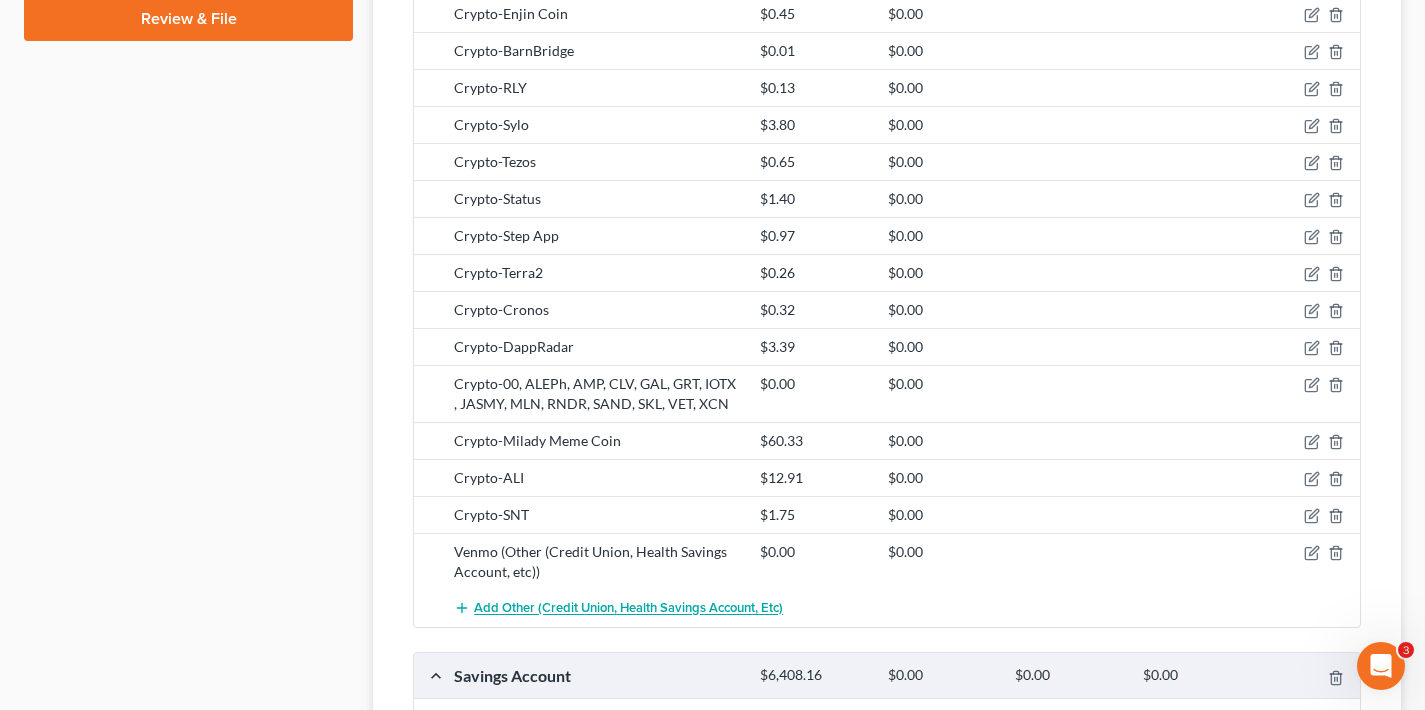 click on "Add Other (Credit Union, Health Savings Account, etc)" at bounding box center (628, 609) 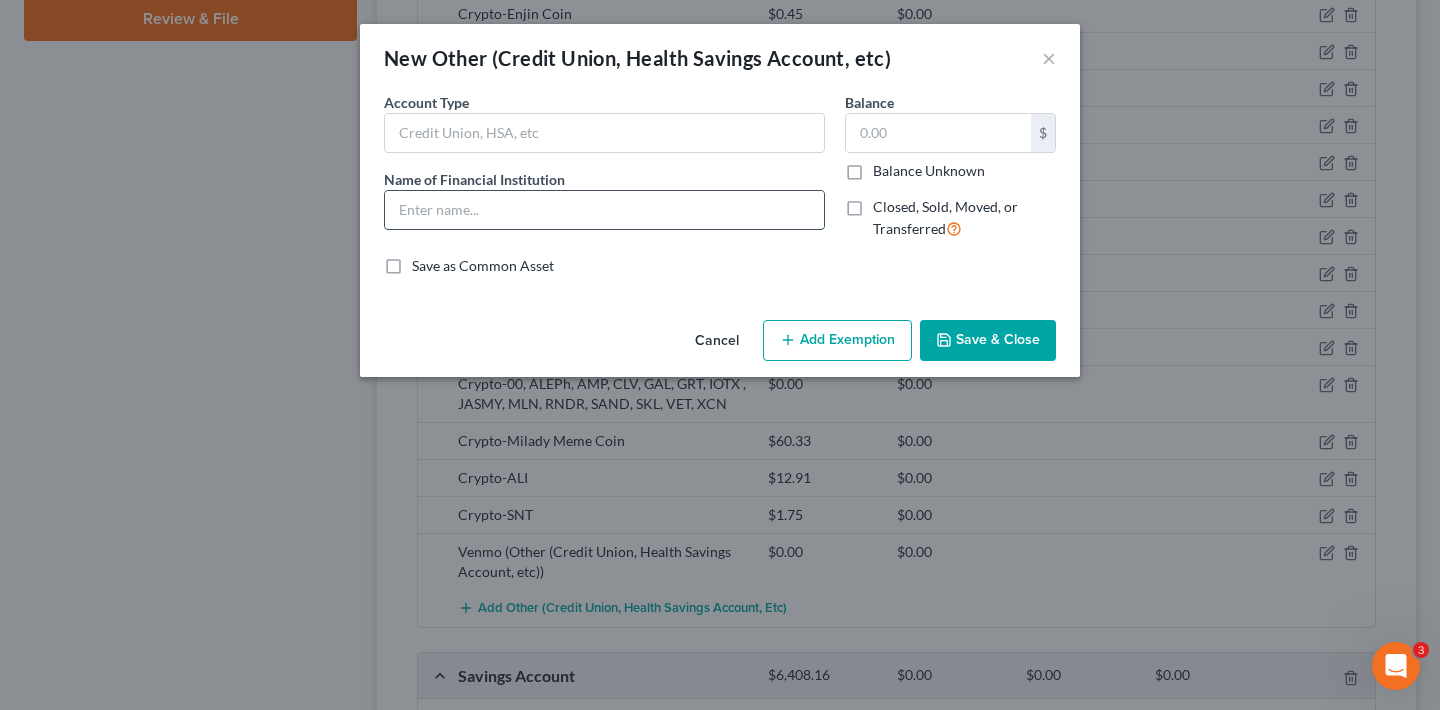 click at bounding box center (604, 210) 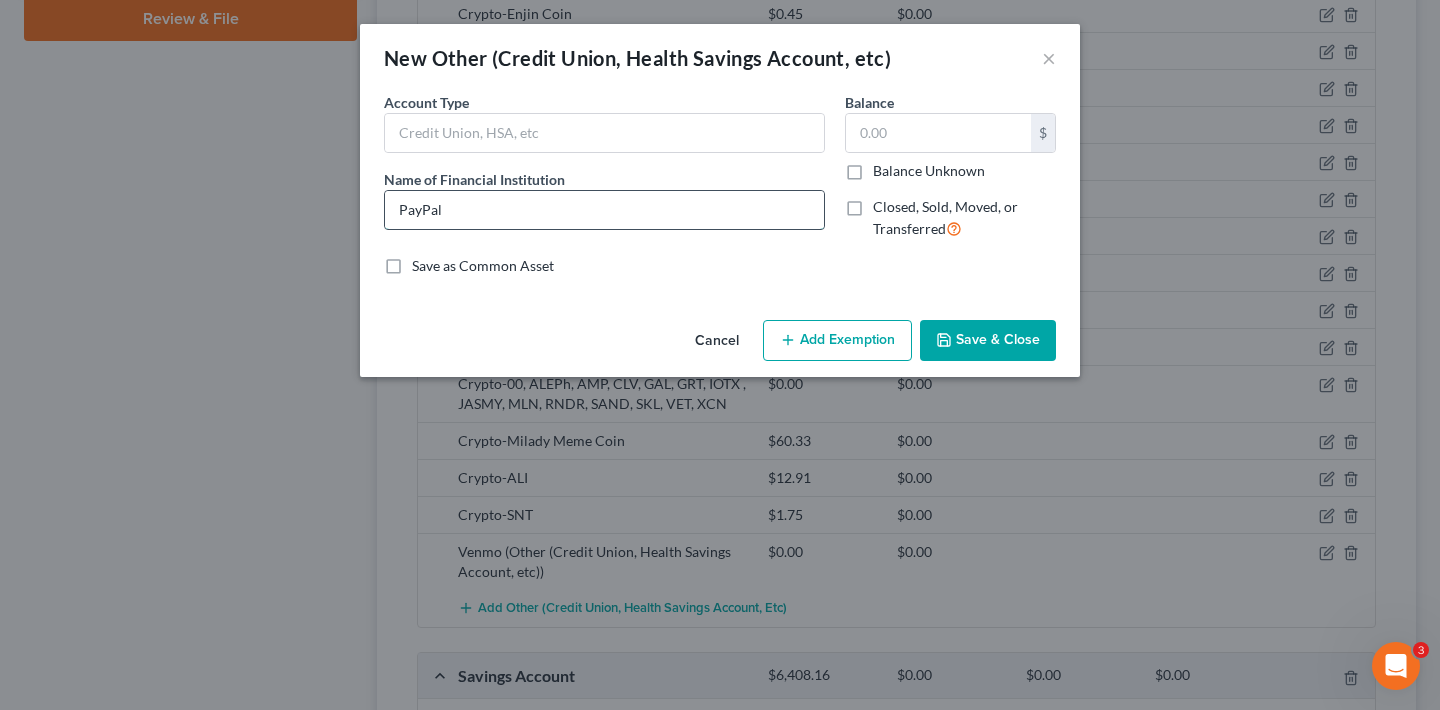 type on "PayPal" 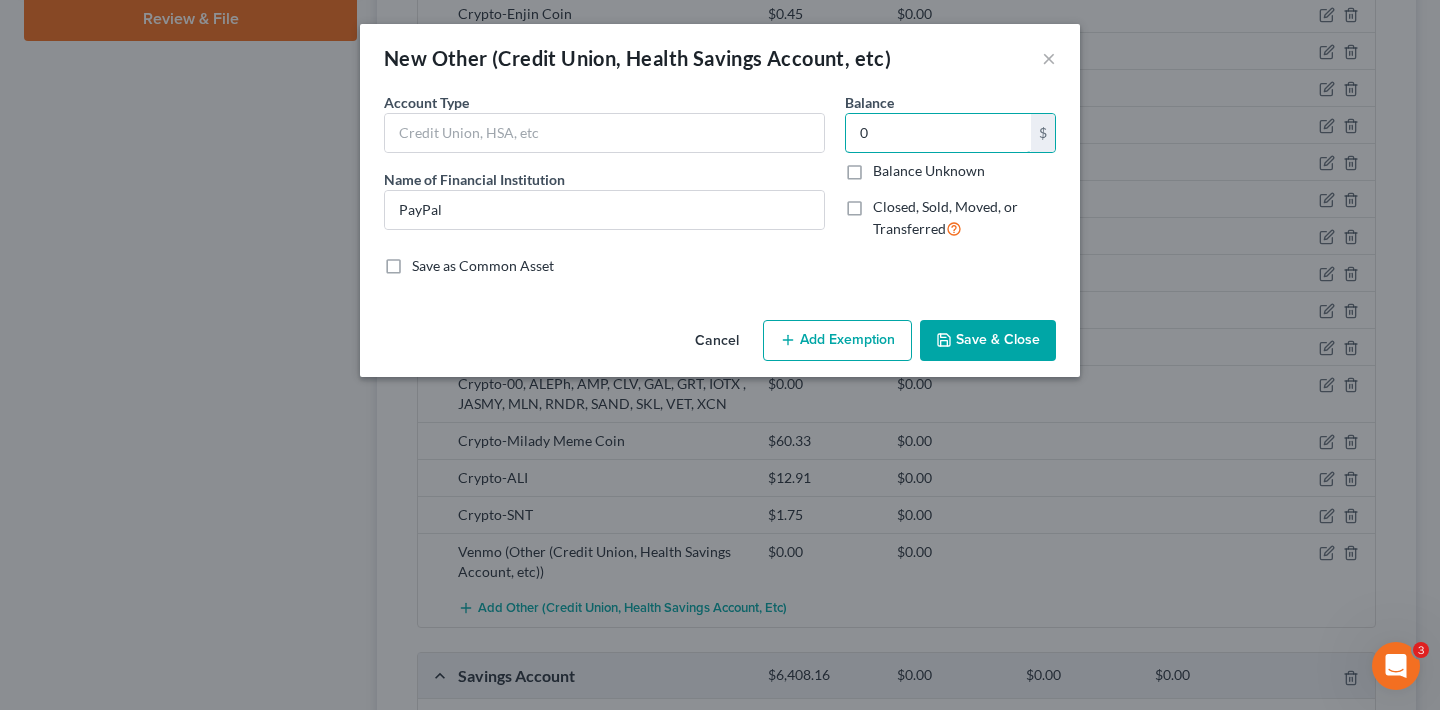 type on "0" 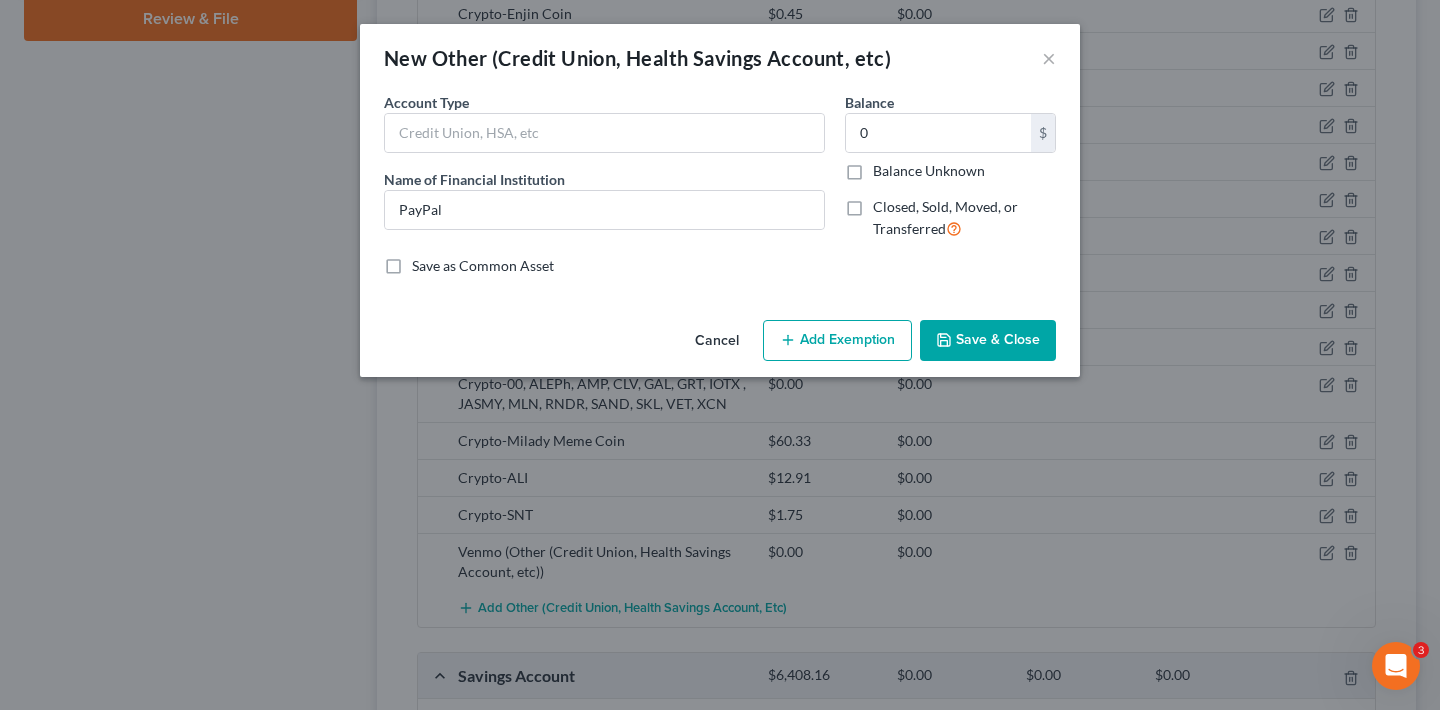 click on "Save & Close" at bounding box center [988, 341] 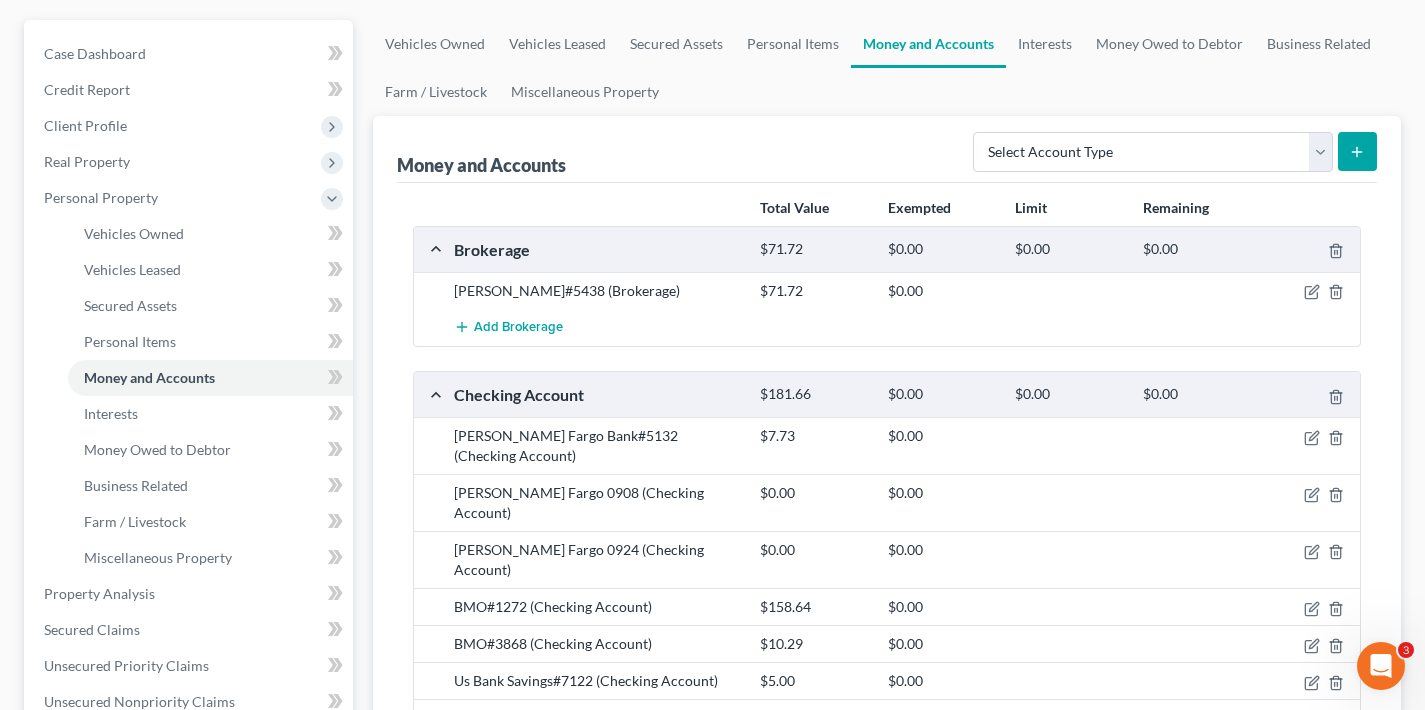 scroll, scrollTop: 0, scrollLeft: 0, axis: both 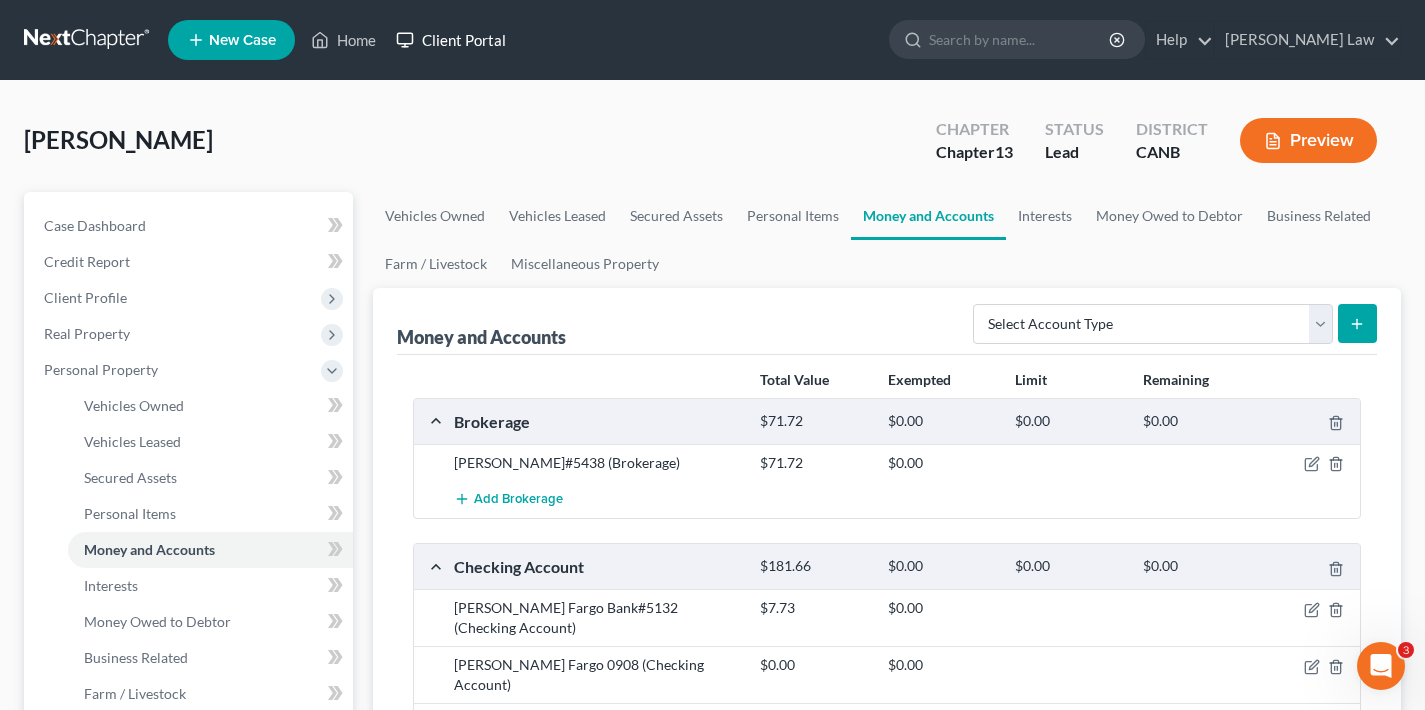 click on "Client Portal" at bounding box center [451, 40] 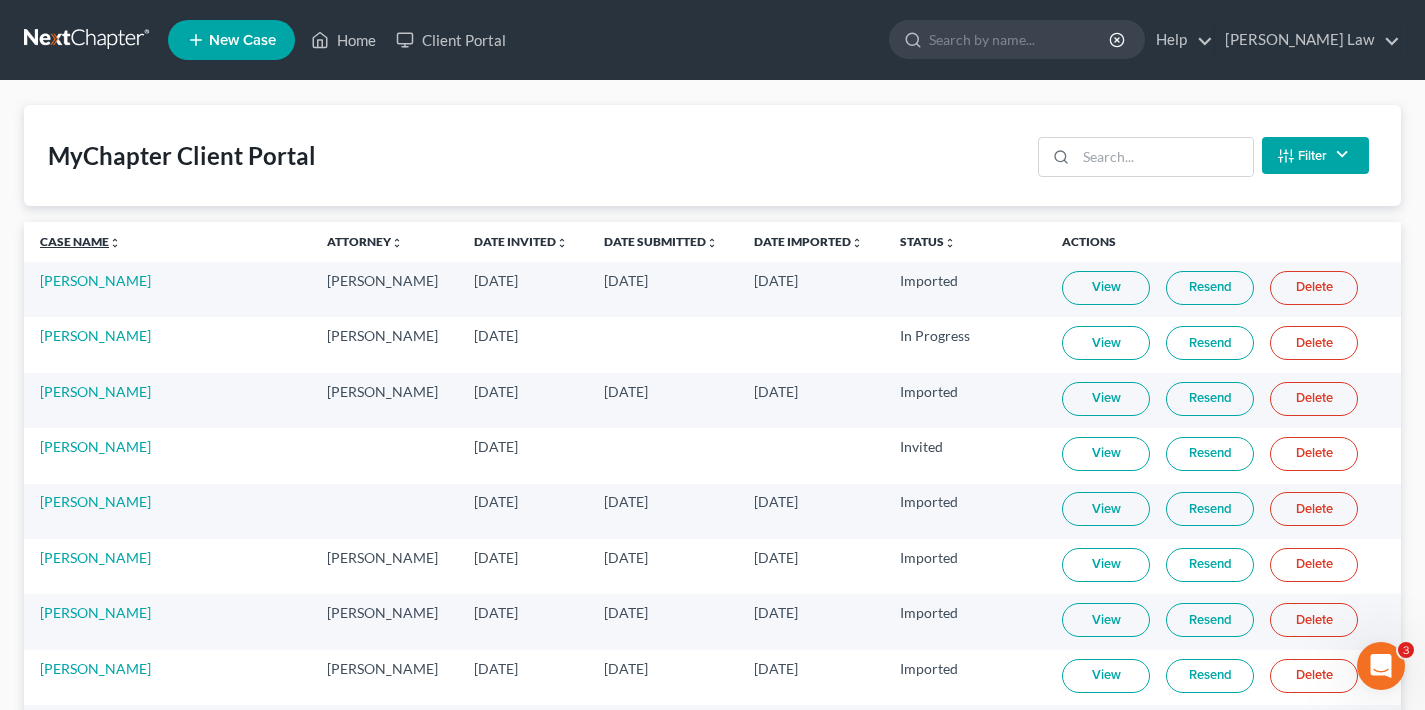 click on "Case Name
unfold_more
expand_more
expand_less" at bounding box center [80, 241] 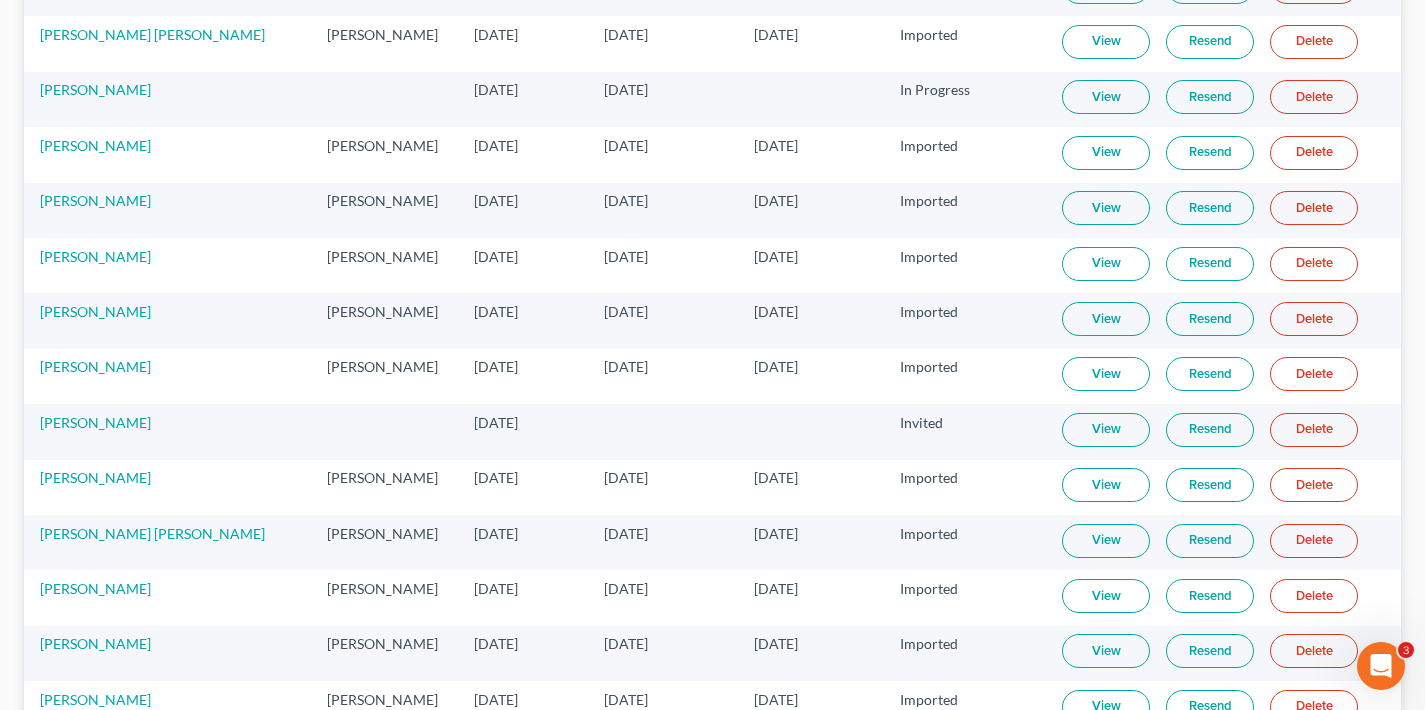 scroll, scrollTop: 6204, scrollLeft: 0, axis: vertical 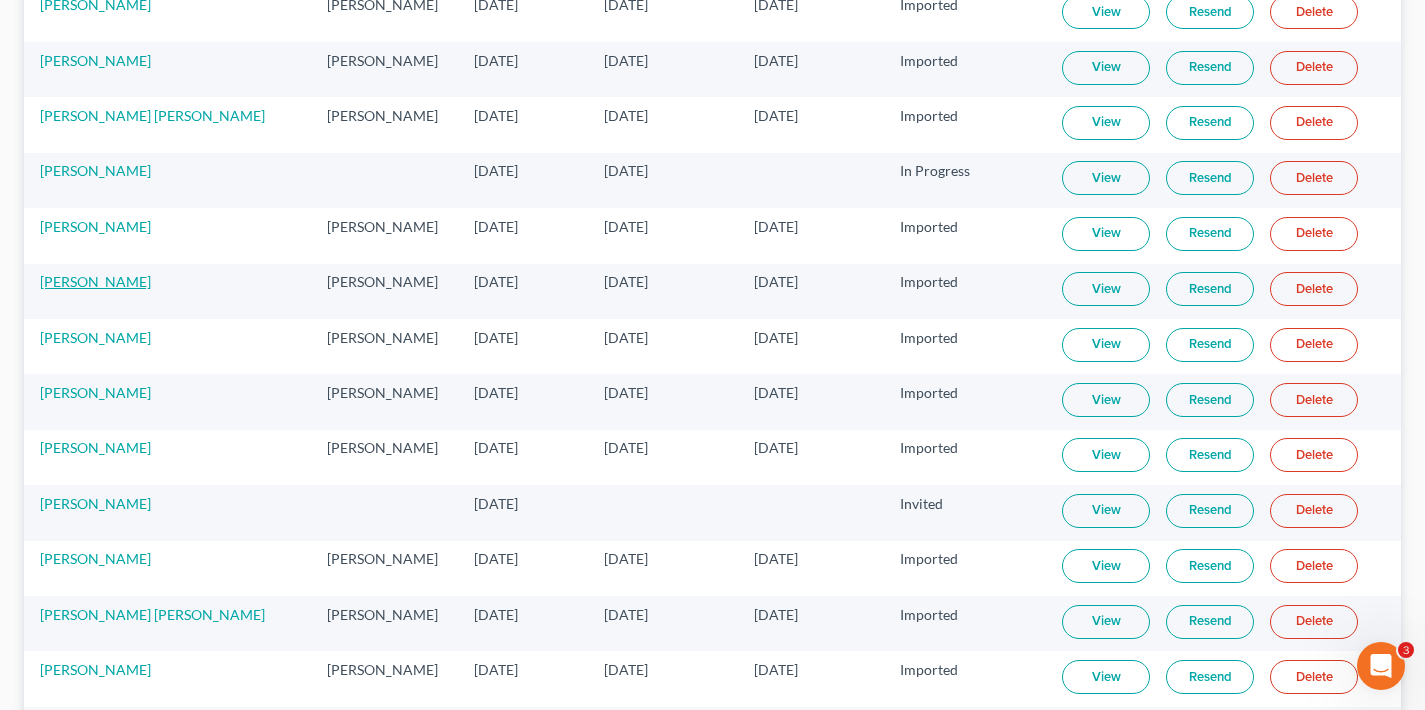 click on "Scott Goldenberg" at bounding box center (95, 281) 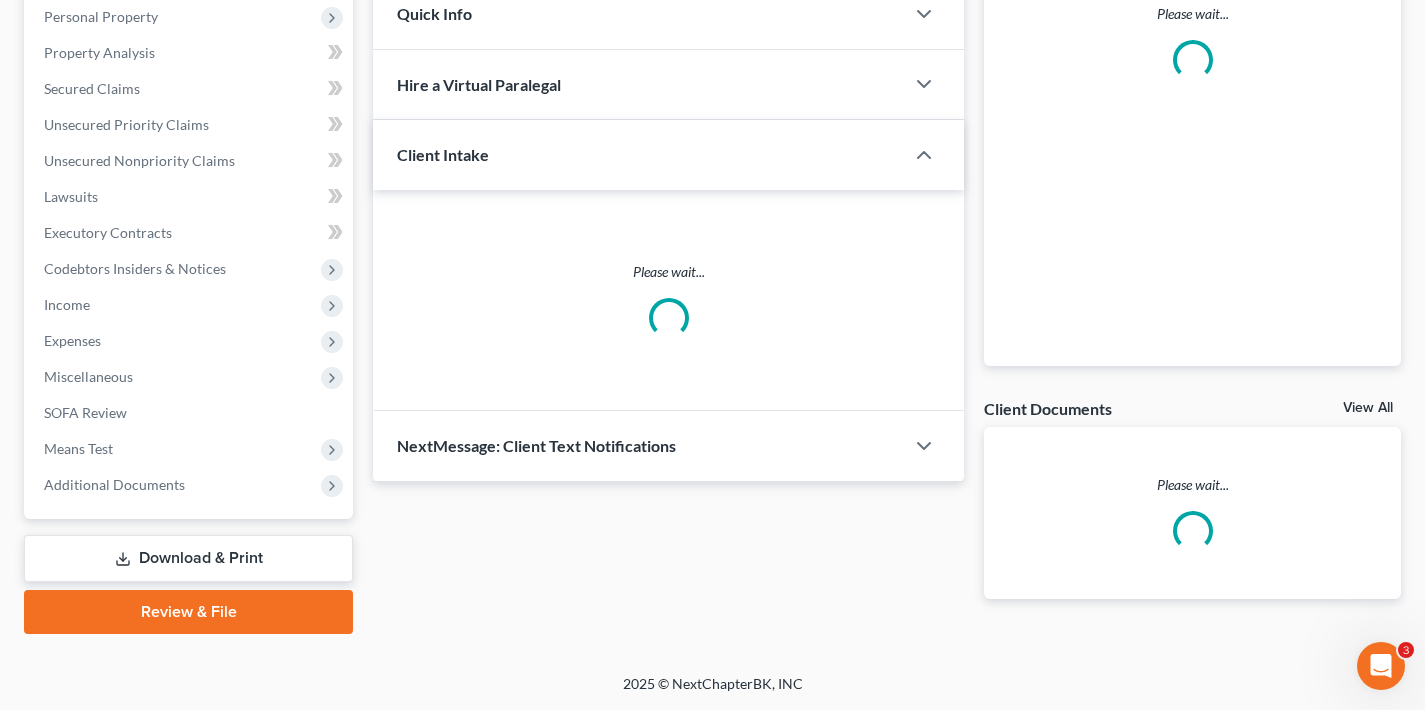 scroll, scrollTop: 0, scrollLeft: 0, axis: both 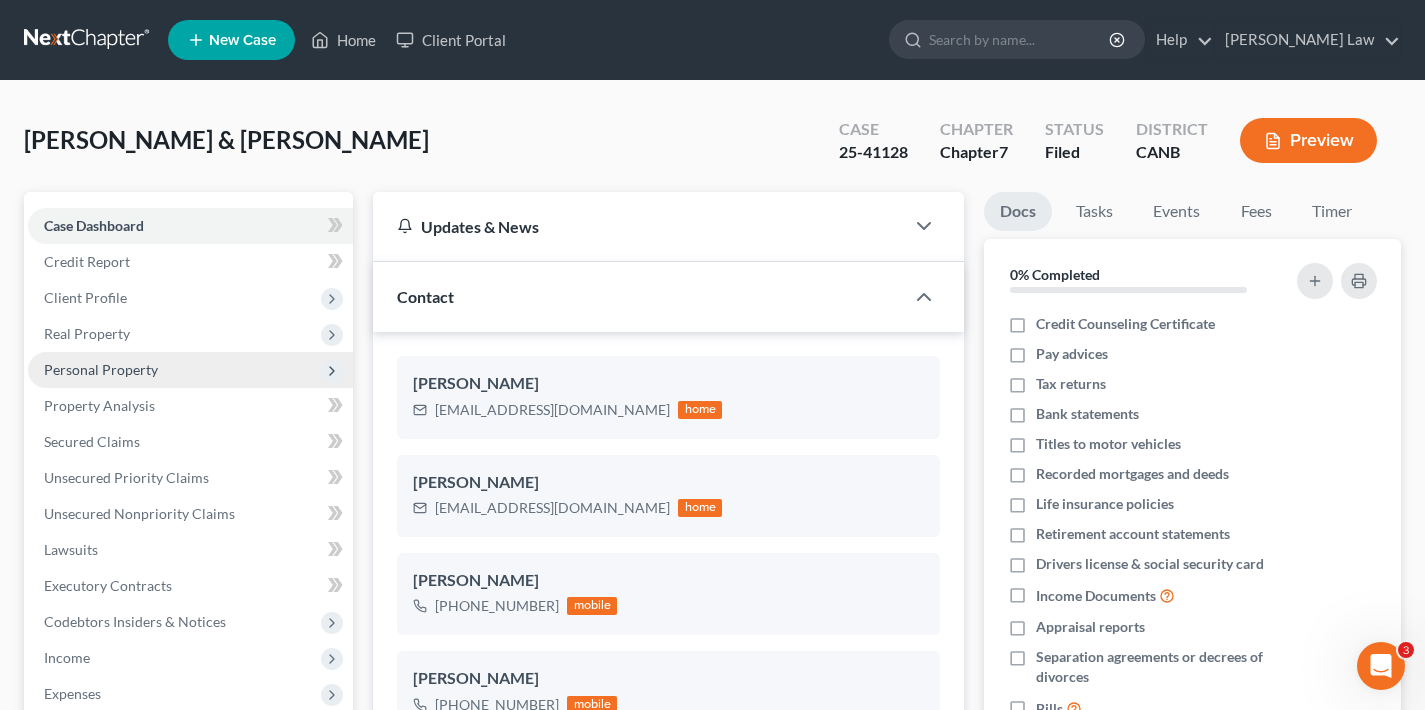 click on "Personal Property" at bounding box center [101, 369] 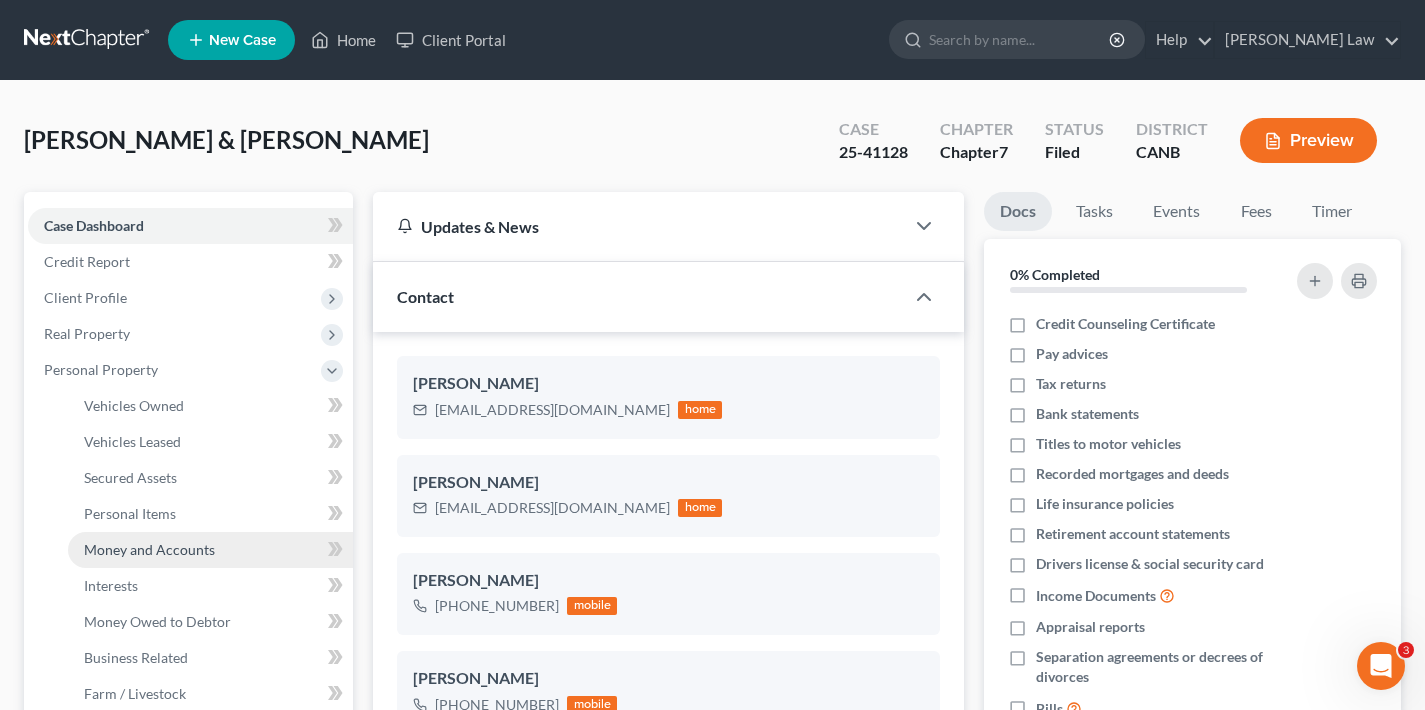 click on "Money and Accounts" at bounding box center (149, 549) 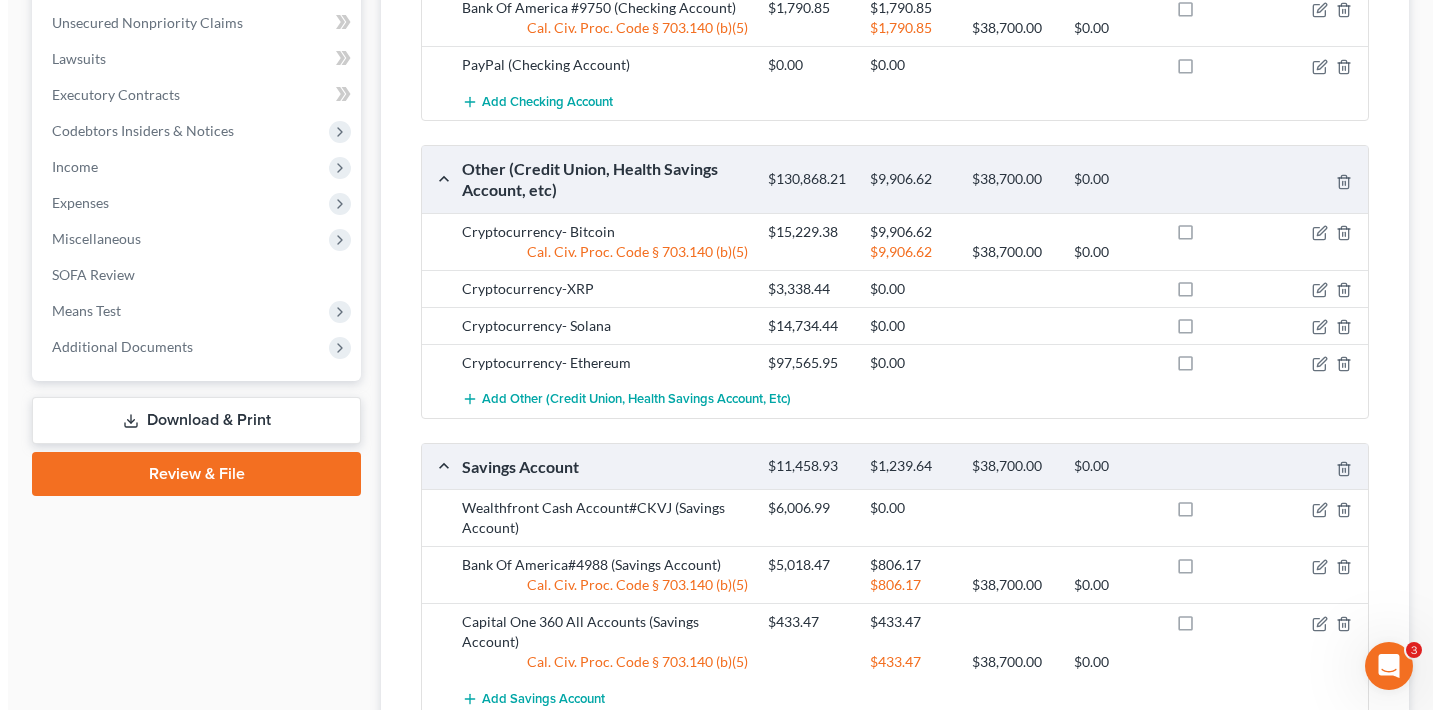 scroll, scrollTop: 887, scrollLeft: 0, axis: vertical 